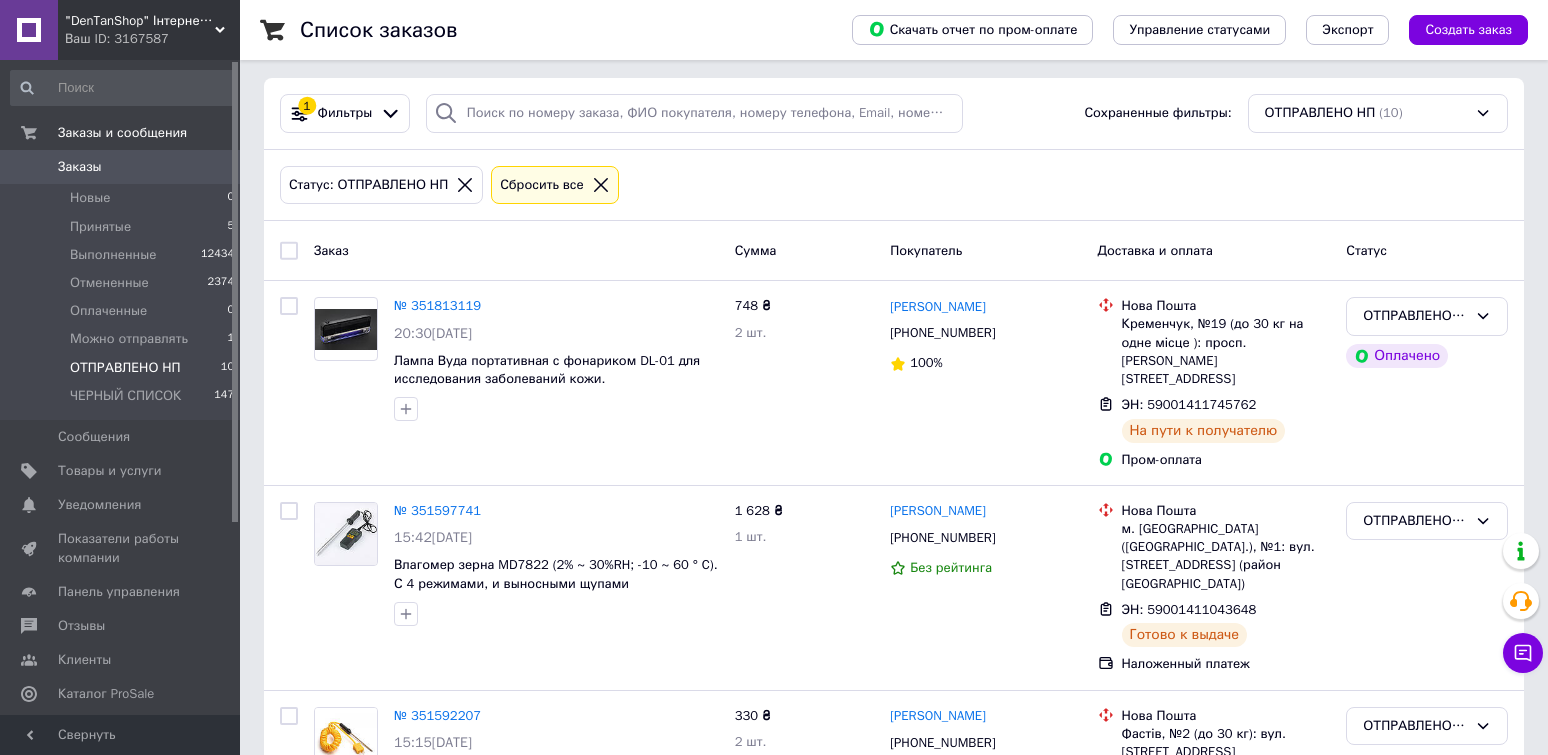 scroll, scrollTop: 0, scrollLeft: 0, axis: both 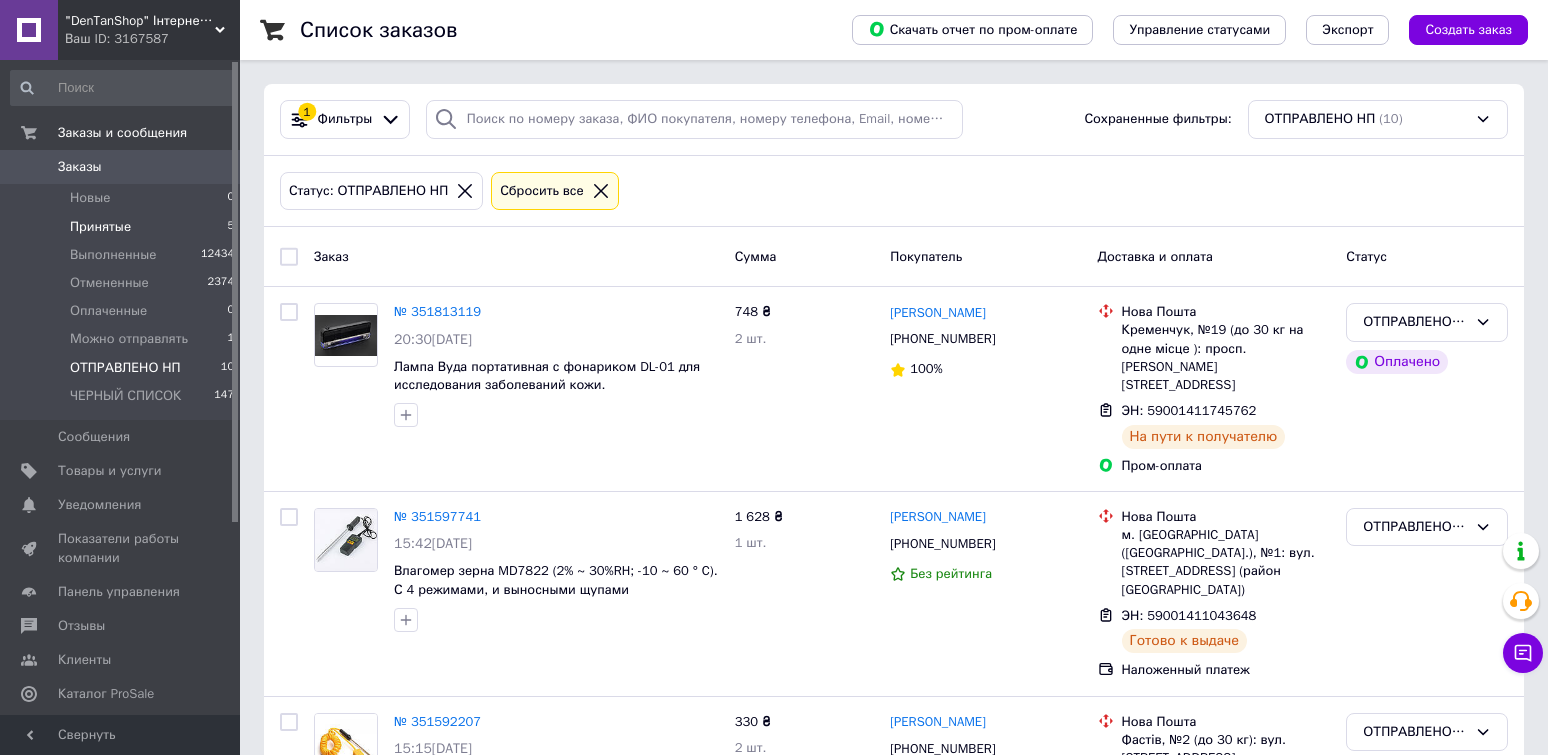 click on "Принятые" at bounding box center [100, 227] 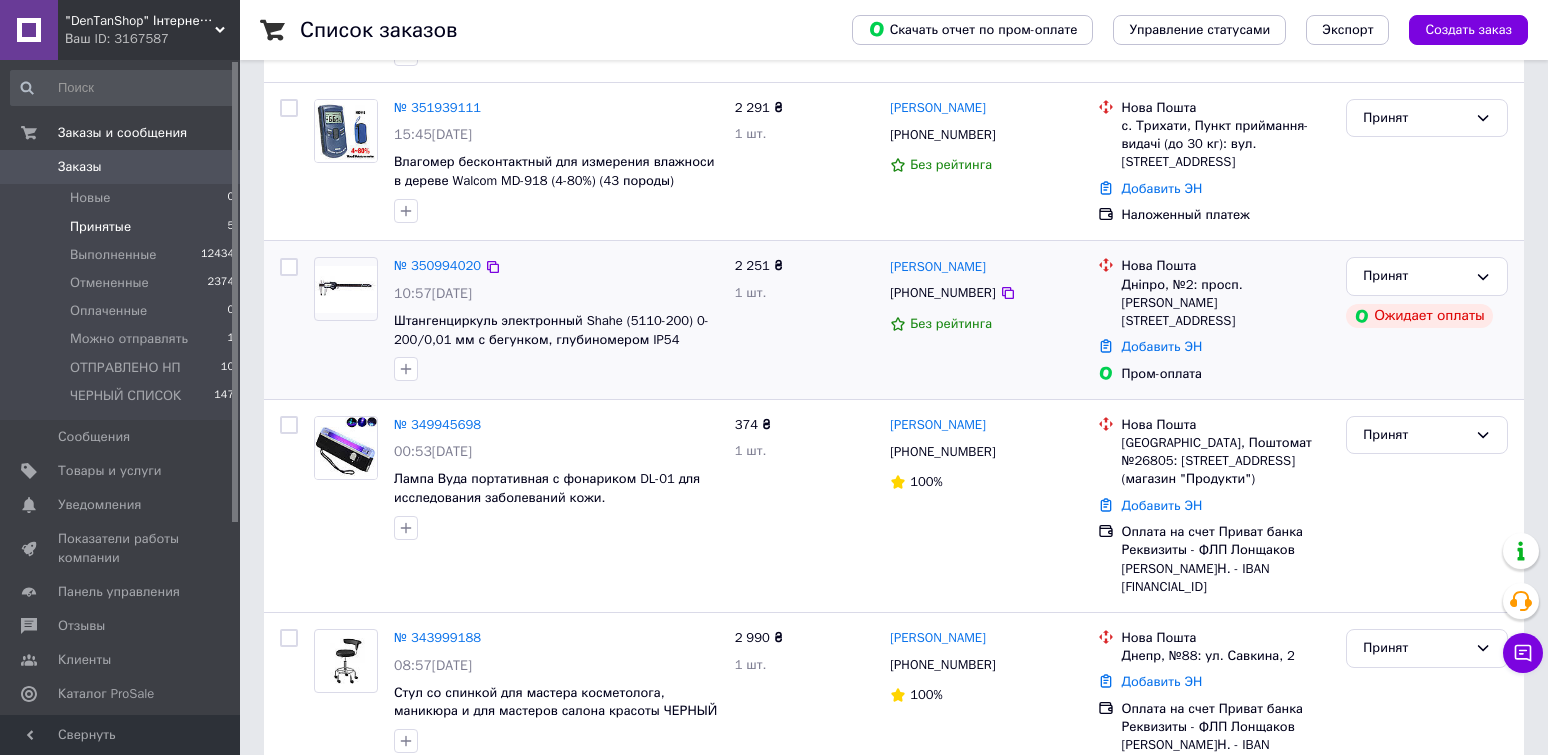 scroll, scrollTop: 400, scrollLeft: 0, axis: vertical 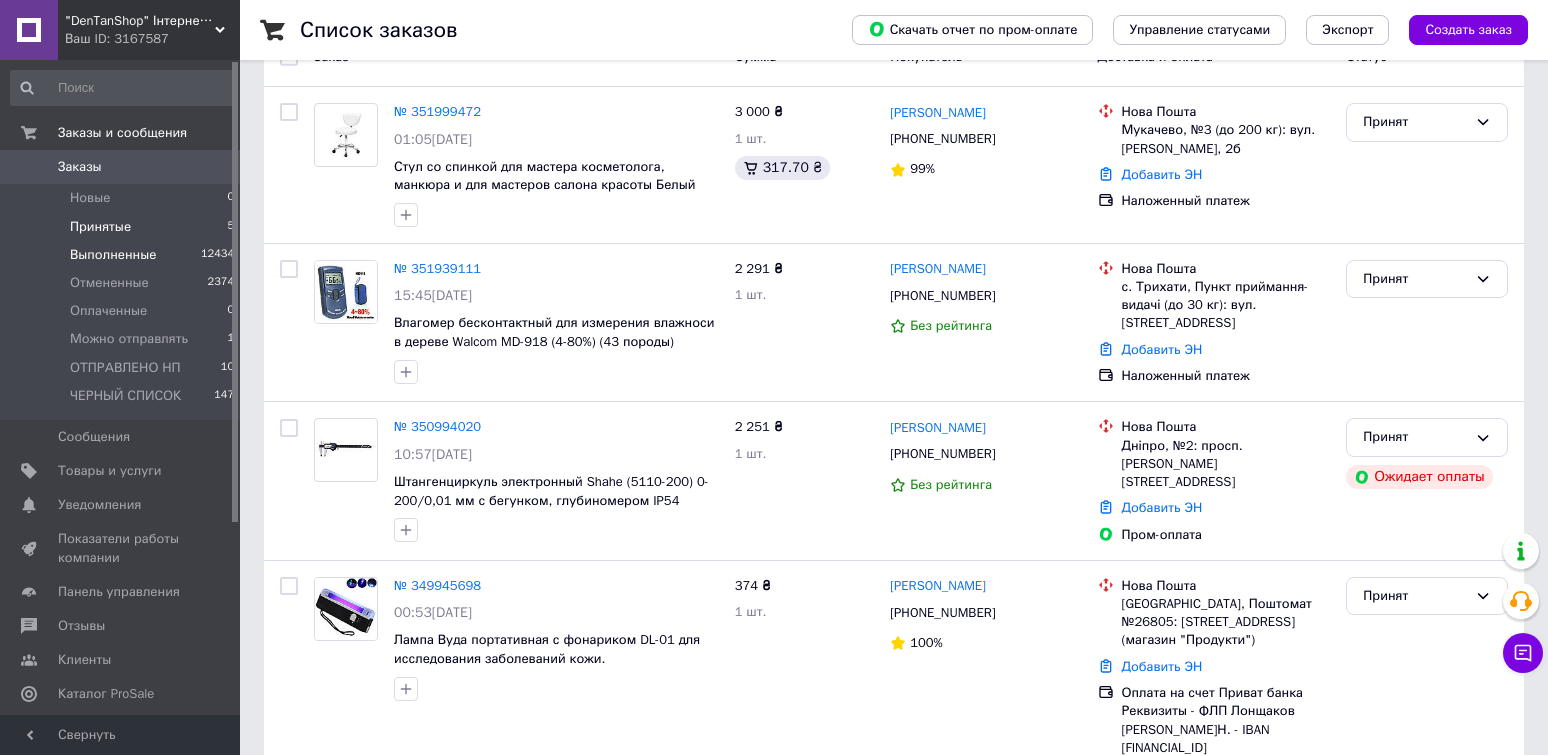 click on "Выполненные" at bounding box center [113, 255] 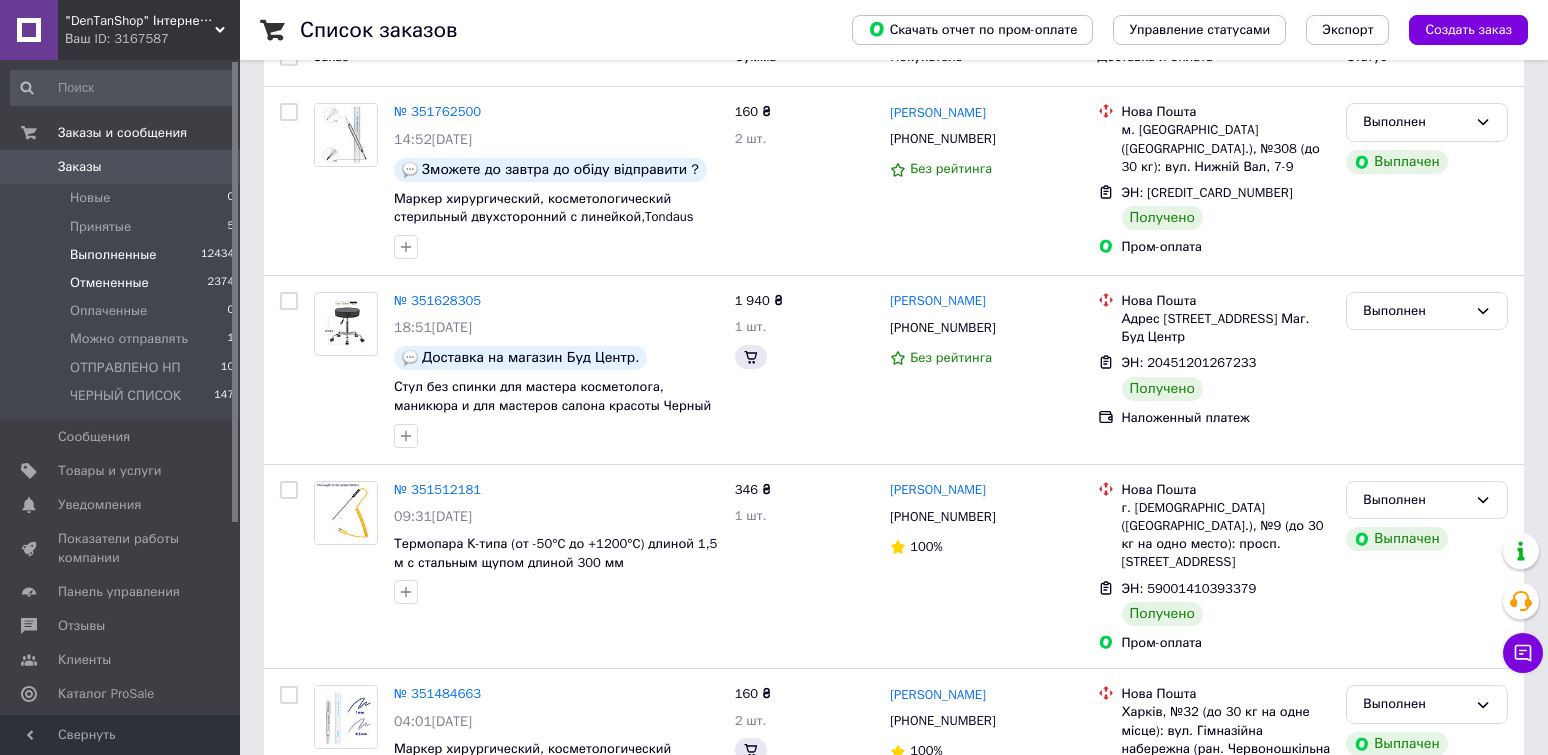 scroll, scrollTop: 0, scrollLeft: 0, axis: both 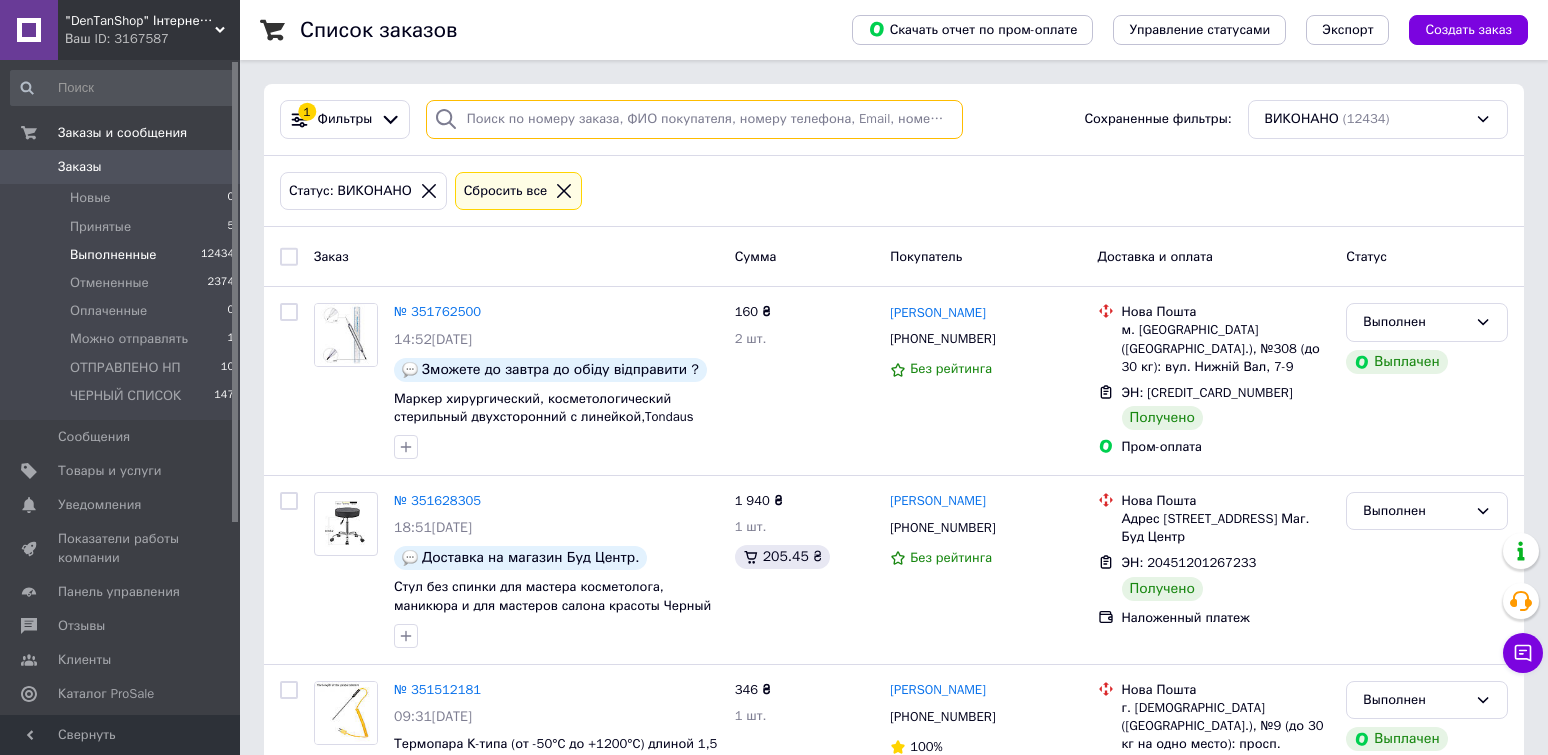 click at bounding box center (694, 119) 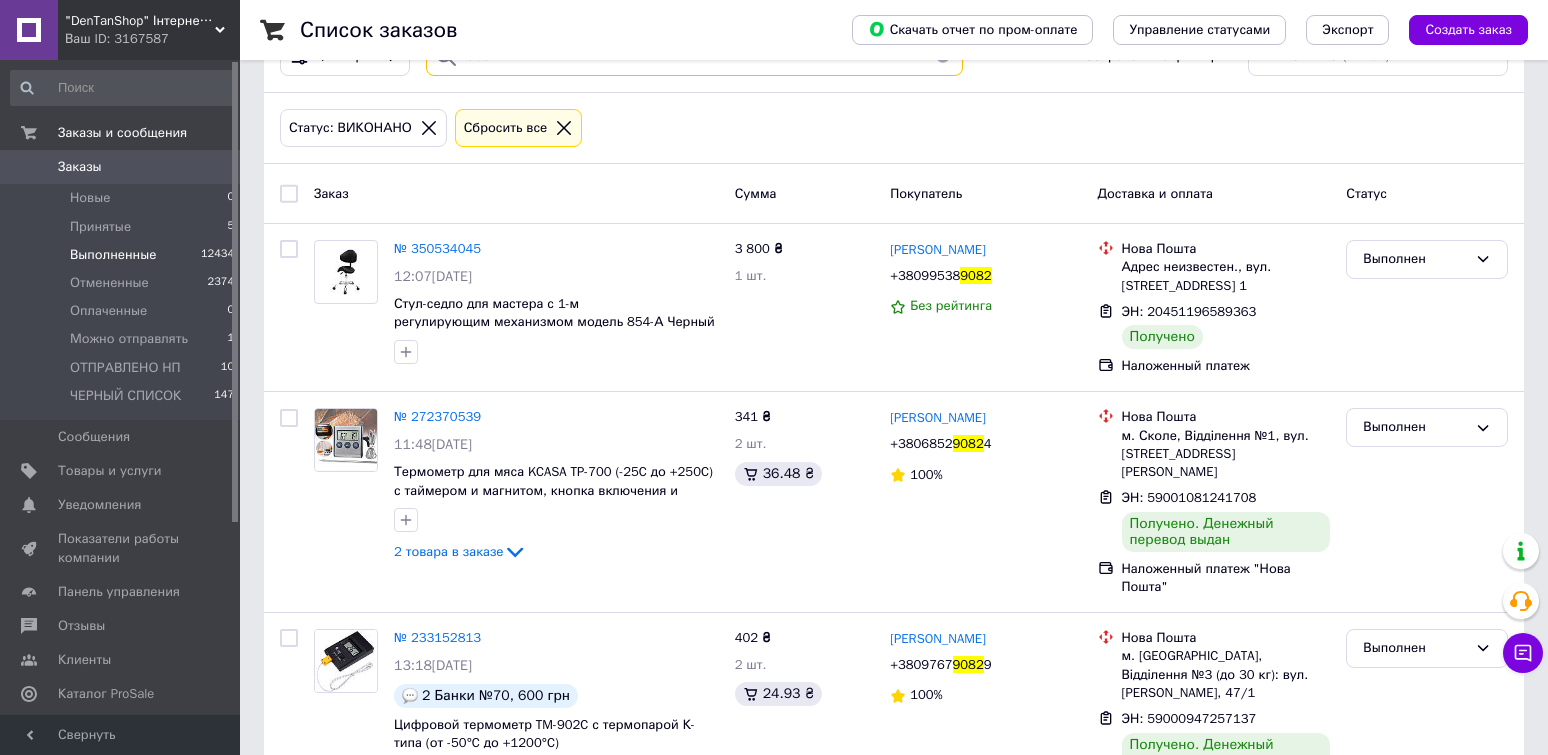 scroll, scrollTop: 100, scrollLeft: 0, axis: vertical 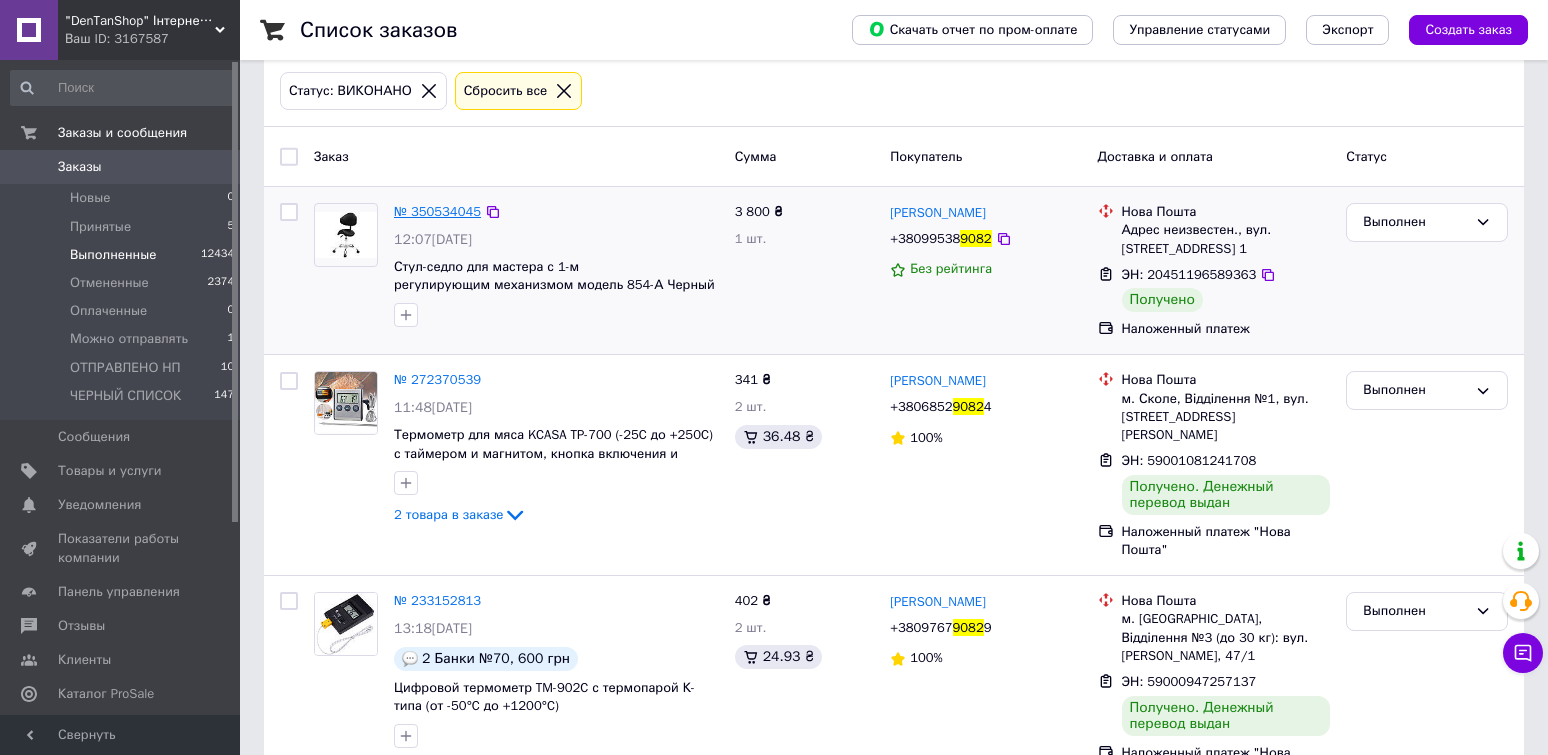 type on "9082" 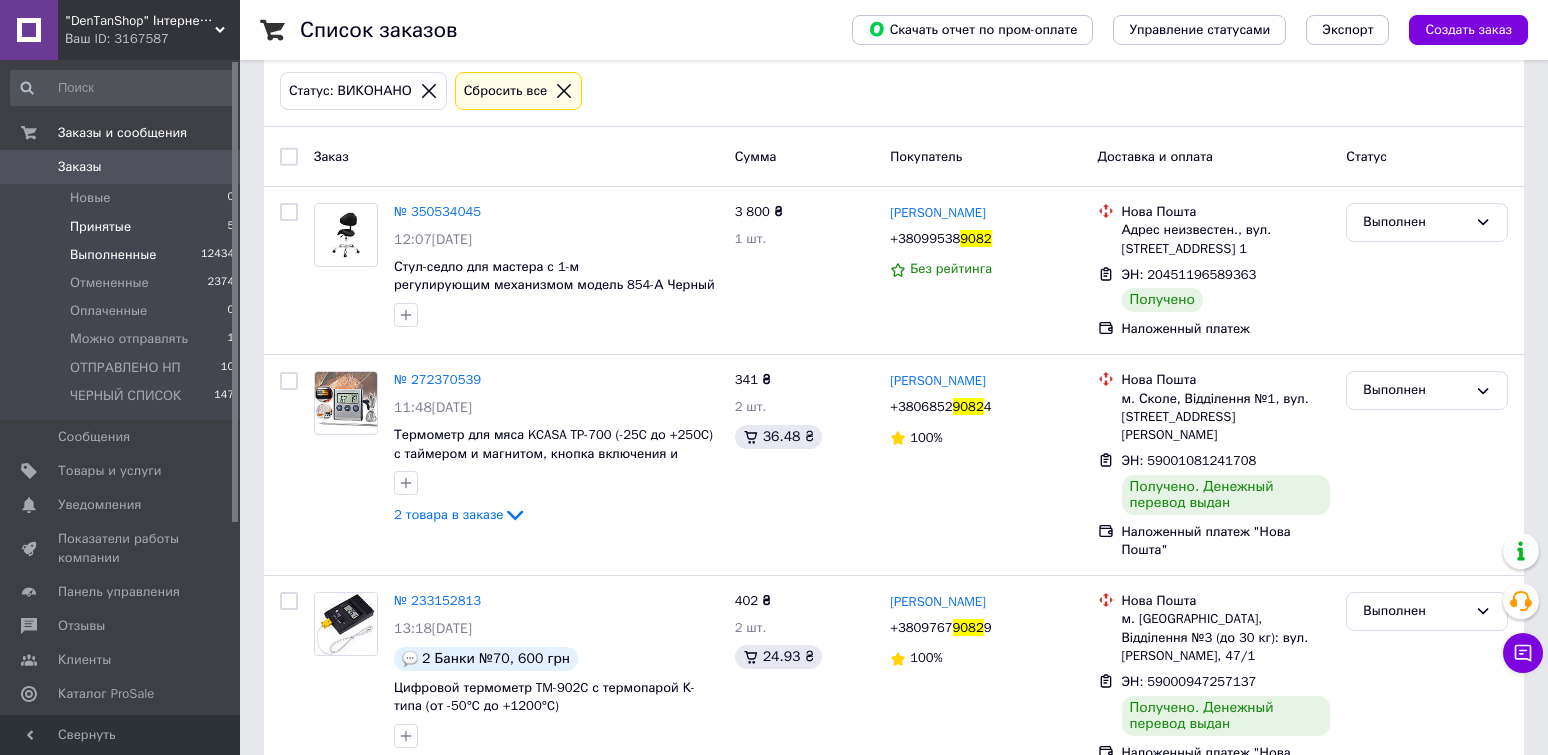 click on "Принятые" at bounding box center [100, 227] 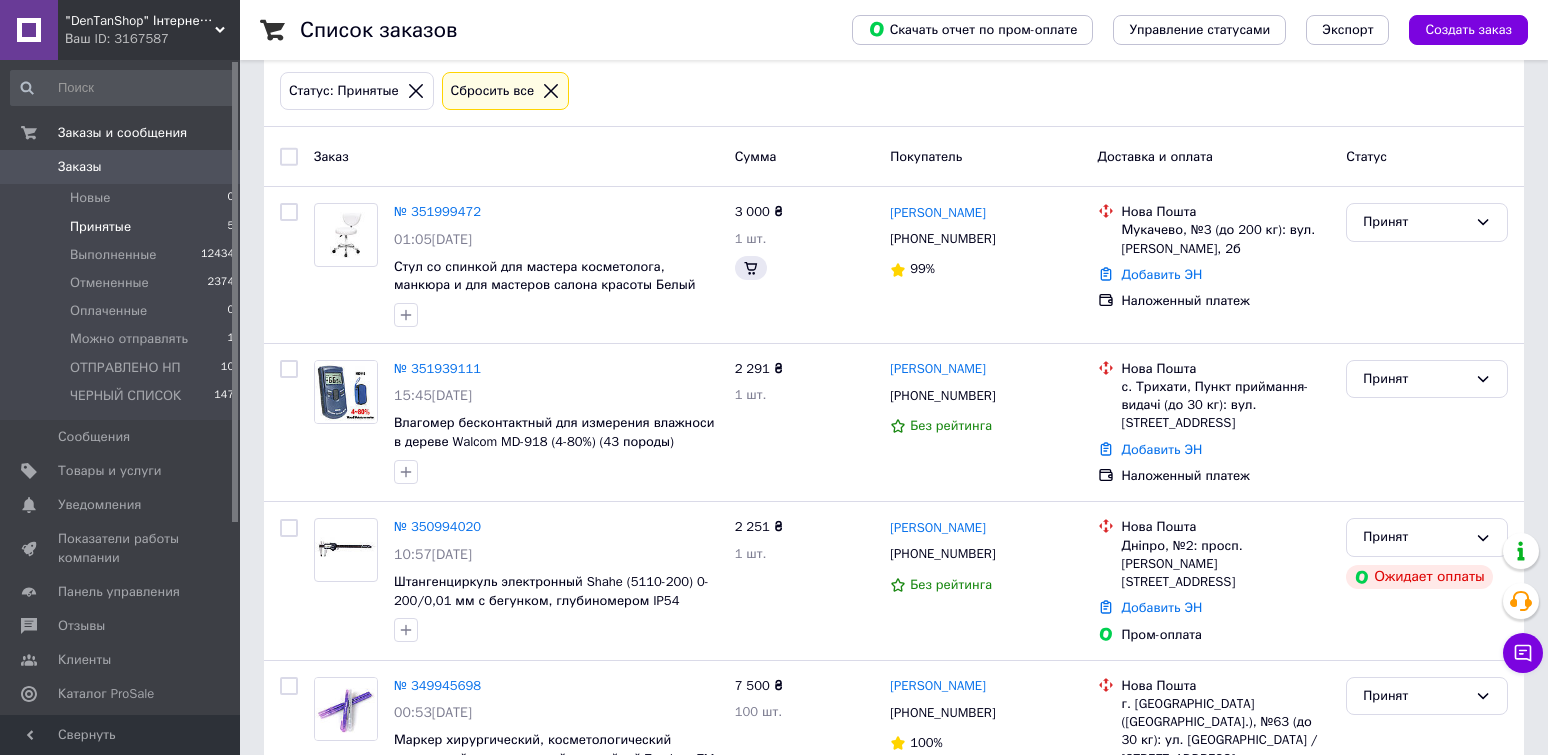 scroll, scrollTop: 0, scrollLeft: 0, axis: both 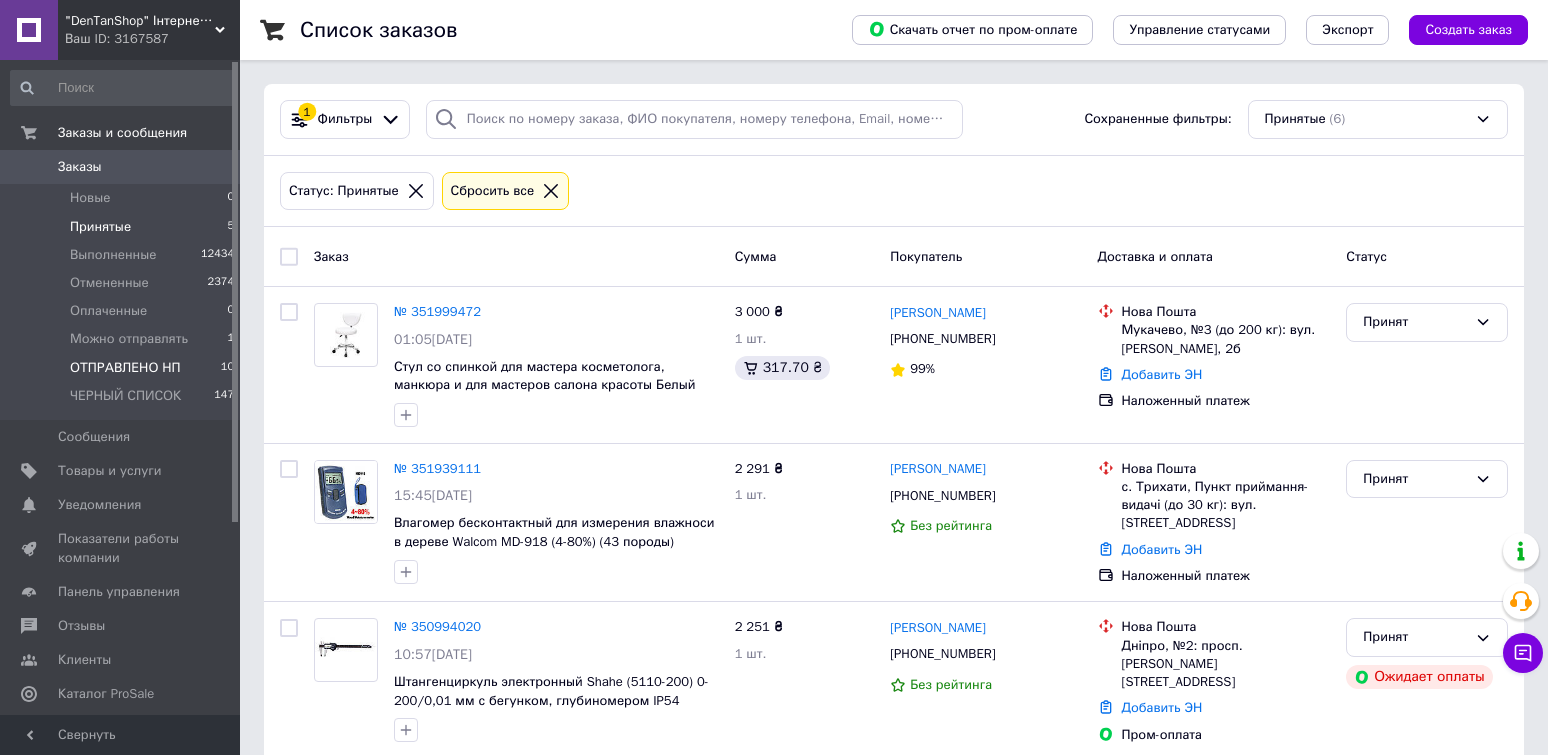 drag, startPoint x: 117, startPoint y: 358, endPoint x: 180, endPoint y: 364, distance: 63.28507 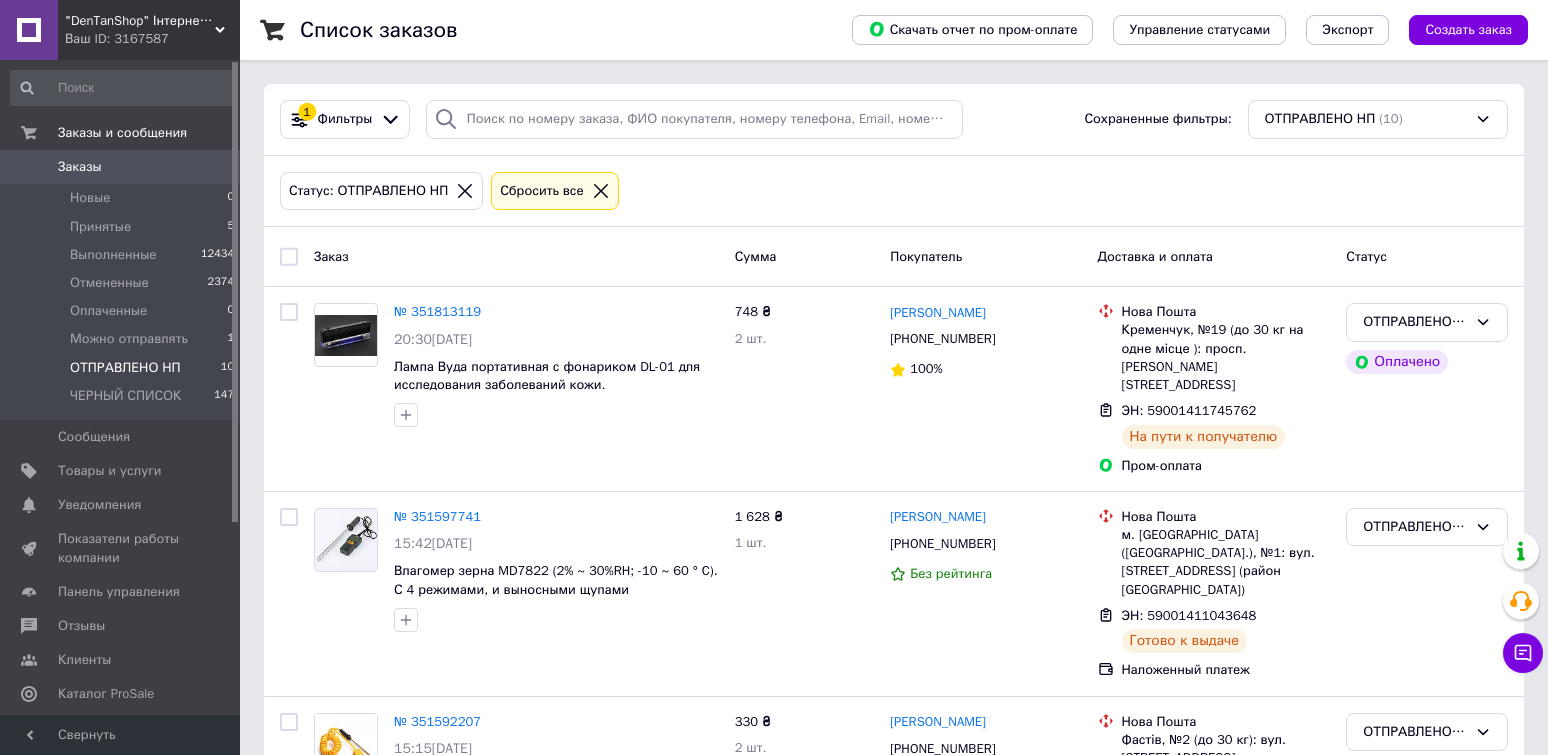 click on "ОТПРАВЛЕНО НП" at bounding box center (1415, 527) 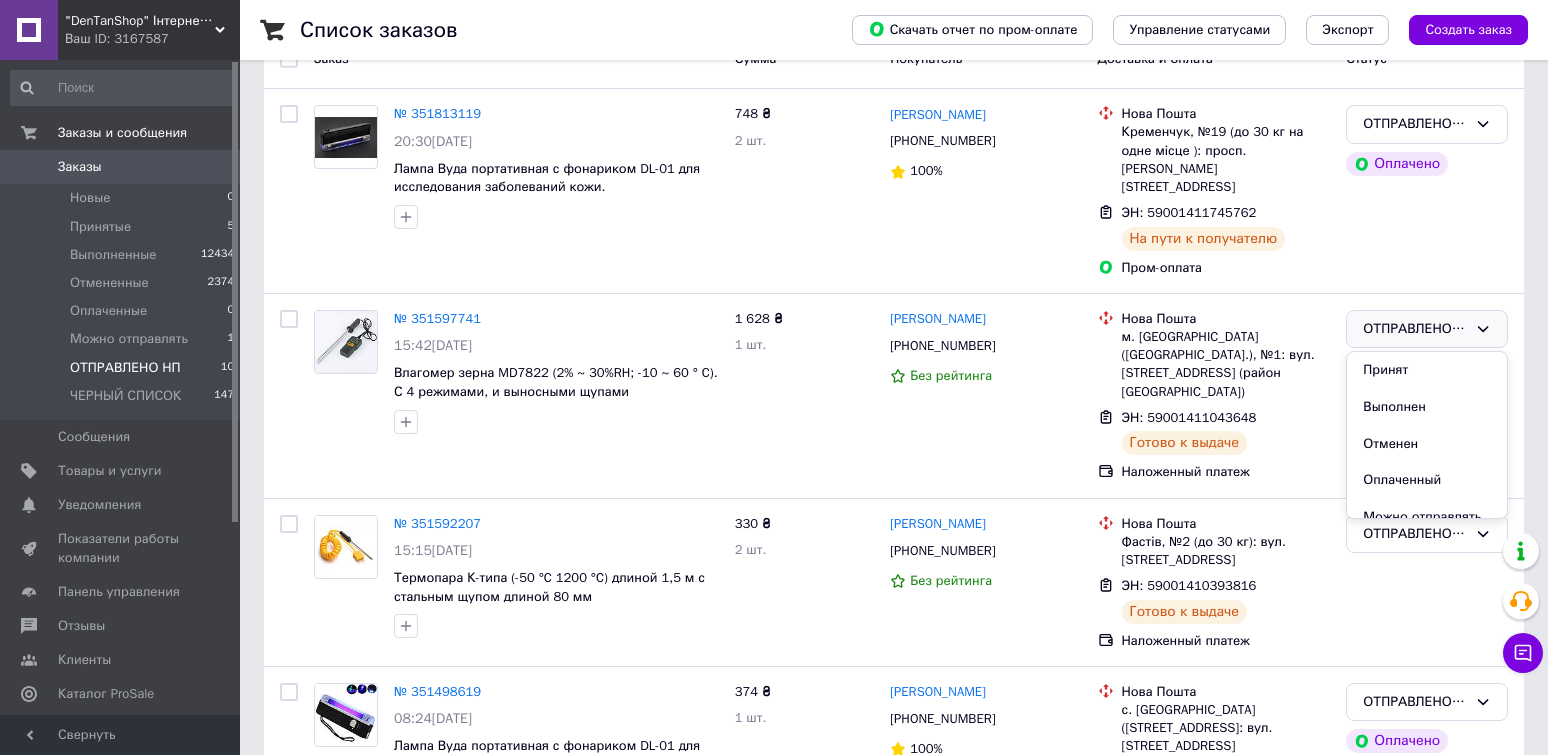 scroll, scrollTop: 200, scrollLeft: 0, axis: vertical 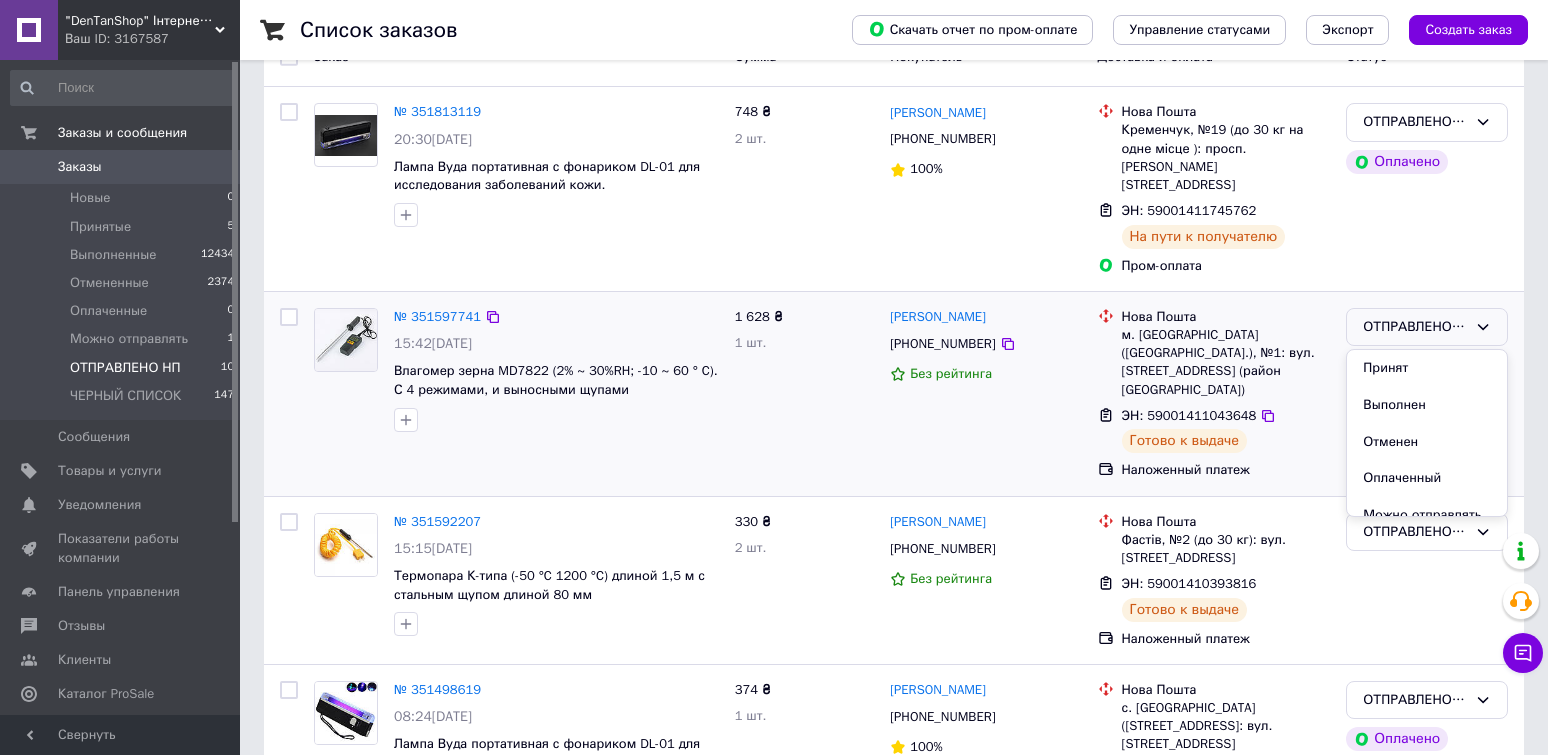 drag, startPoint x: 1402, startPoint y: 374, endPoint x: 1462, endPoint y: 358, distance: 62.0967 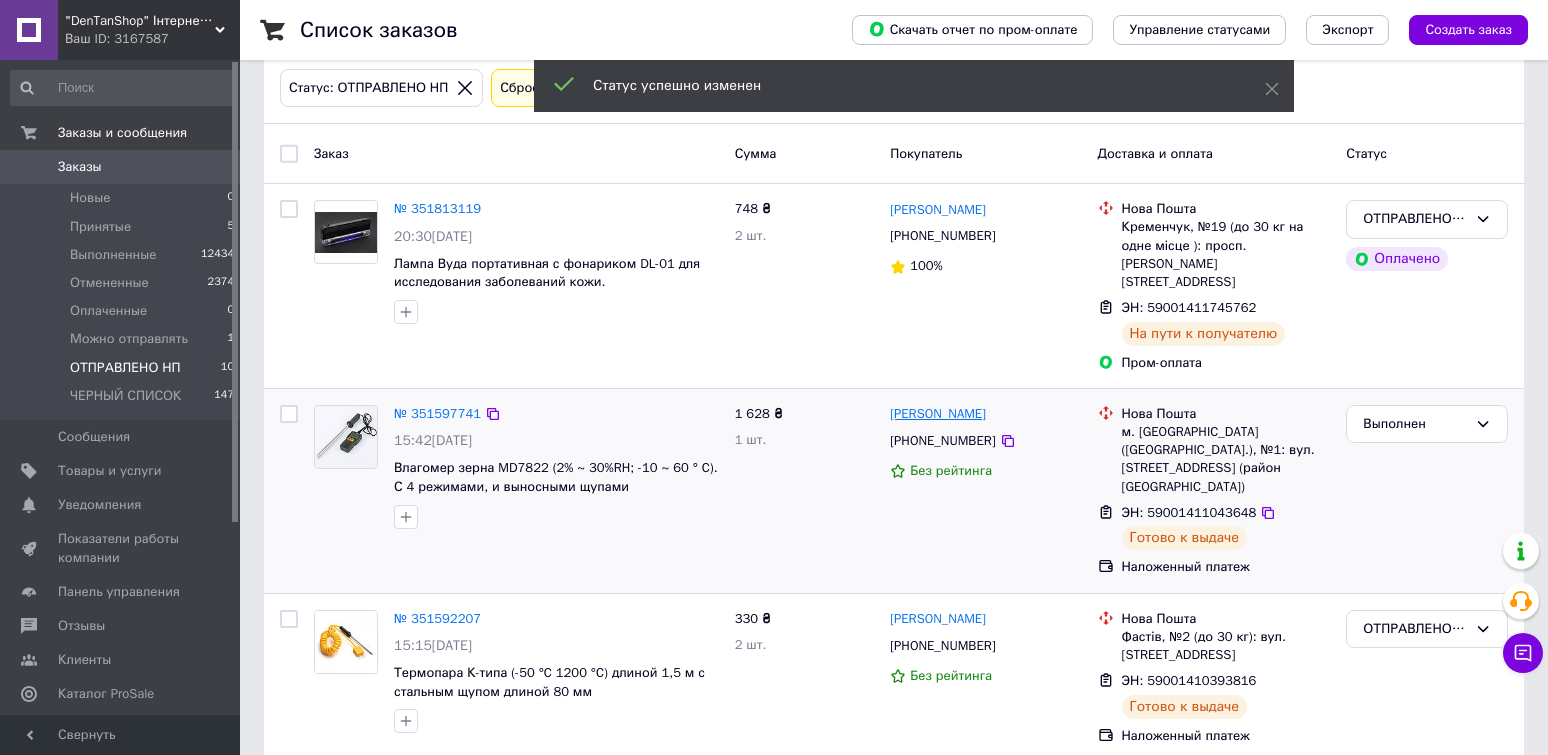 scroll, scrollTop: 0, scrollLeft: 0, axis: both 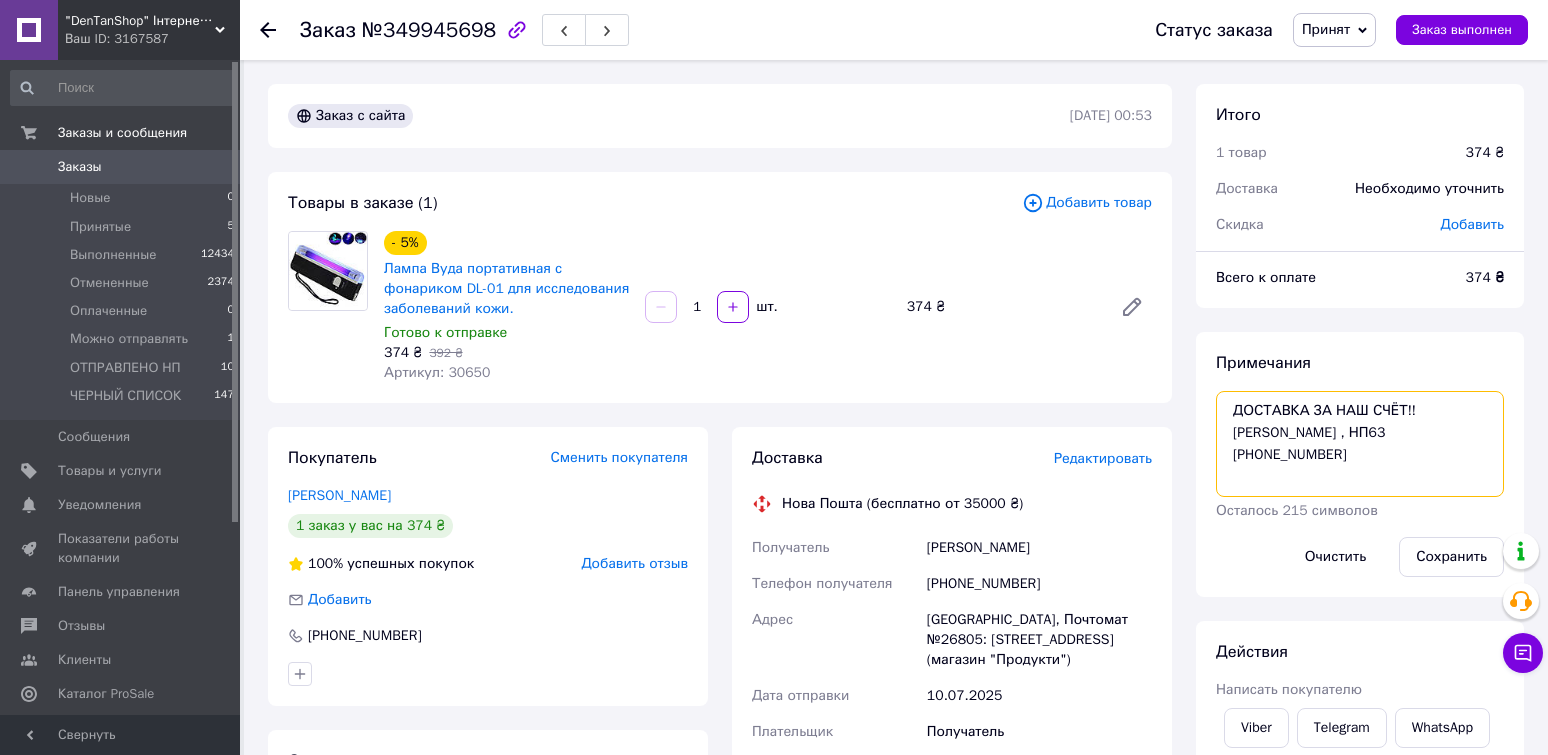 click on "ДОСТАВКА ЗА НАШ СЧЁТ!!
ФОП Мигиль Іван Миколайович
Київ , НП63
+380 (67) 919 95 14" at bounding box center [1360, 444] 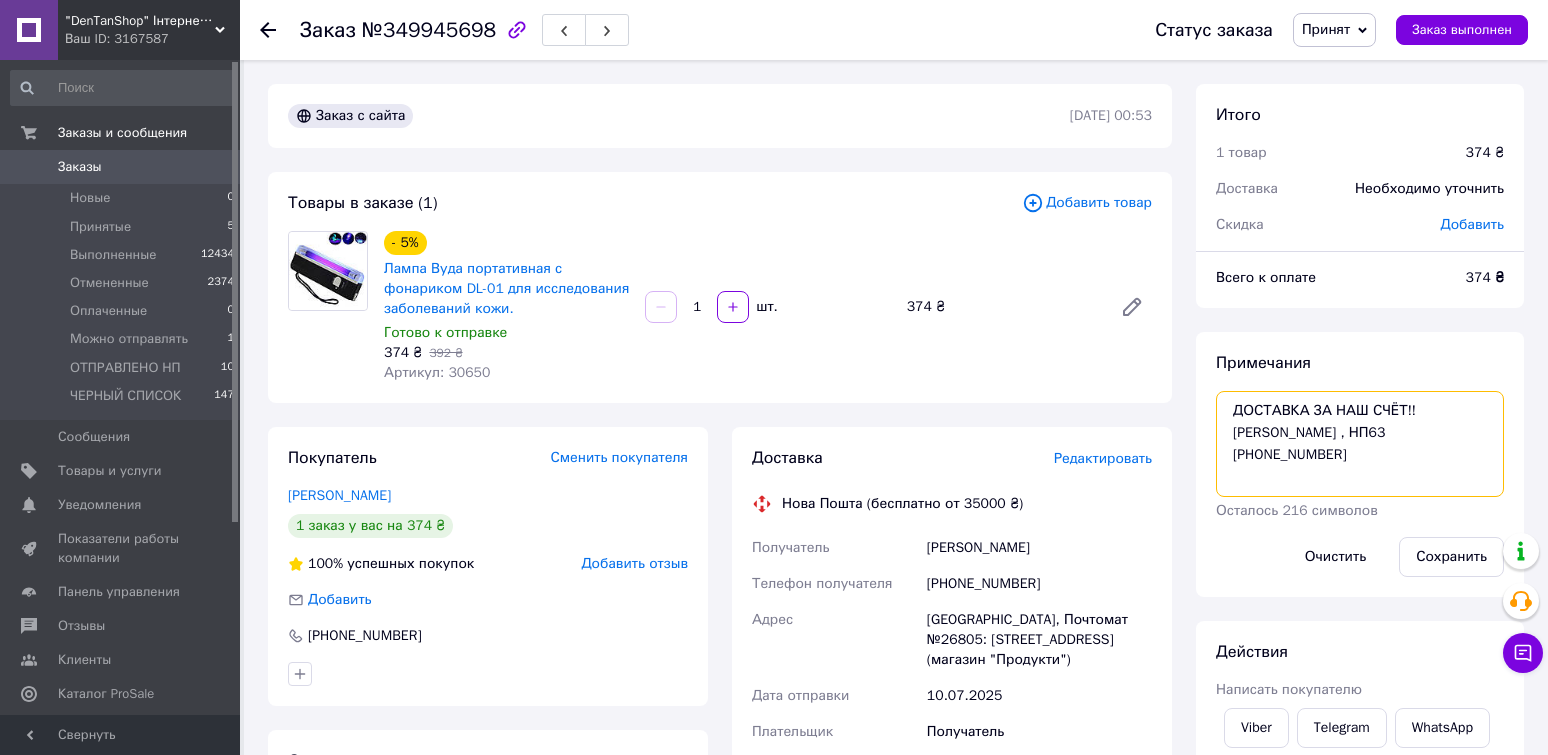 click on "ДОСТАВКА ЗА НАШ СЧЁТ!!
ФОП Мигиль Іван Миколайович
Київ , НП63
+380 (67) 919 9514" at bounding box center [1360, 444] 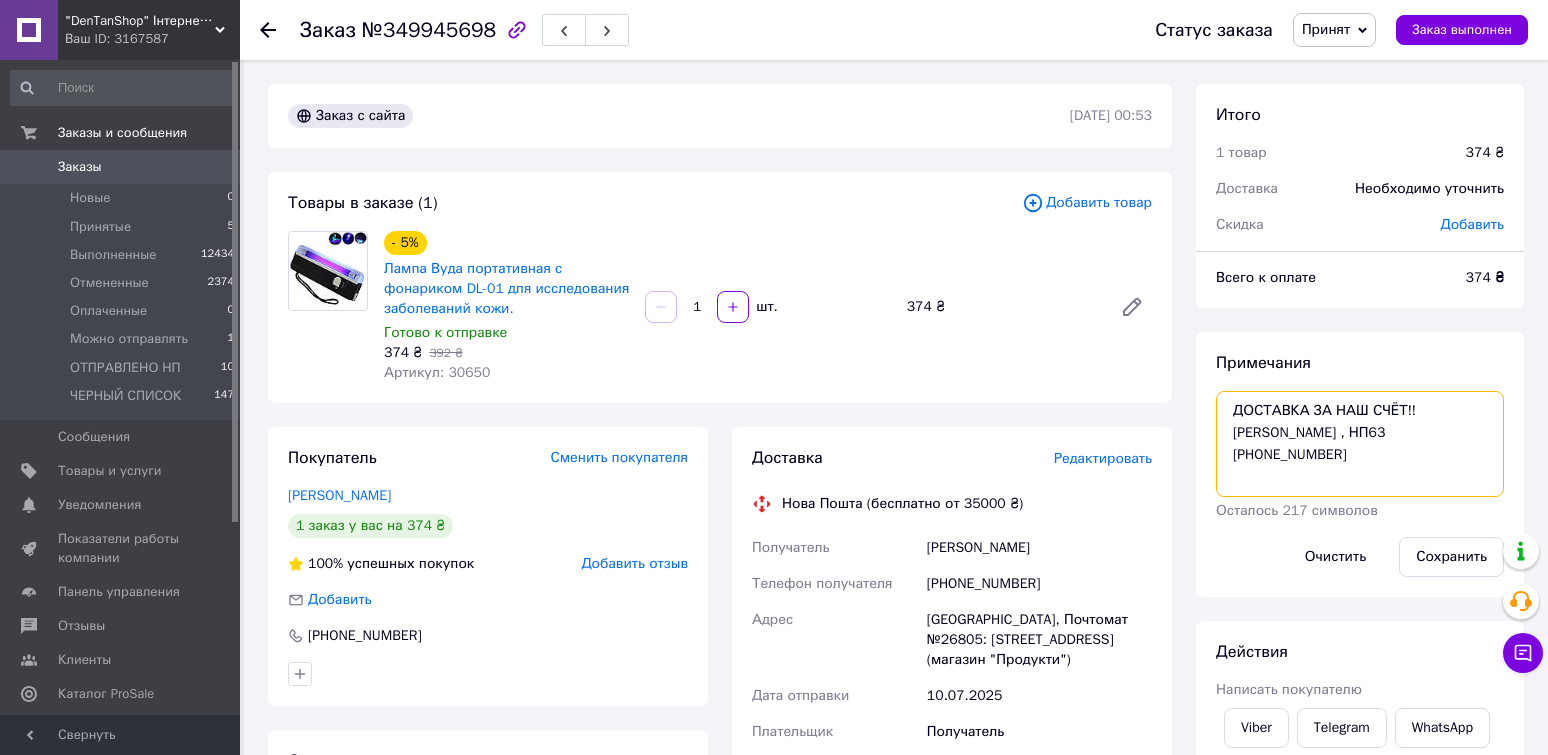 click on "ДОСТАВКА ЗА НАШ СЧЁТ!!
ФОП Мигиль Іван Миколайович
Київ , НП63
+380 (67) 9199514" at bounding box center [1360, 444] 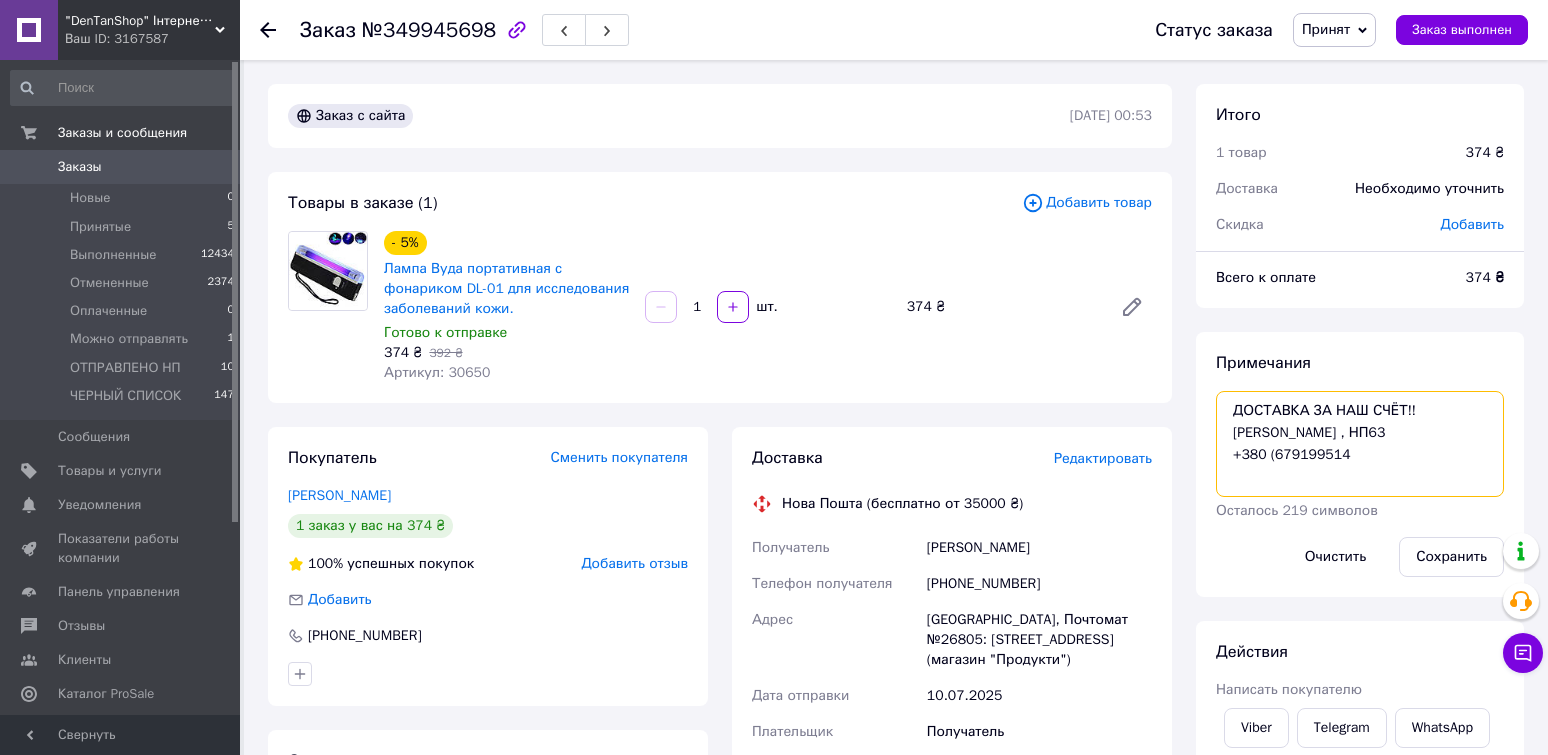 click on "ДОСТАВКА ЗА НАШ СЧЁТ!!
ФОП Мигиль Іван Миколайович
Київ , НП63
+380 (679199514" at bounding box center [1360, 444] 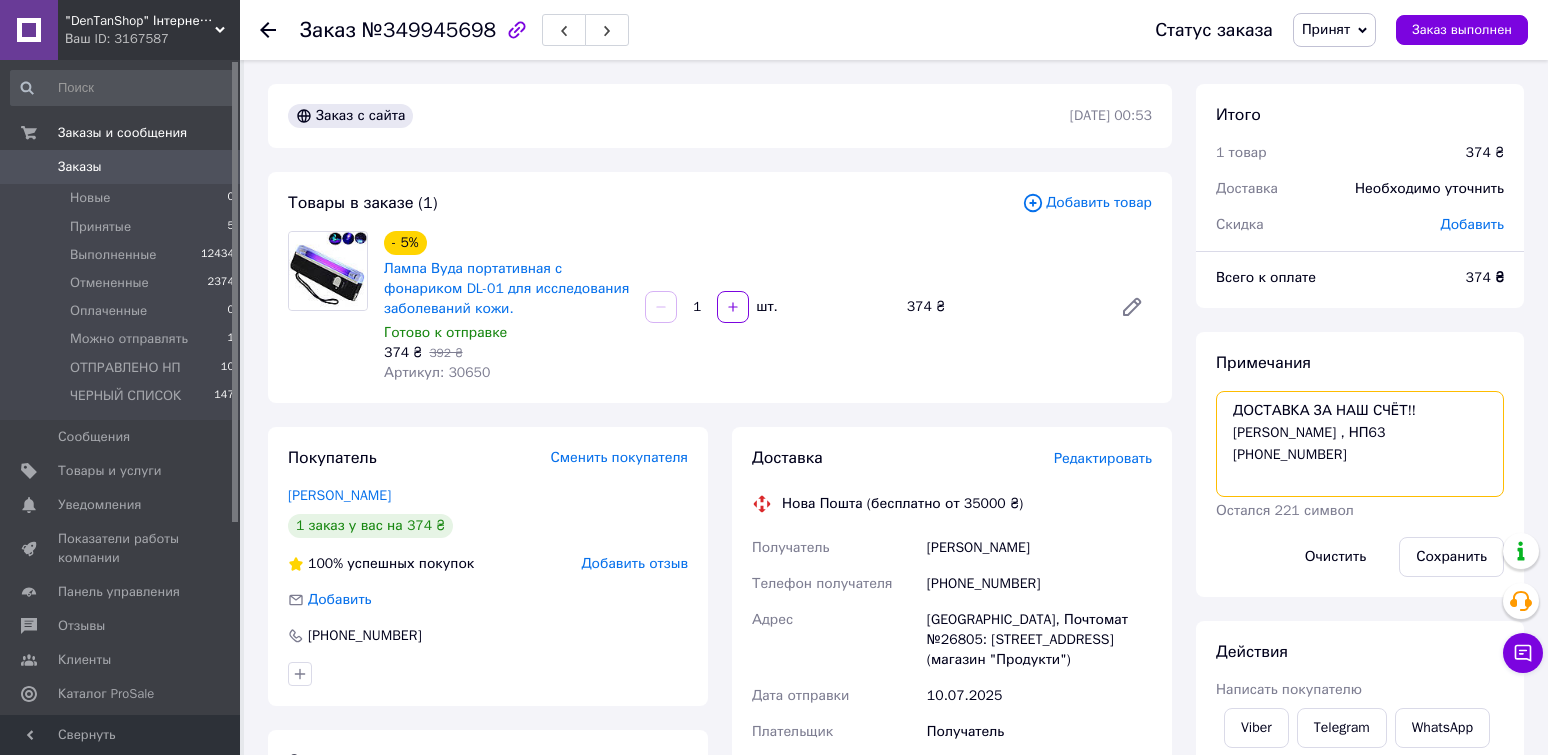 drag, startPoint x: 1332, startPoint y: 486, endPoint x: 1231, endPoint y: 471, distance: 102.10779 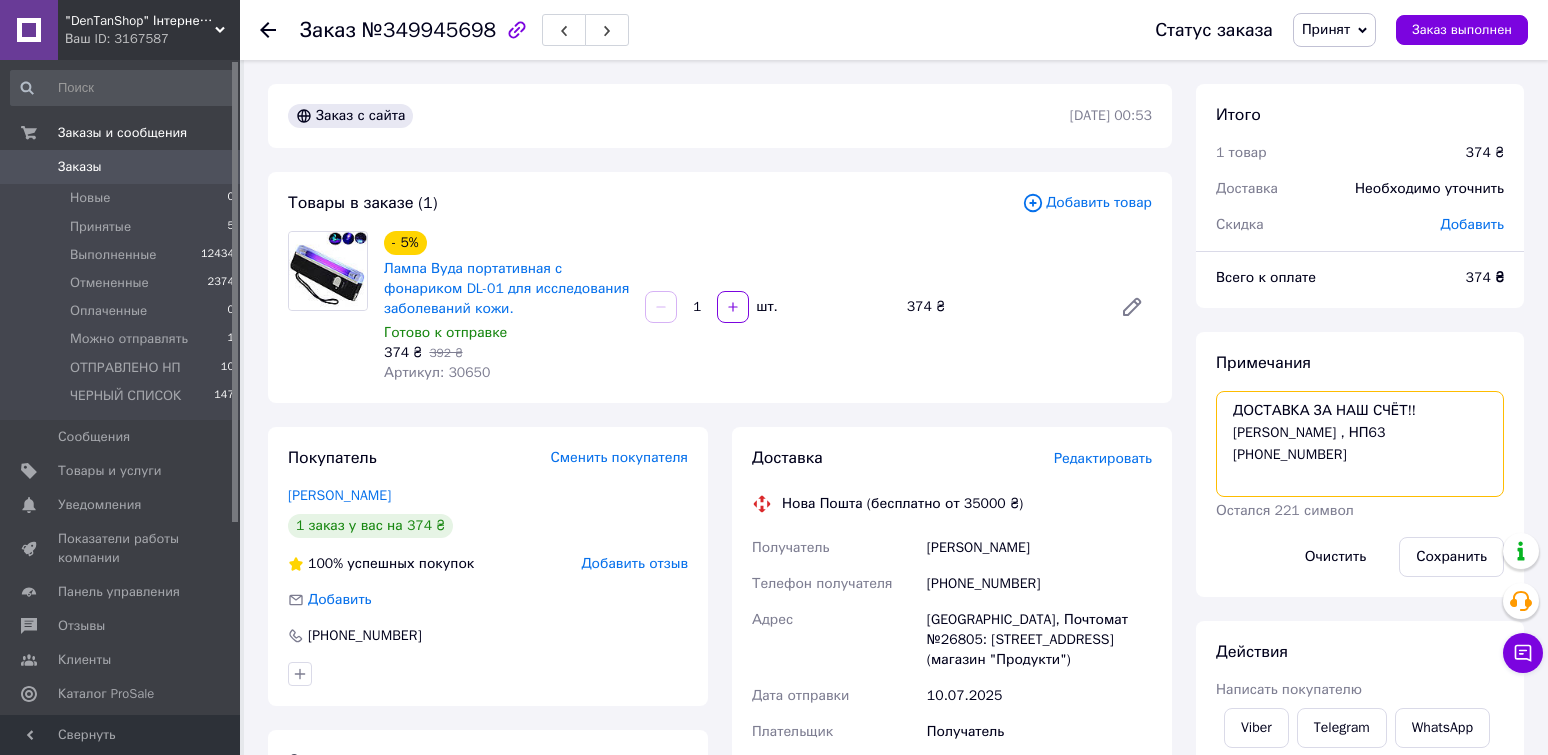 click on "ДОСТАВКА ЗА НАШ СЧЁТ!!
ФОП Мигиль Іван Миколайович
Київ , НП63
+380679199514" at bounding box center (1360, 444) 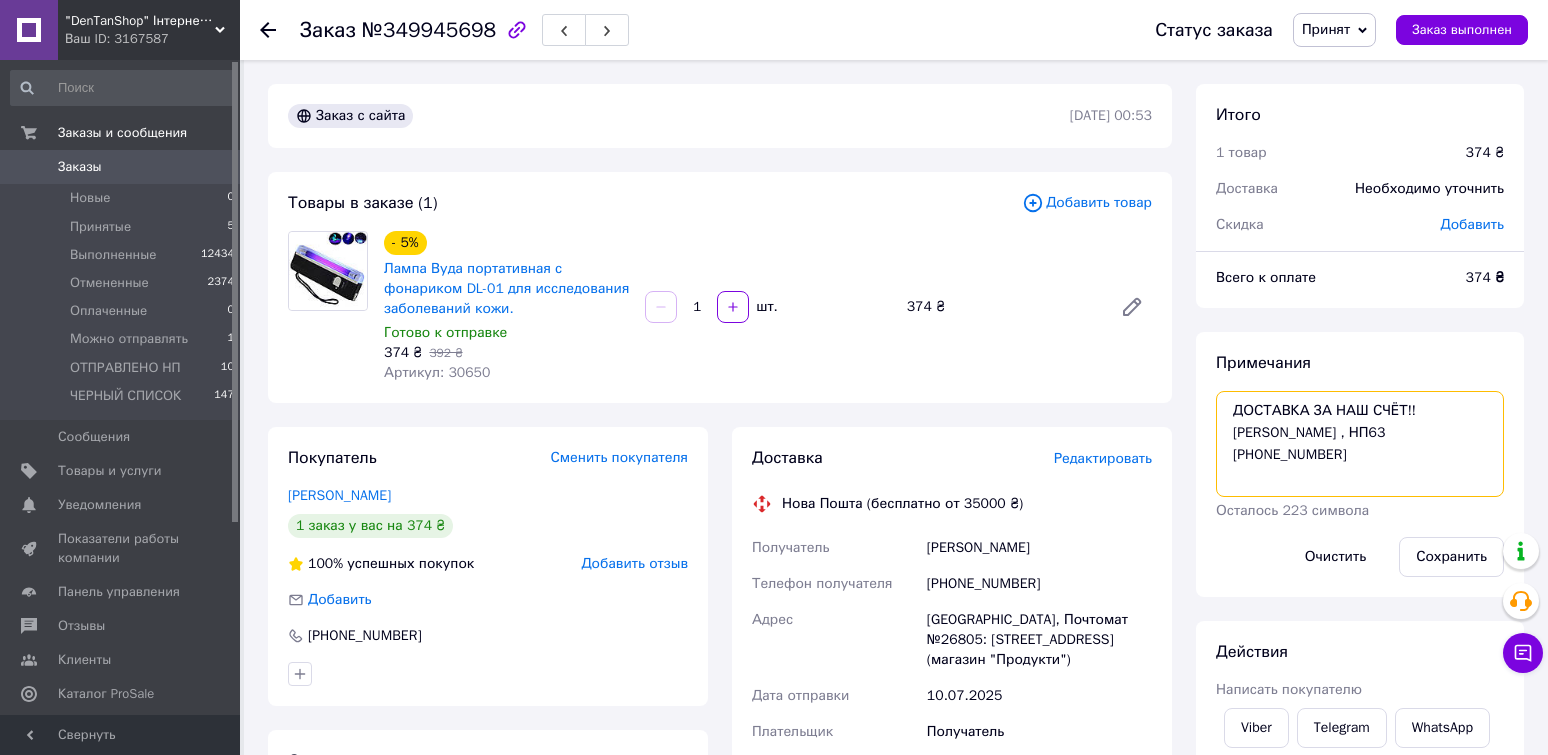 drag, startPoint x: 1442, startPoint y: 433, endPoint x: 1270, endPoint y: 435, distance: 172.01163 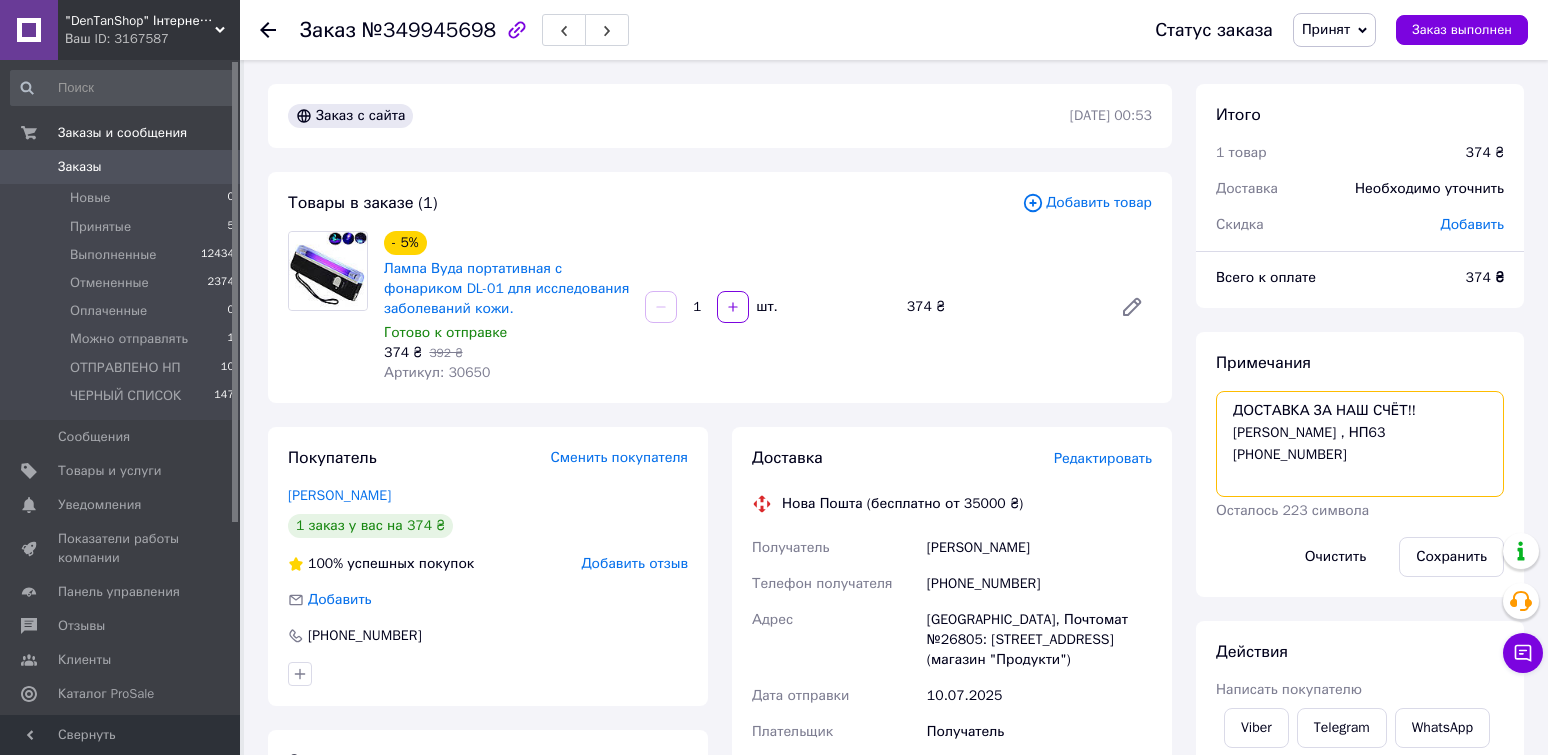 type on "ДОСТАВКА ЗА НАШ СЧЁТ!!
ФОП Мигиль Іван Миколайович
Київ , НП63
+380679199514" 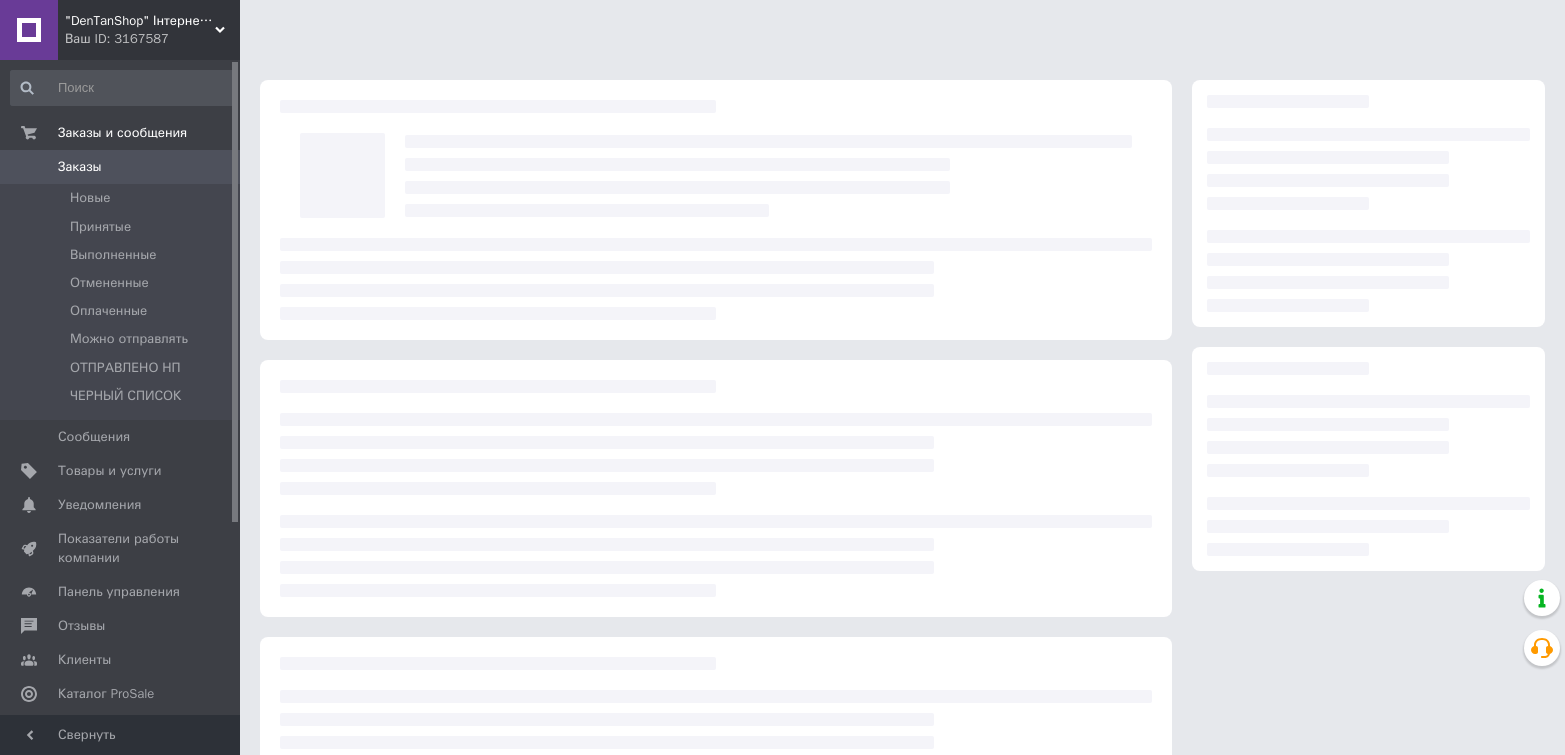 scroll, scrollTop: 0, scrollLeft: 0, axis: both 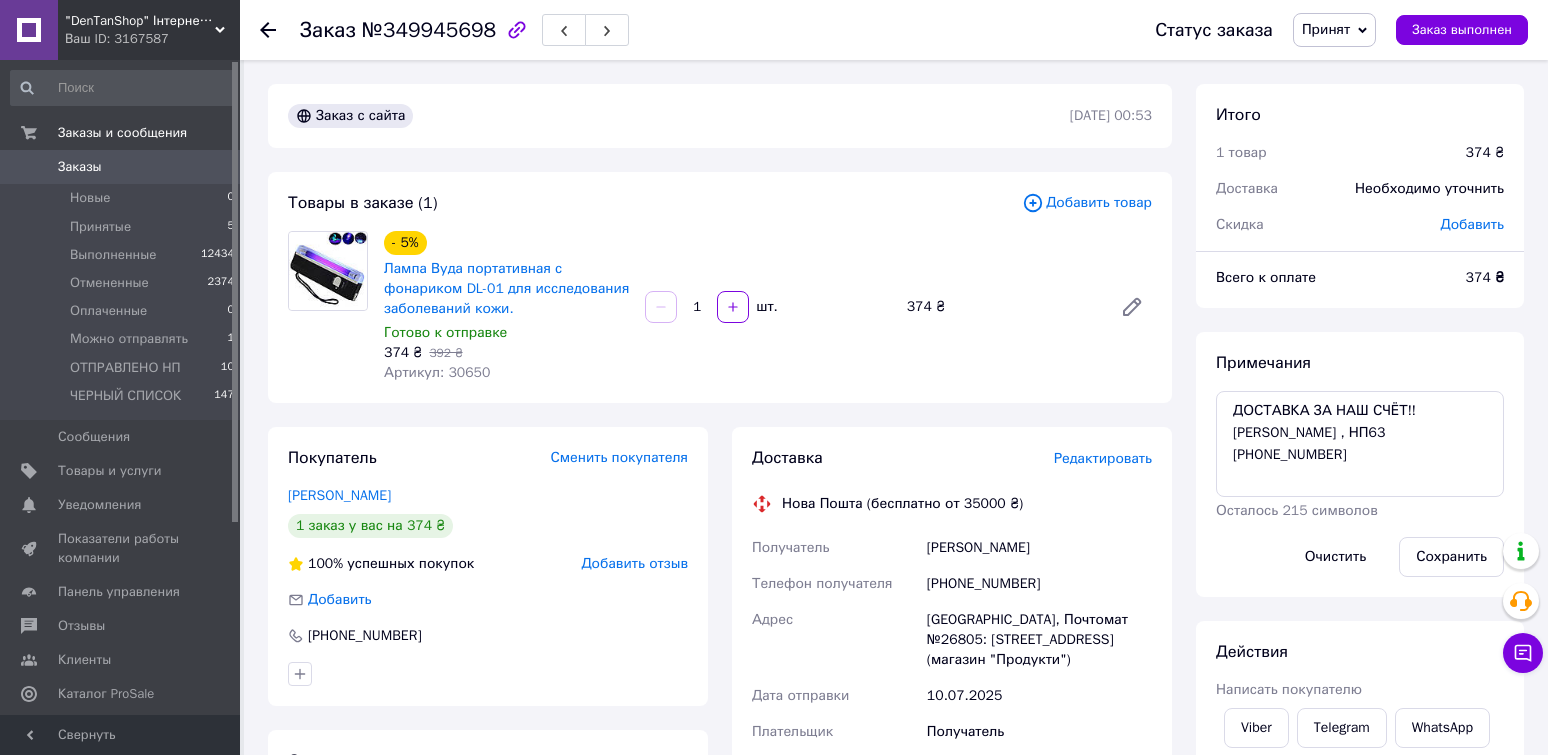 click on "Добавить товар" at bounding box center (1087, 203) 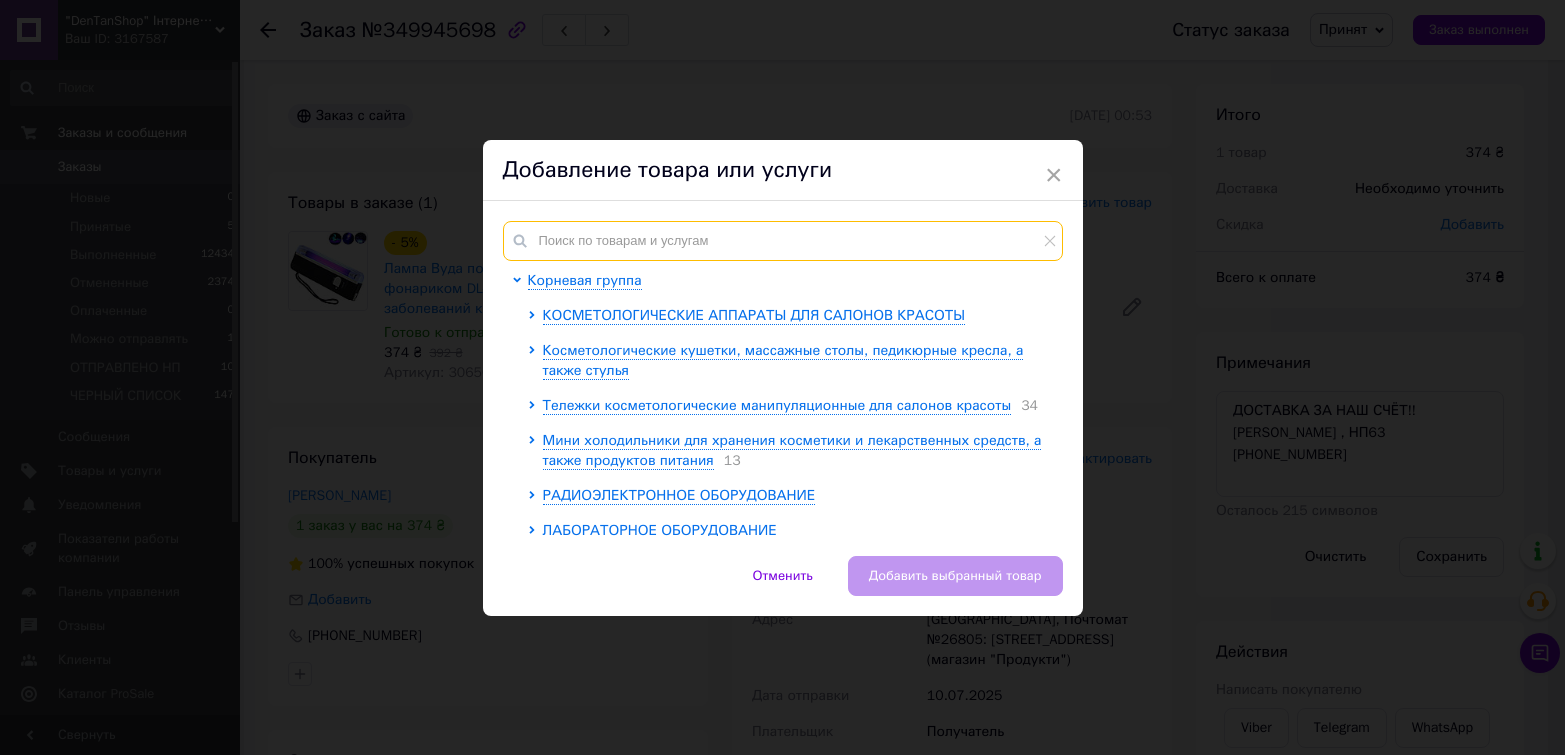 click at bounding box center [783, 241] 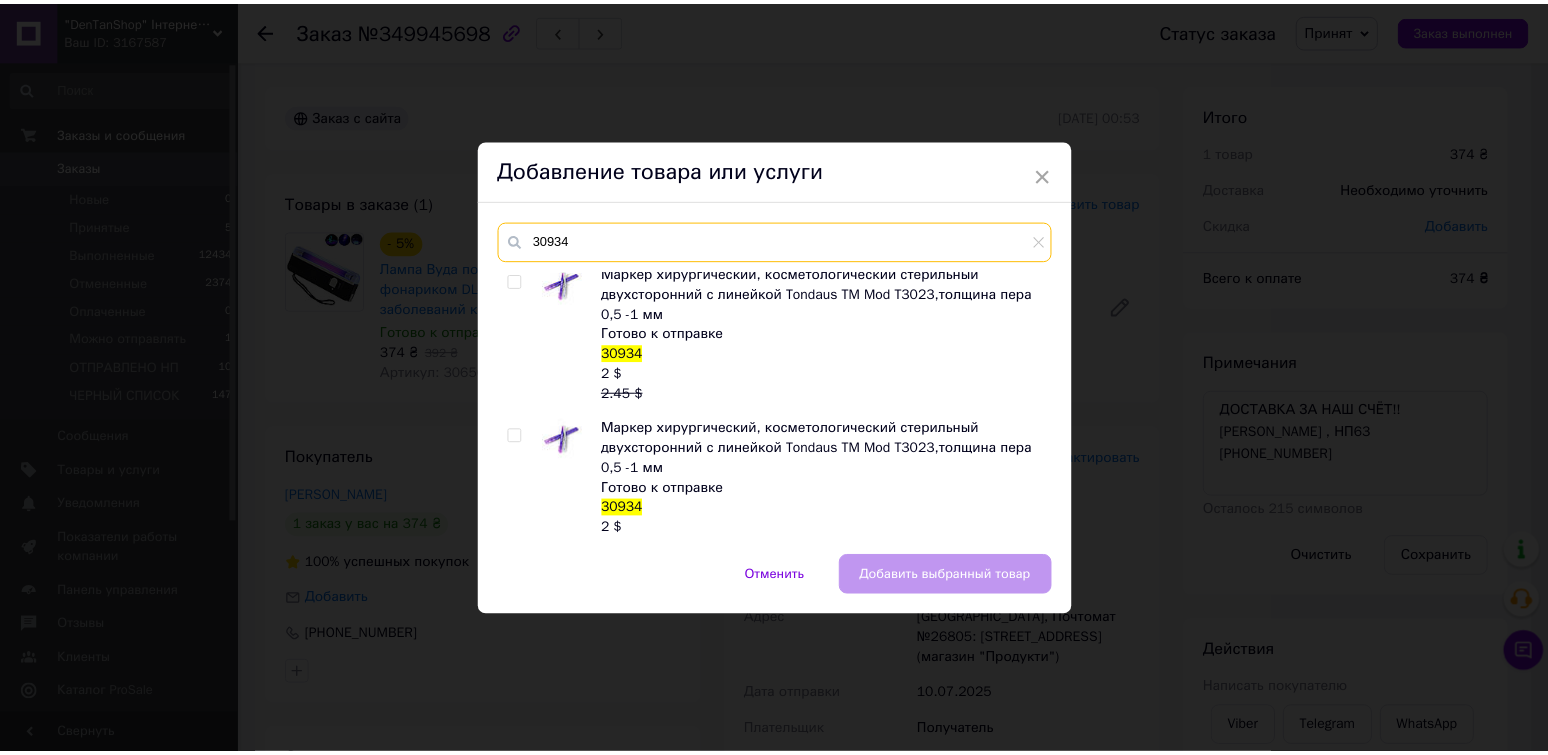scroll, scrollTop: 0, scrollLeft: 0, axis: both 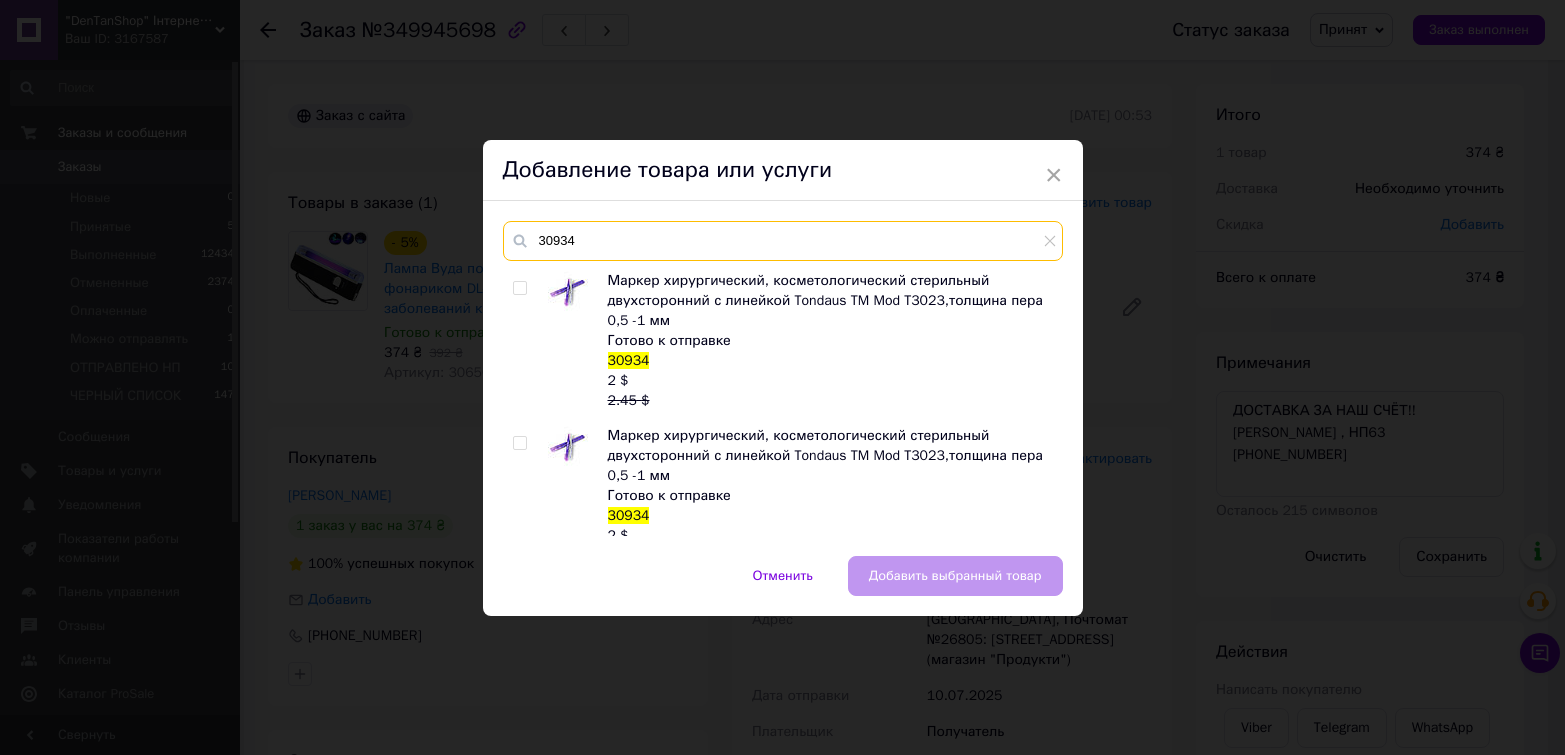 type on "30934" 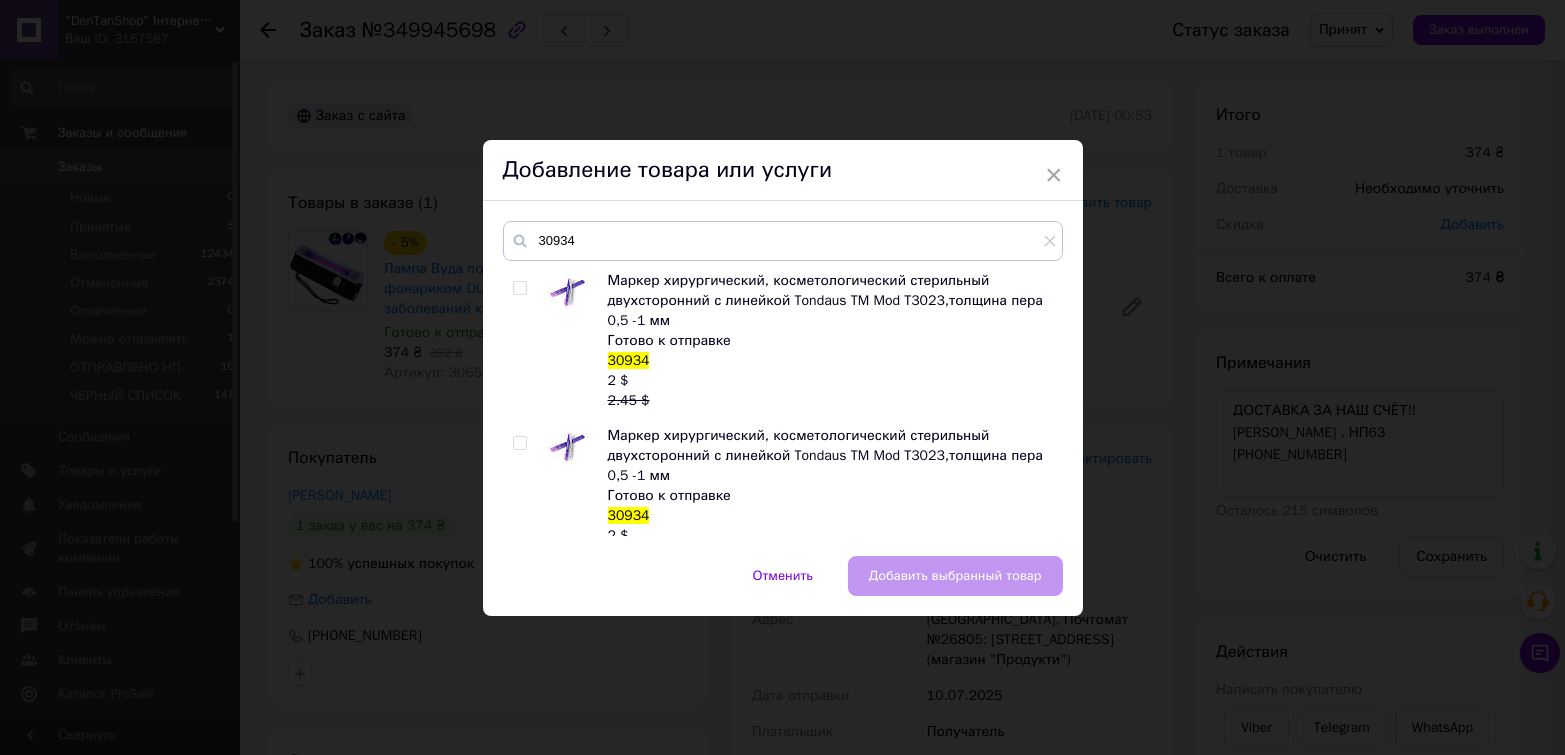 click at bounding box center (519, 288) 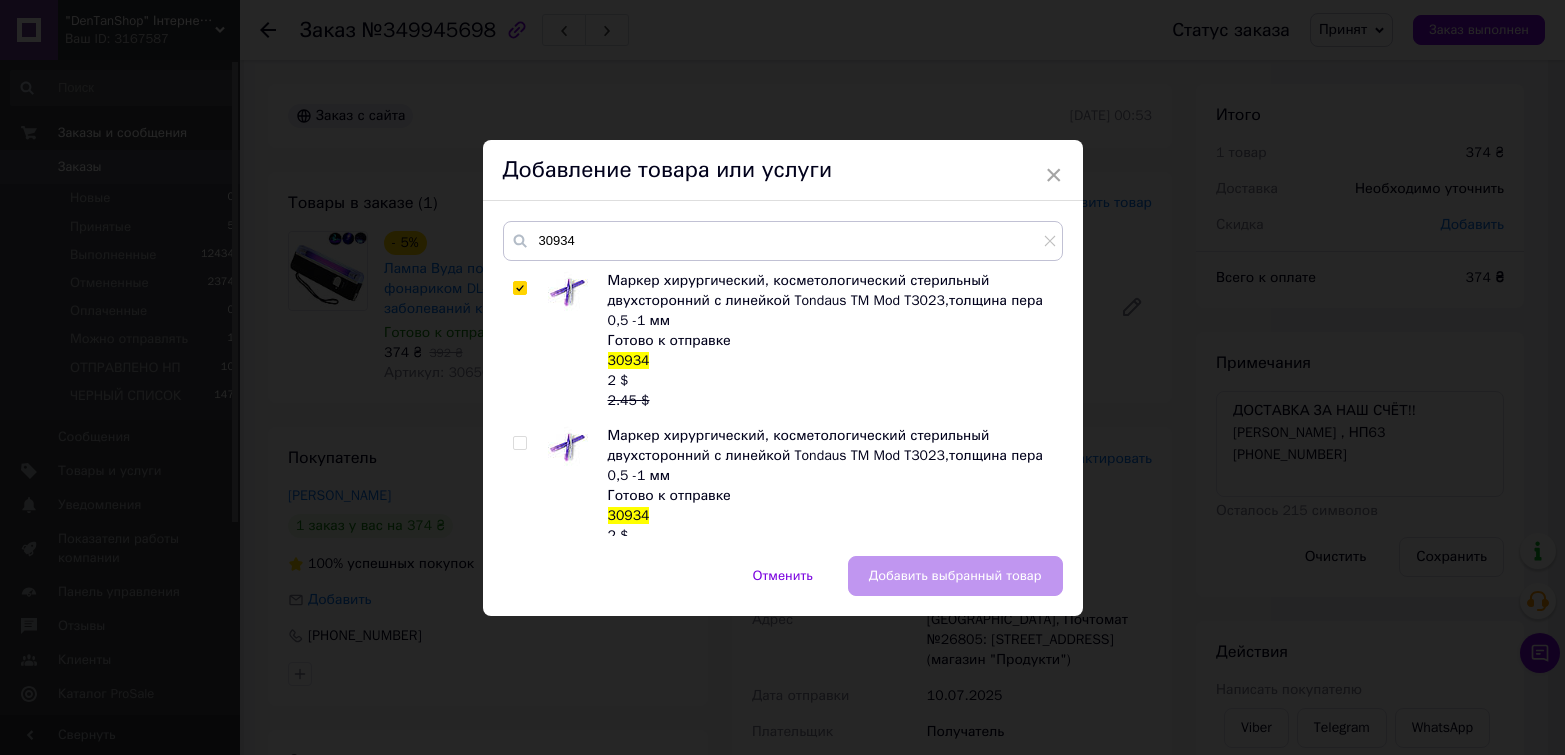 checkbox on "true" 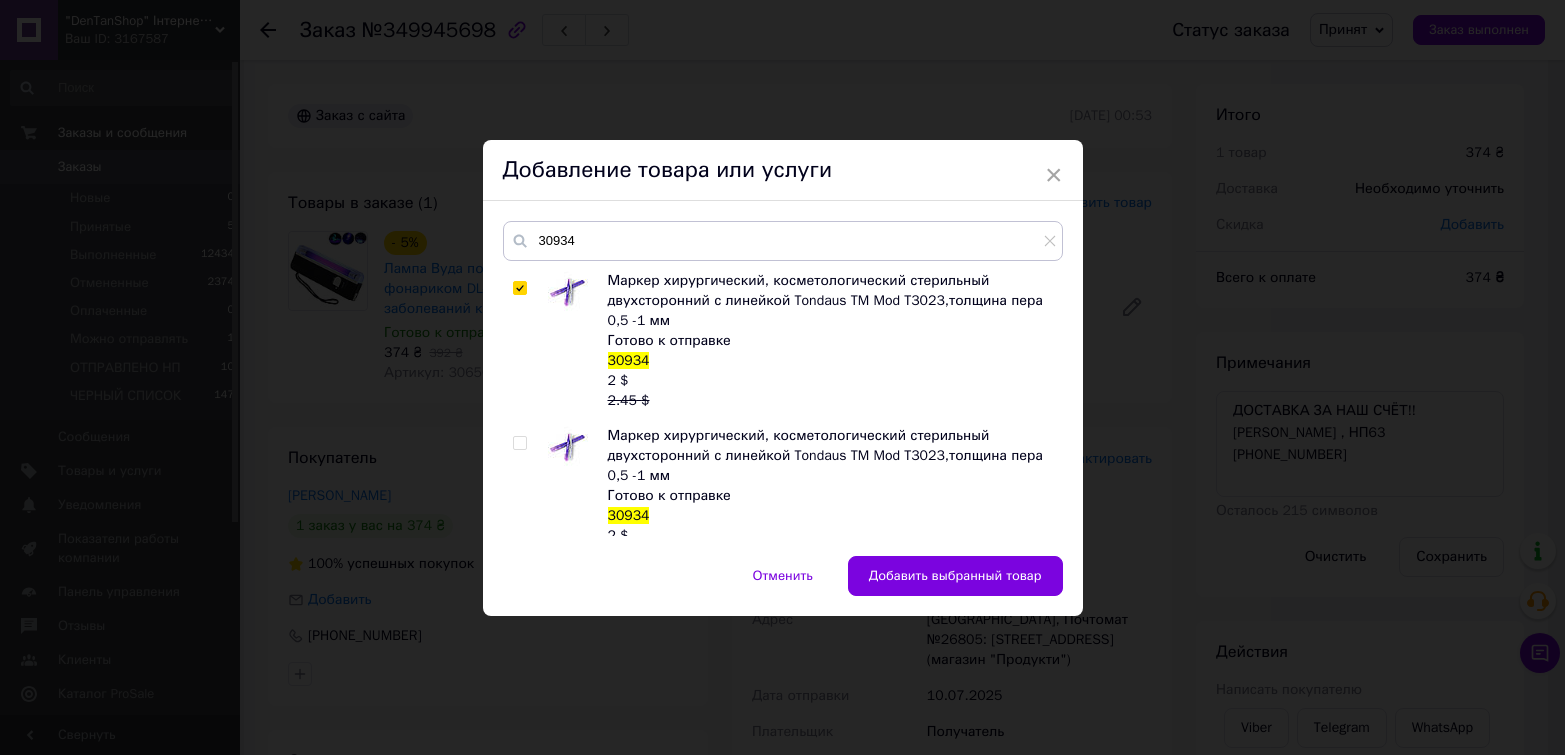drag, startPoint x: 968, startPoint y: 573, endPoint x: 989, endPoint y: 481, distance: 94.36631 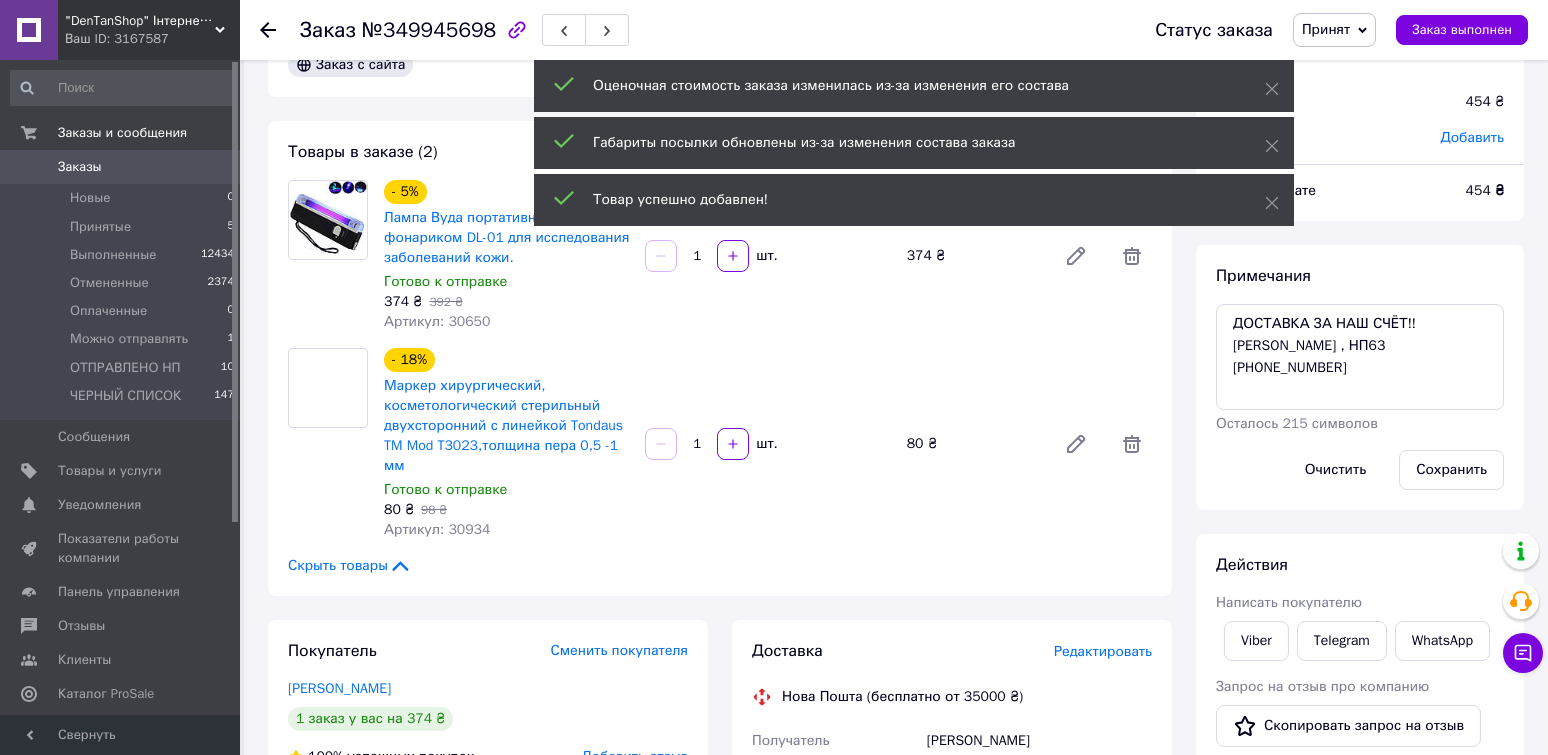 scroll, scrollTop: 0, scrollLeft: 0, axis: both 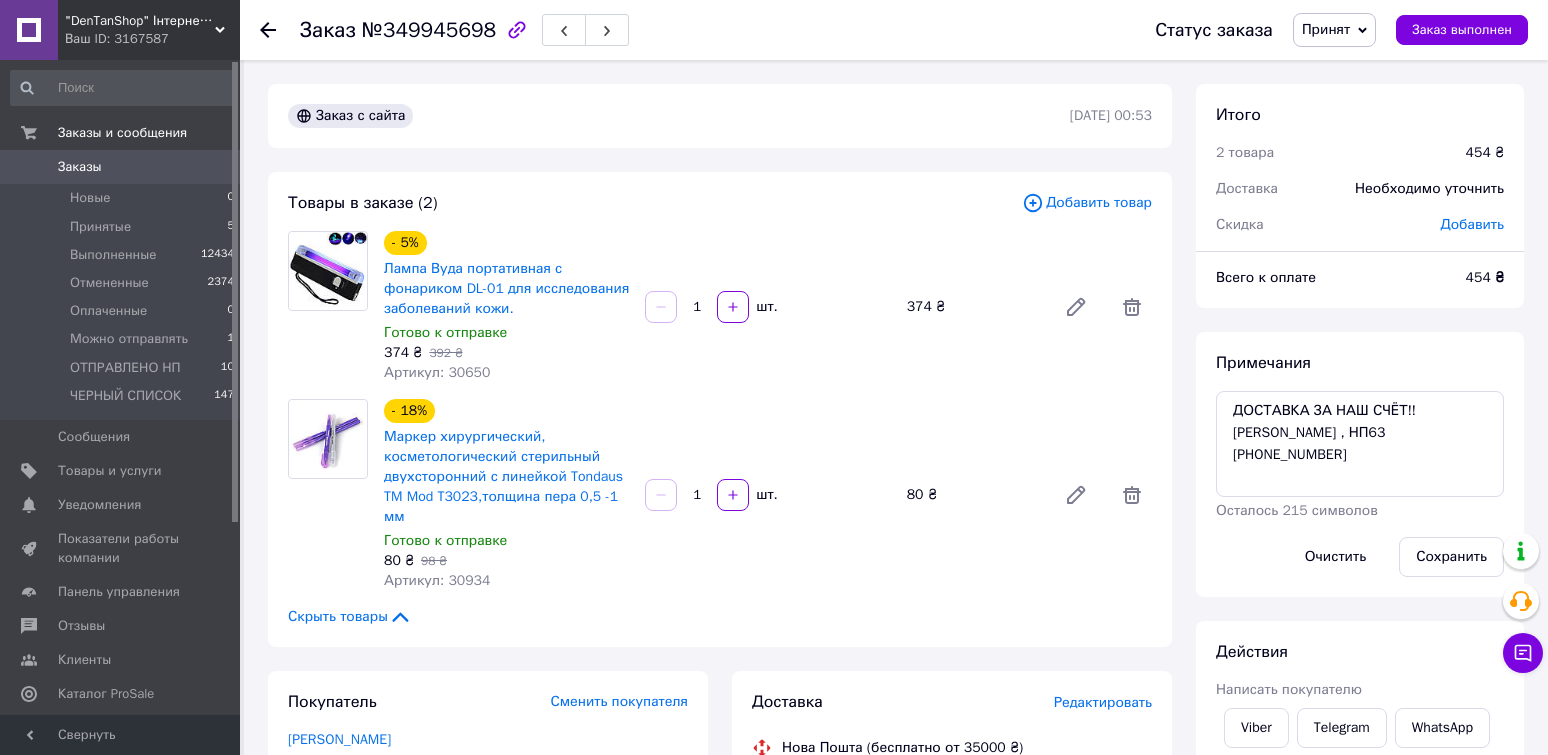 click on "1" at bounding box center (697, 495) 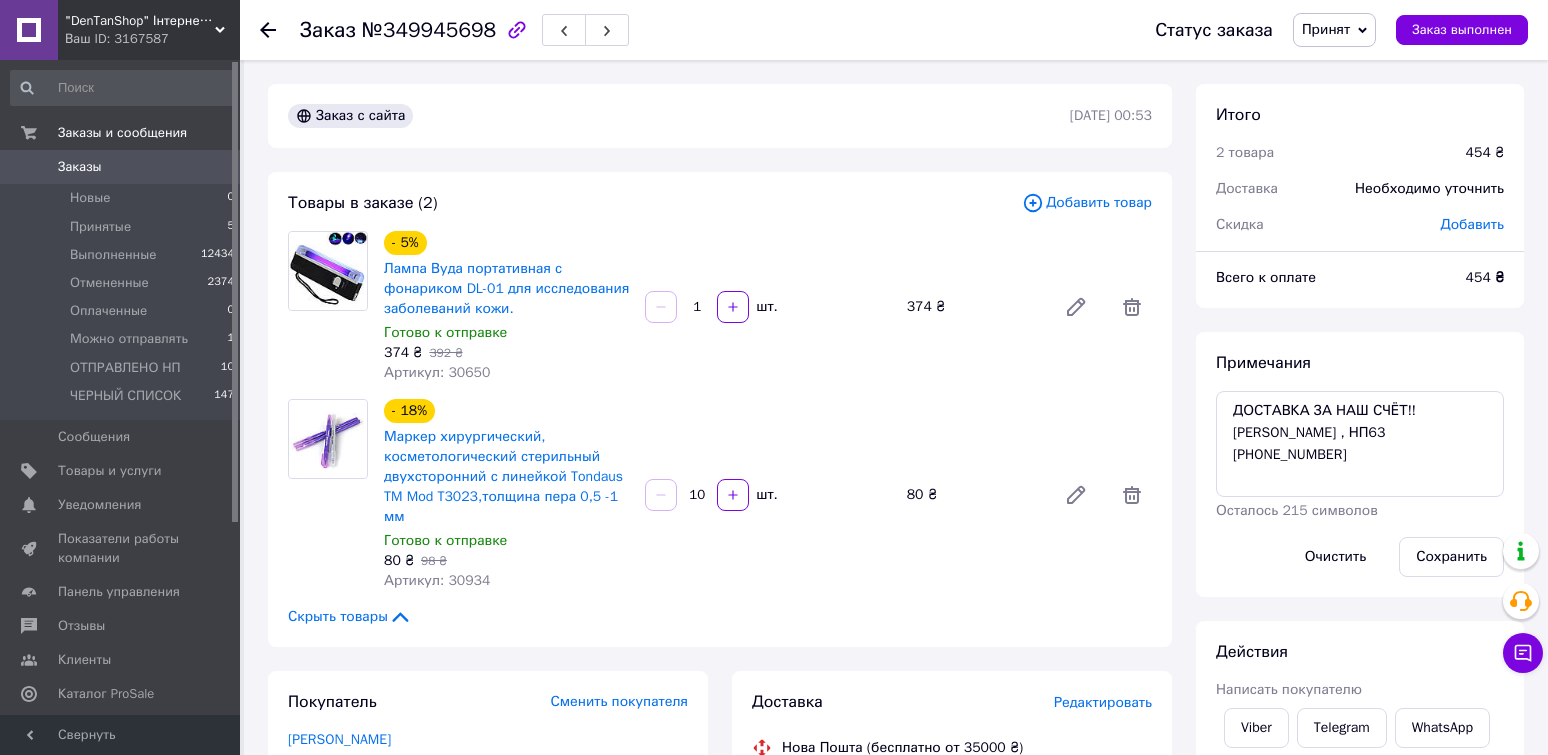 type on "100" 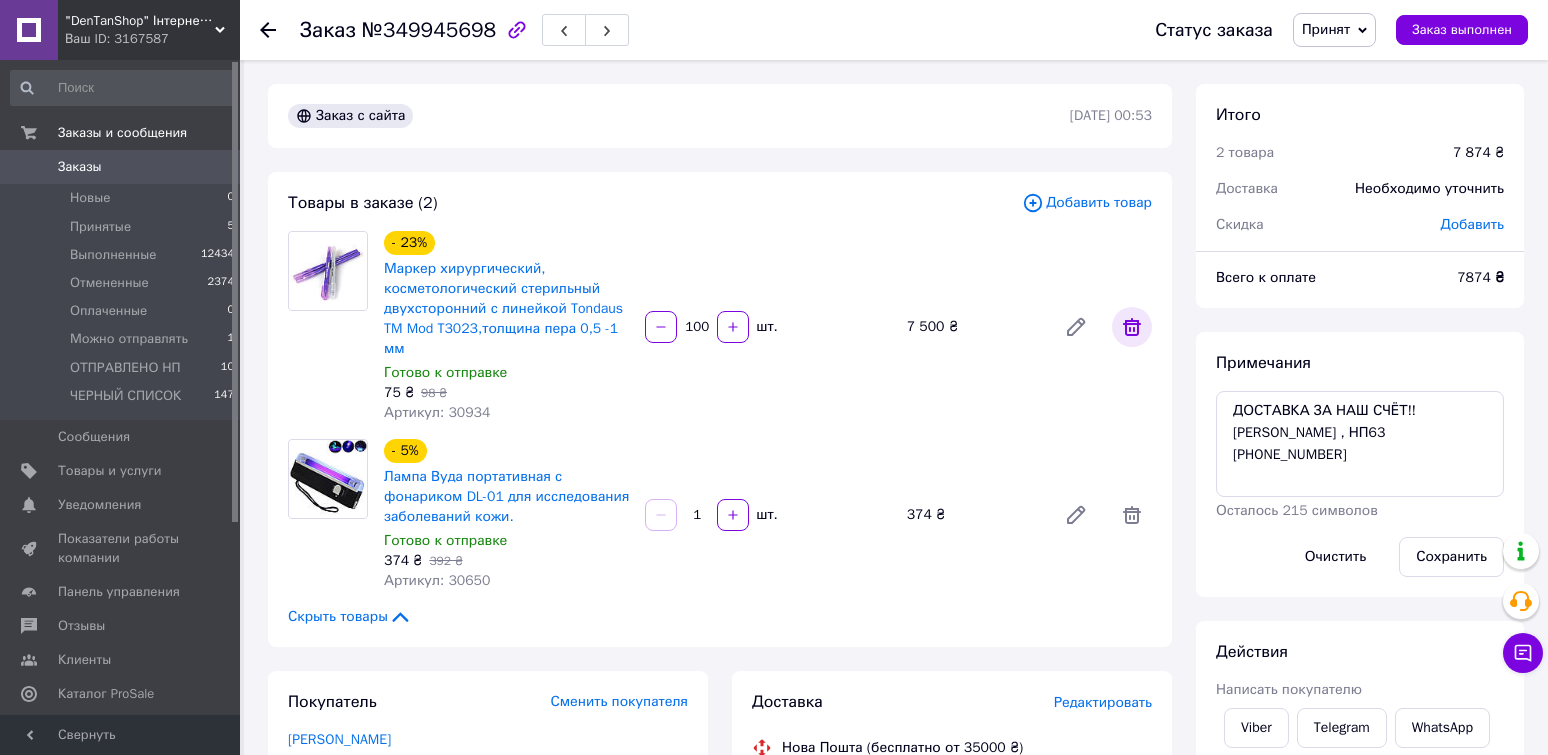 click 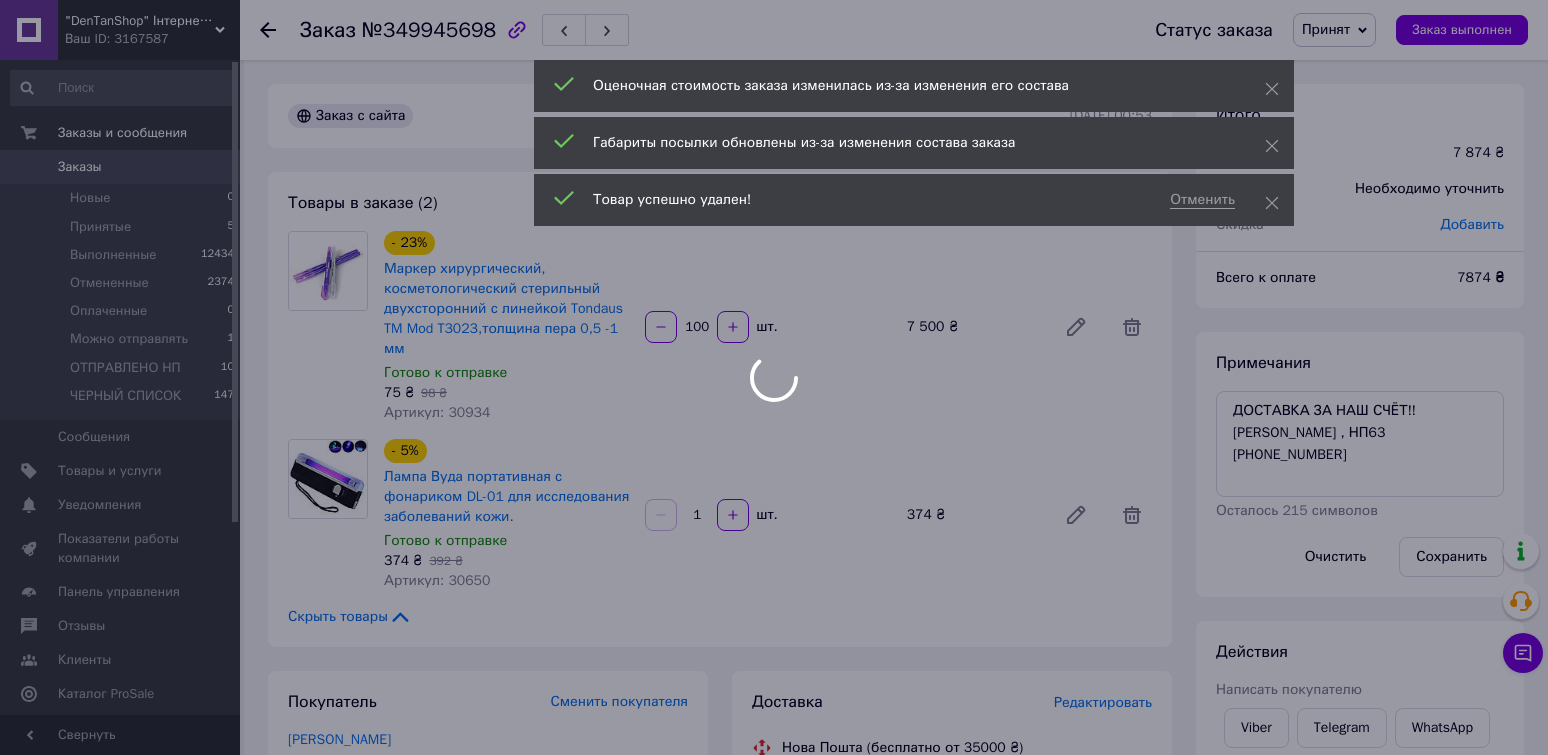 type on "1" 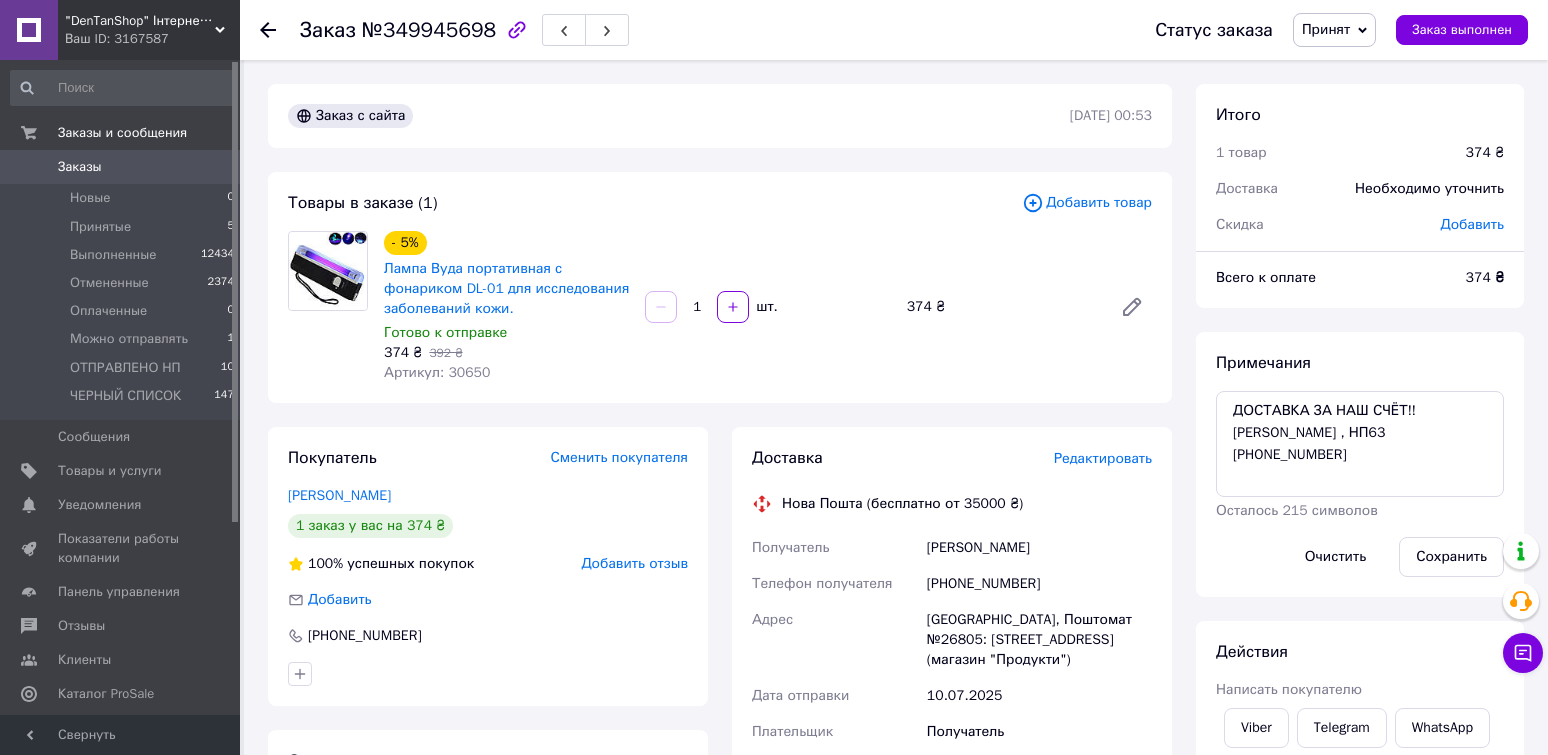 click on "Добавить товар" at bounding box center (1087, 203) 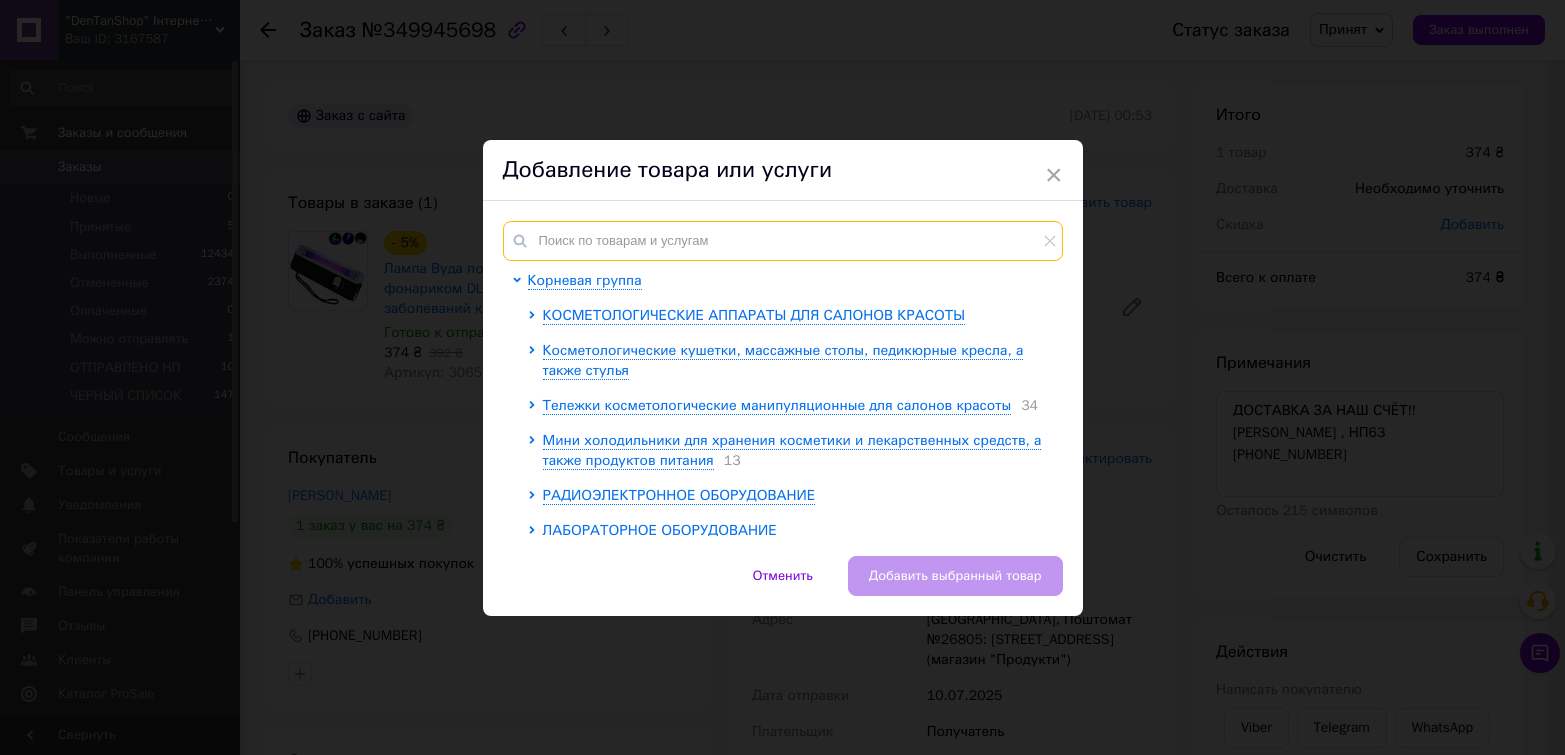 click at bounding box center (783, 241) 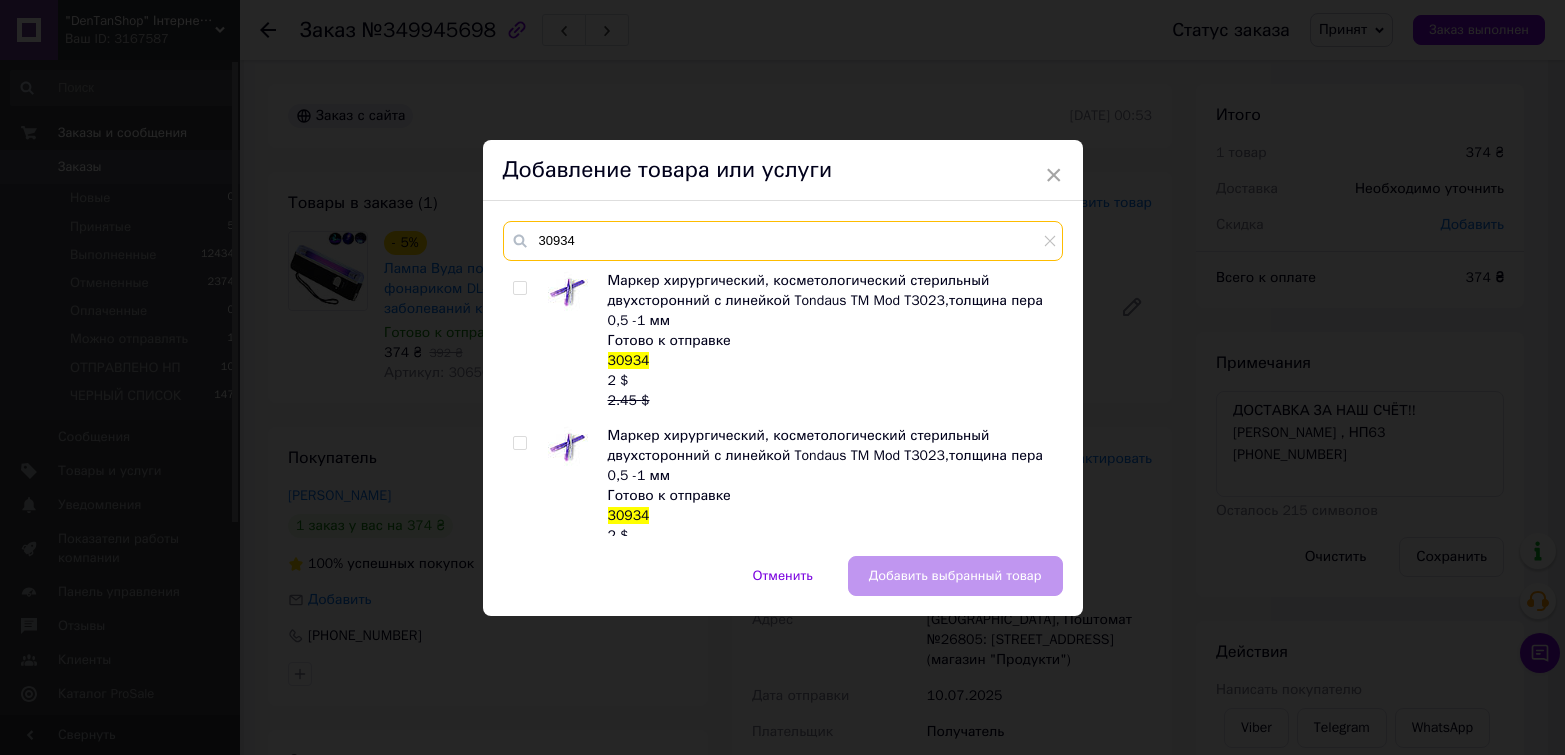 type on "30934" 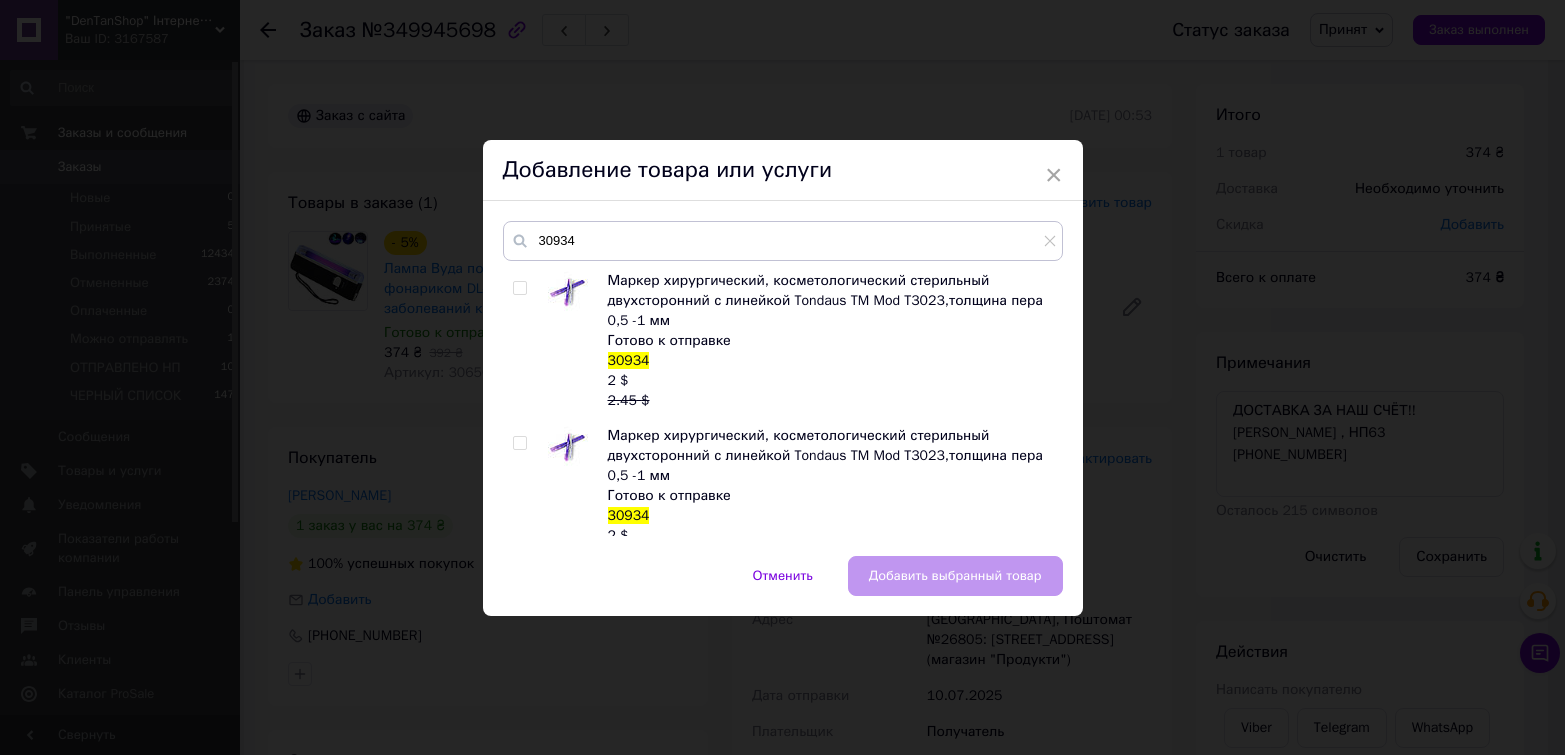 click at bounding box center [523, 341] 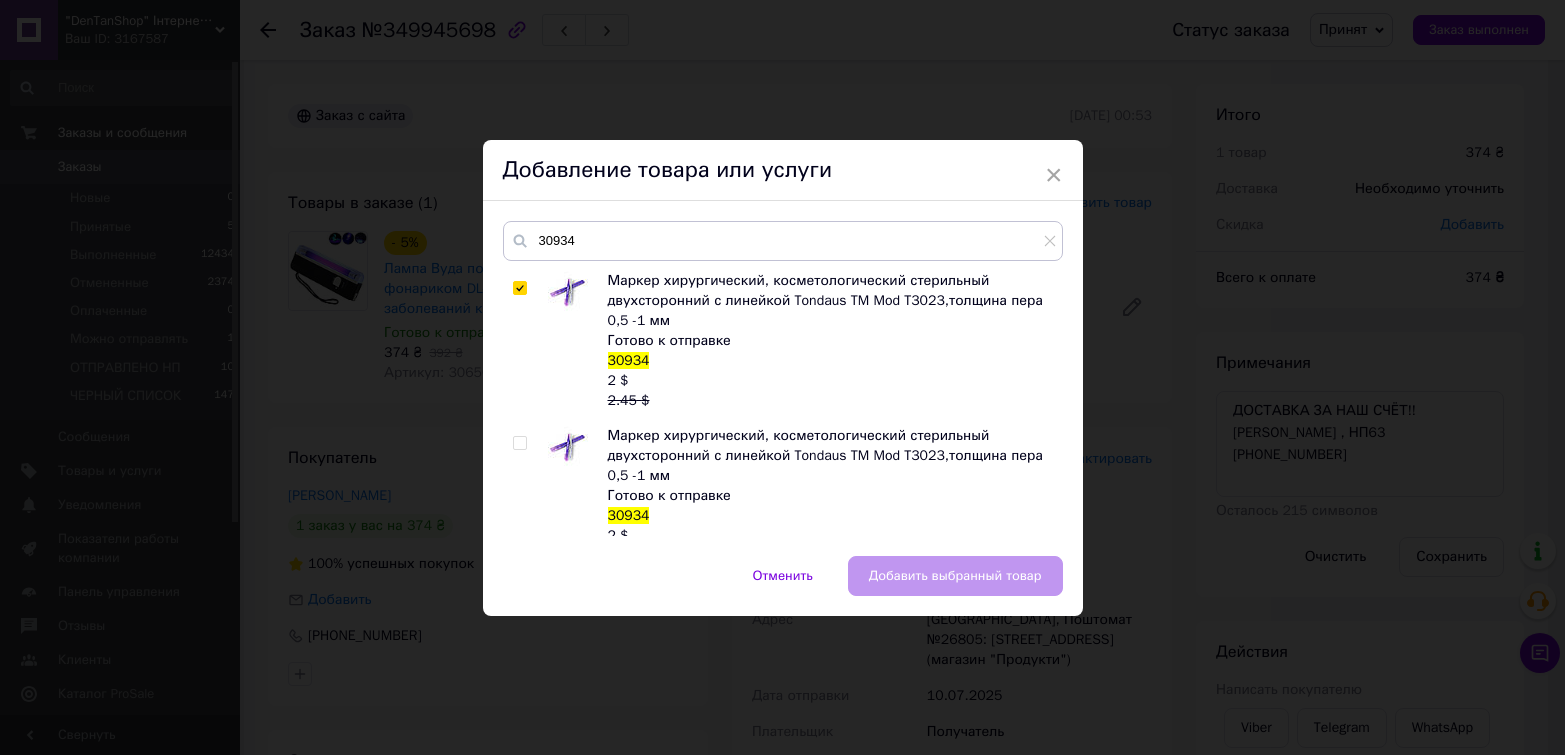 checkbox on "true" 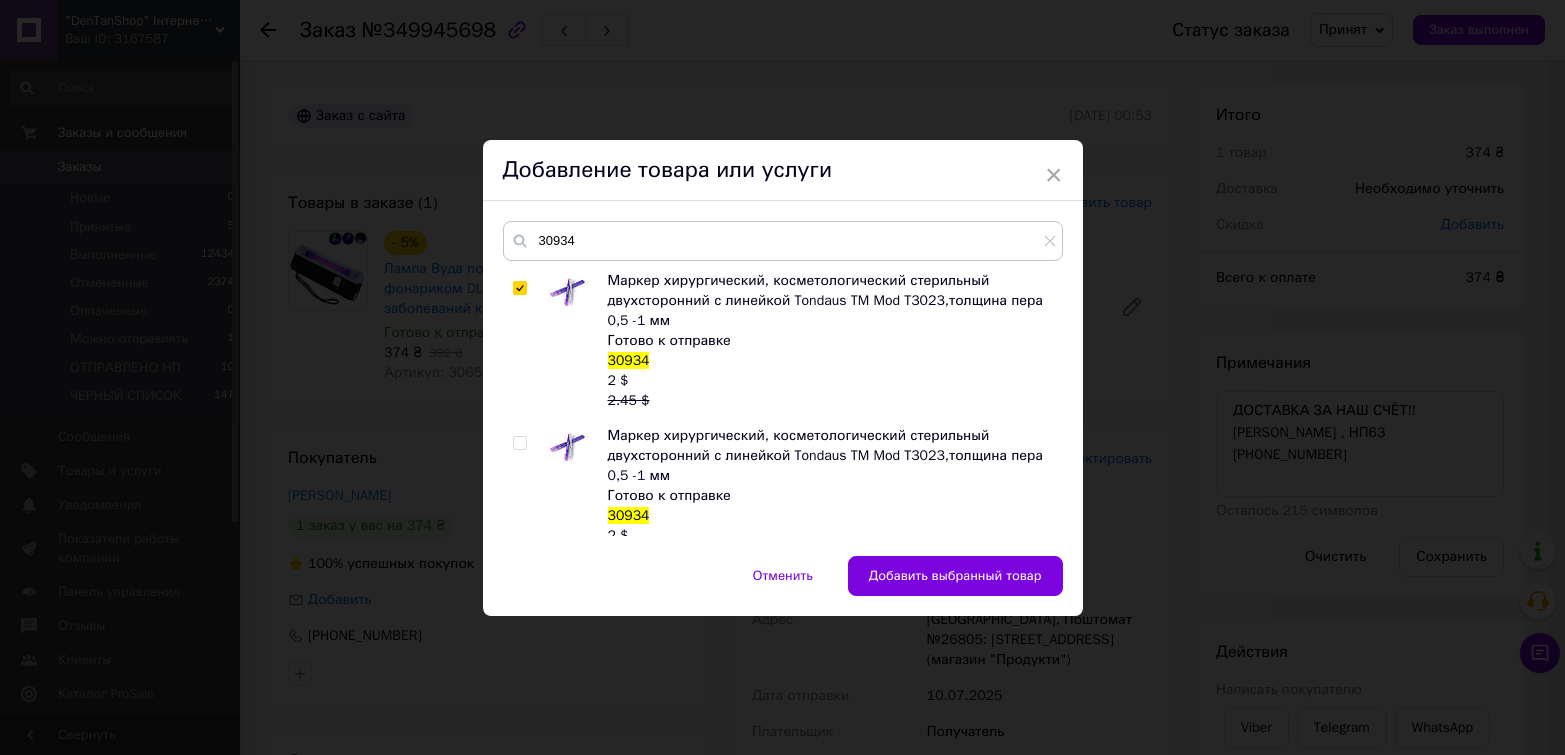 click on "Добавить выбранный товар" at bounding box center (955, 576) 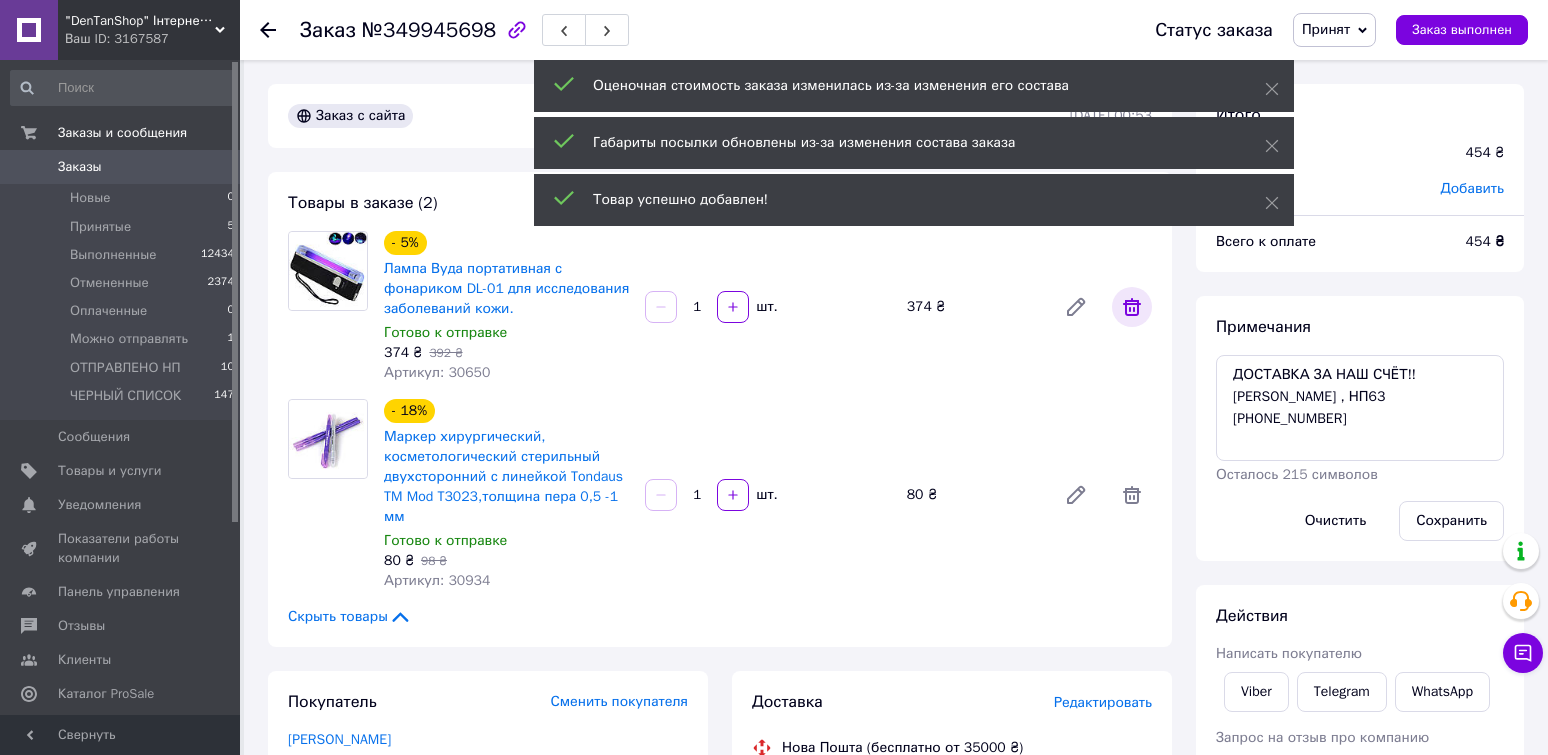 click 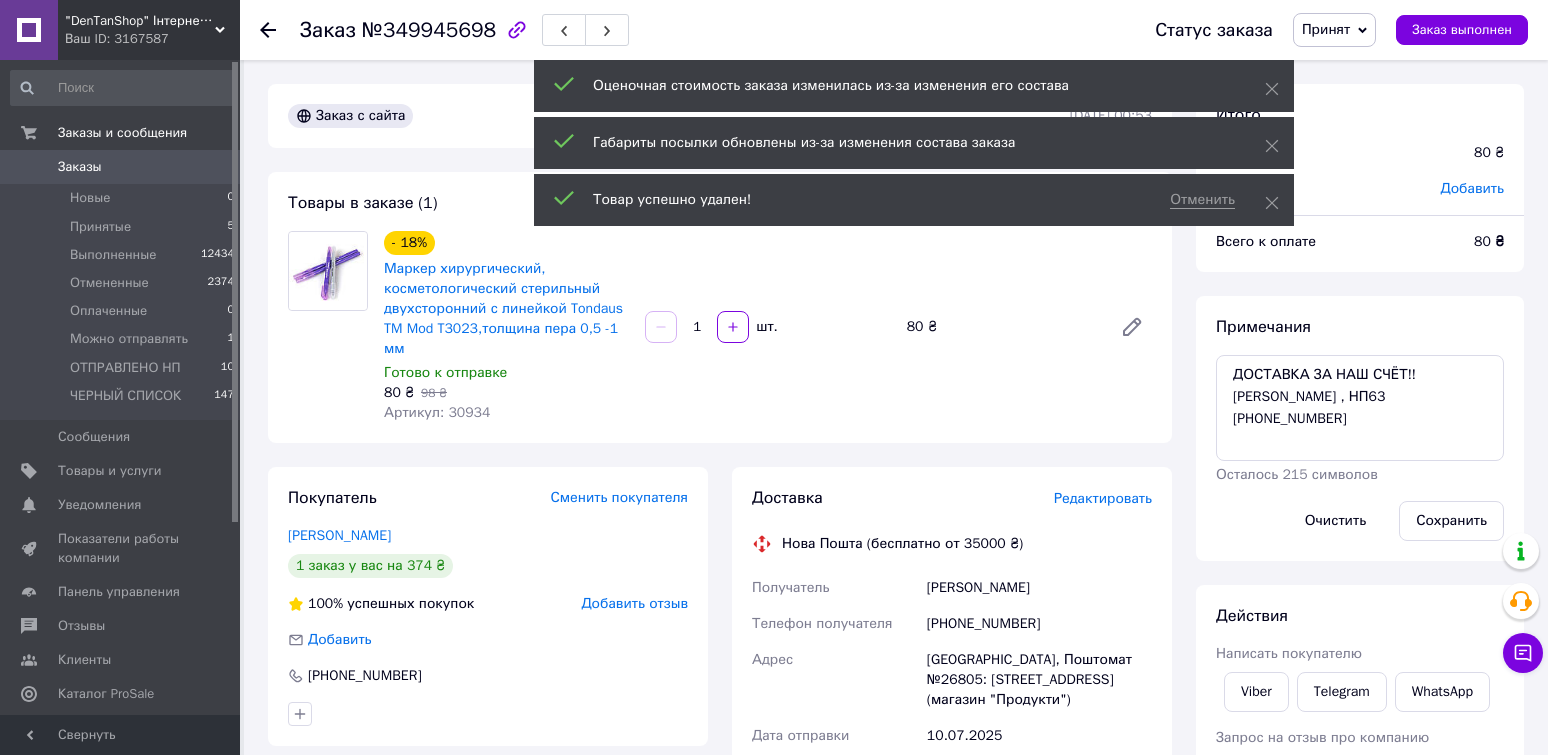 click on "1" at bounding box center [697, 327] 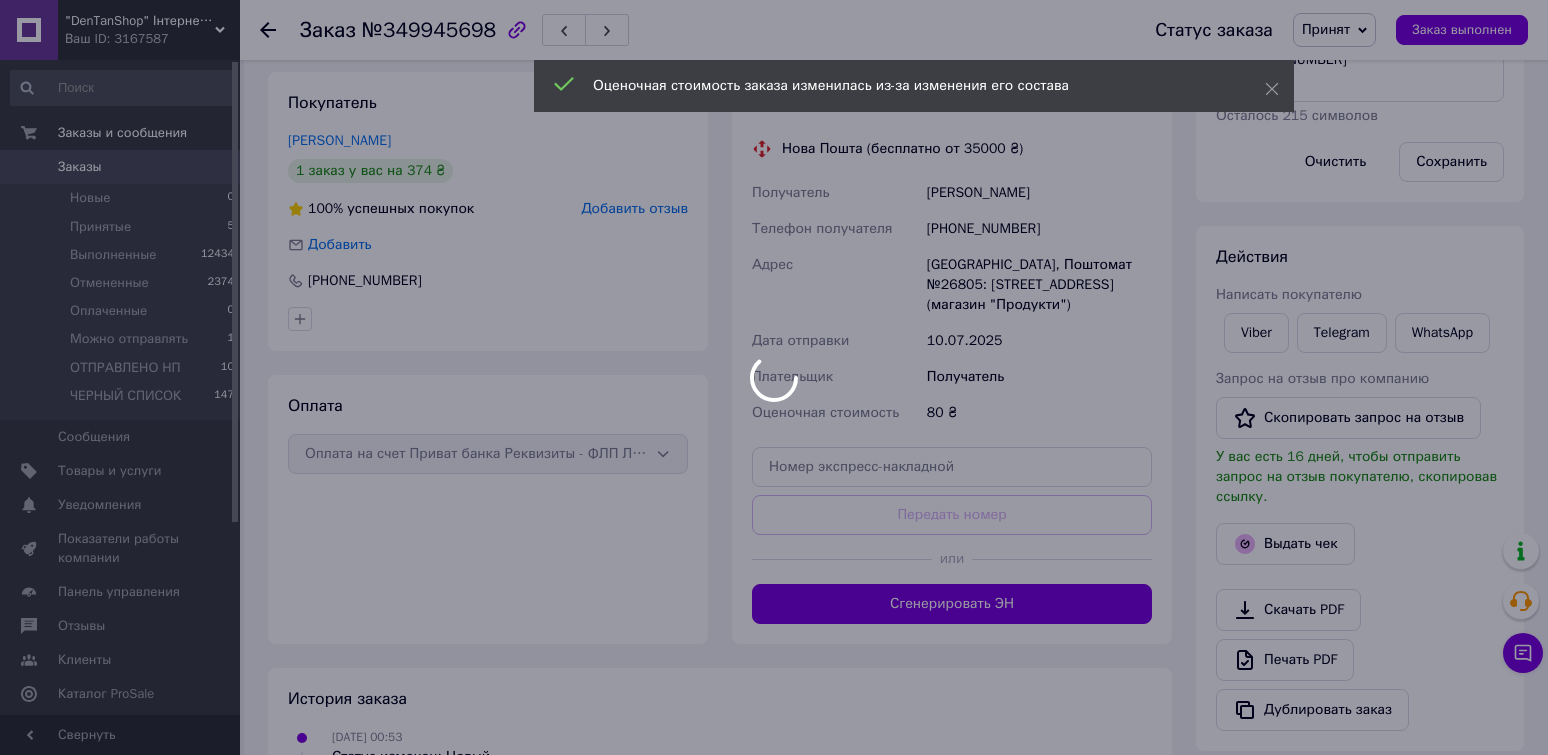 scroll, scrollTop: 400, scrollLeft: 0, axis: vertical 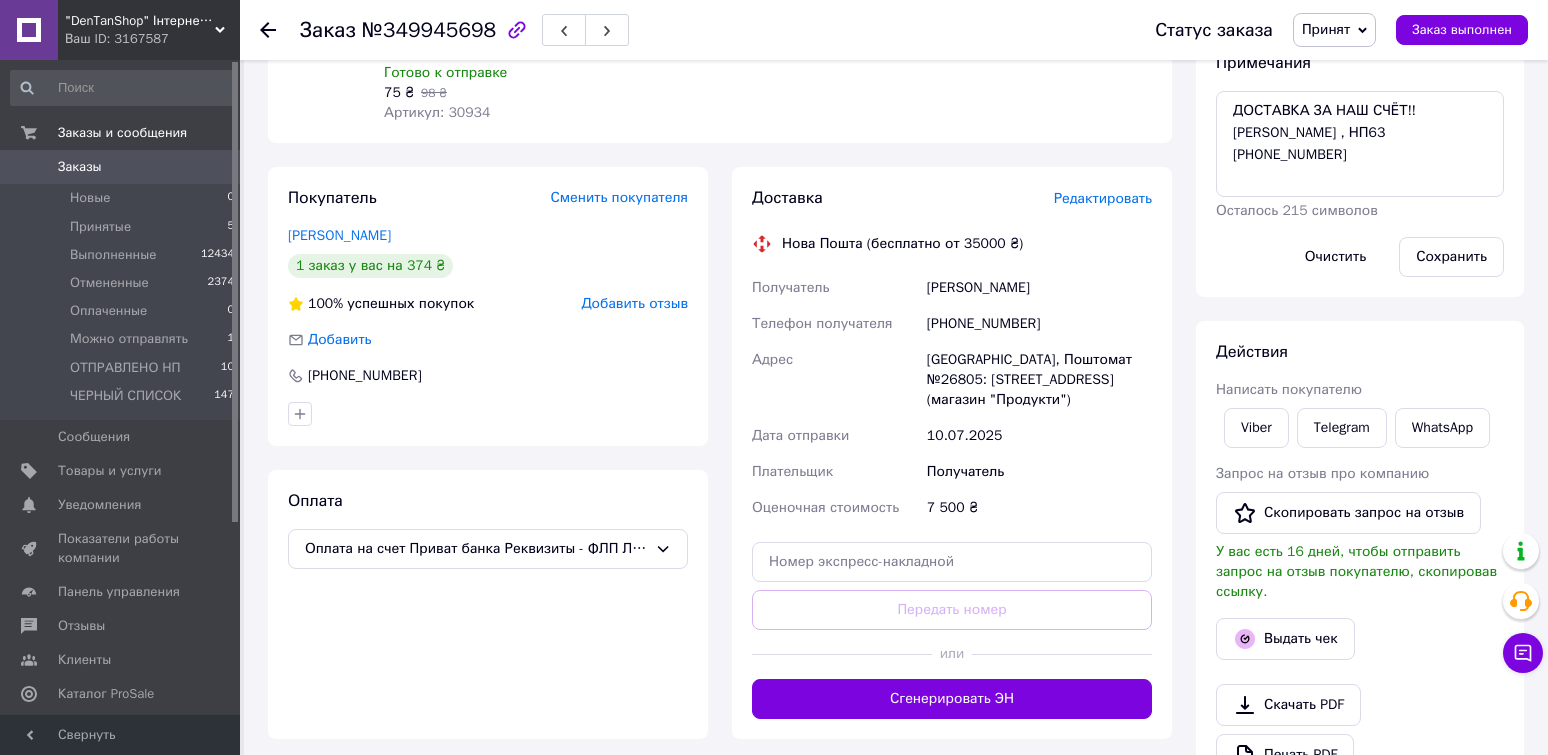 type on "100" 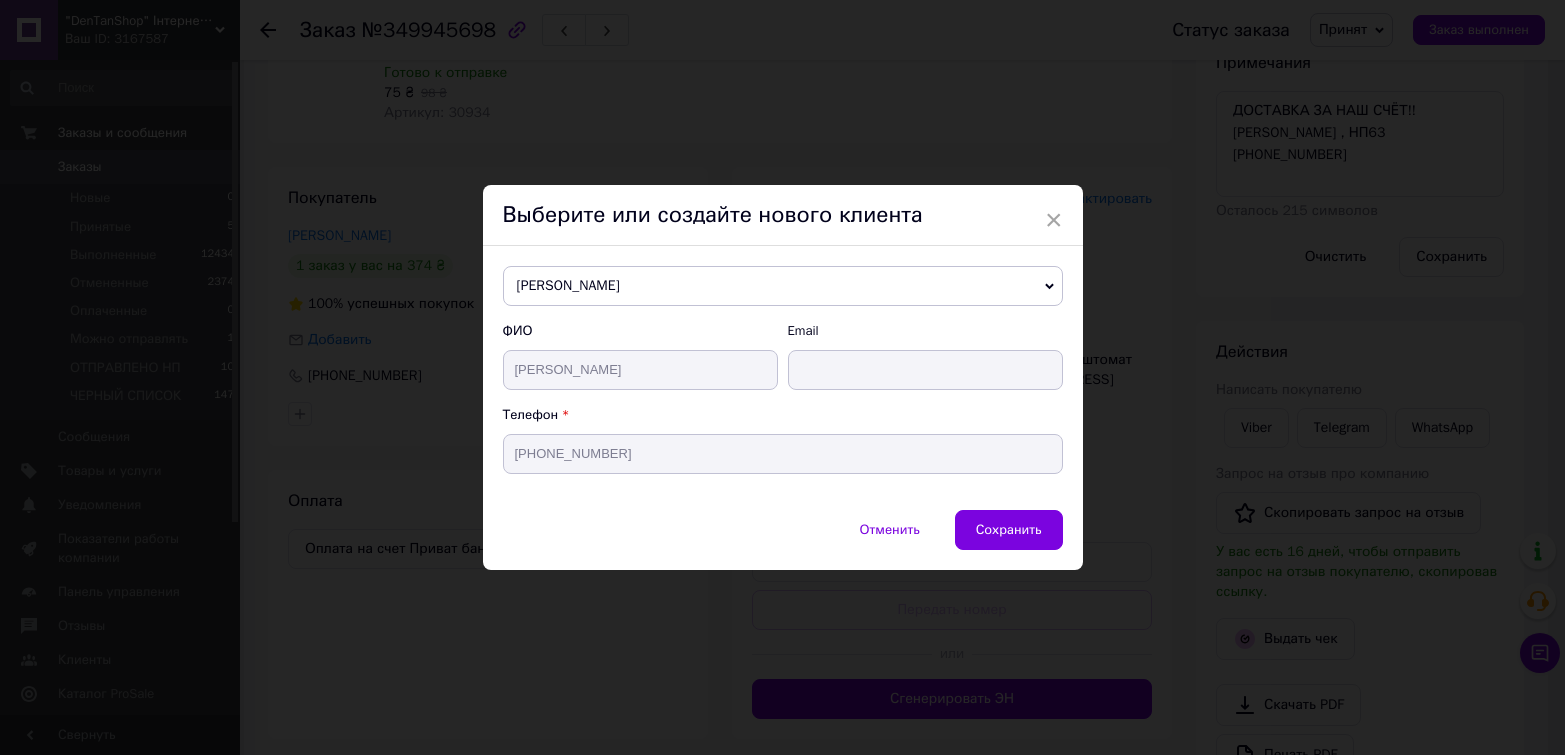 click on "Куликова Екатерина" at bounding box center (783, 286) 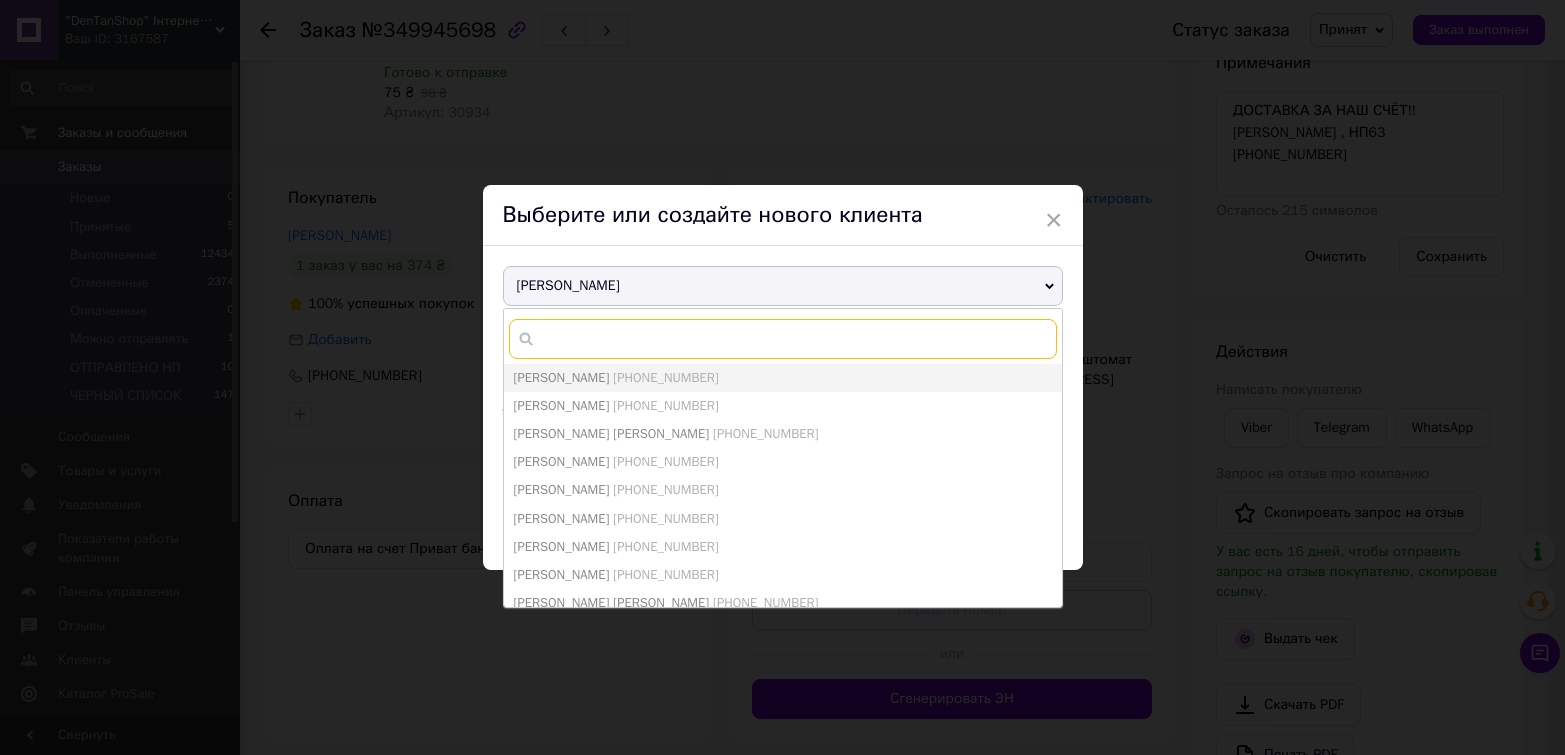 click at bounding box center [783, 339] 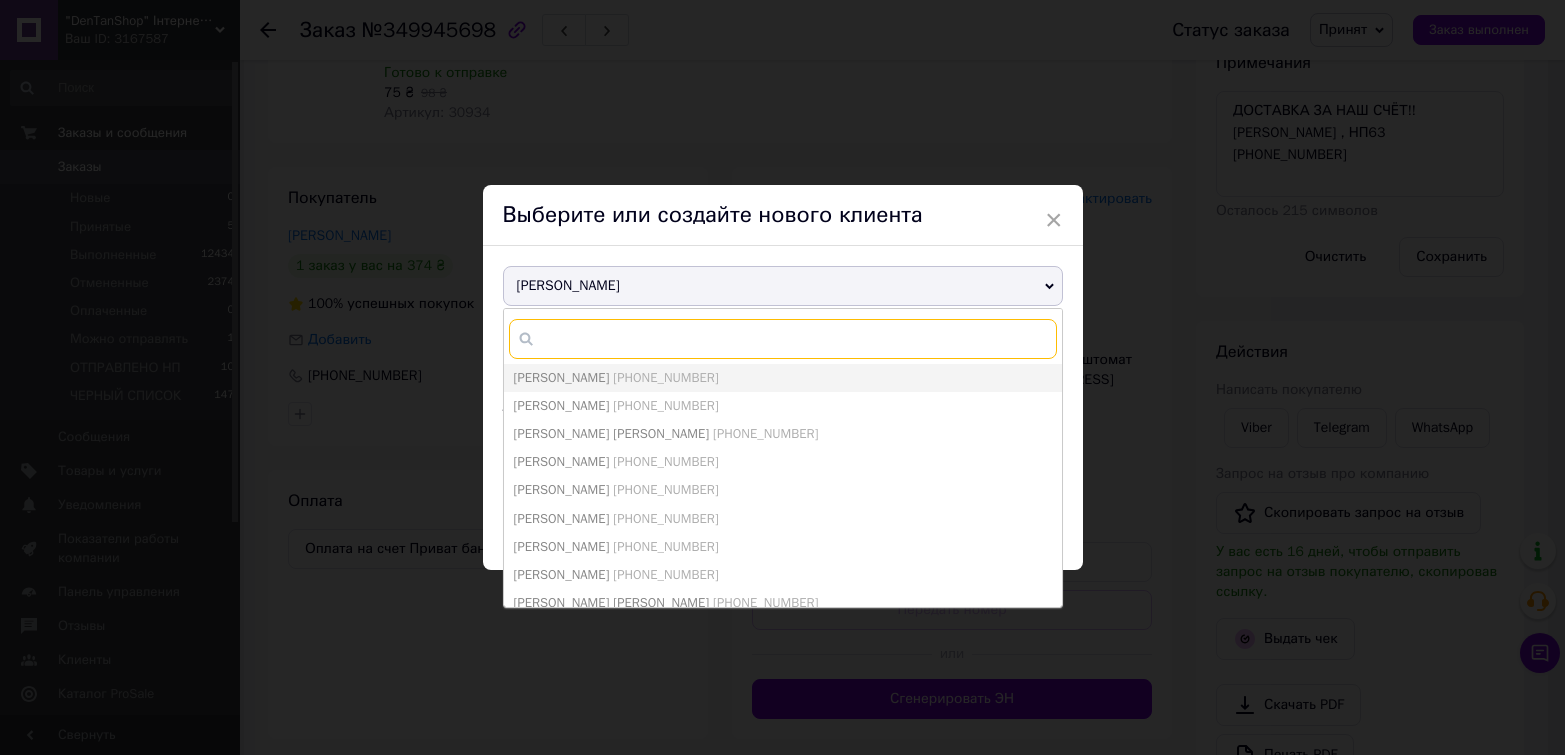 paste on "+380679199514" 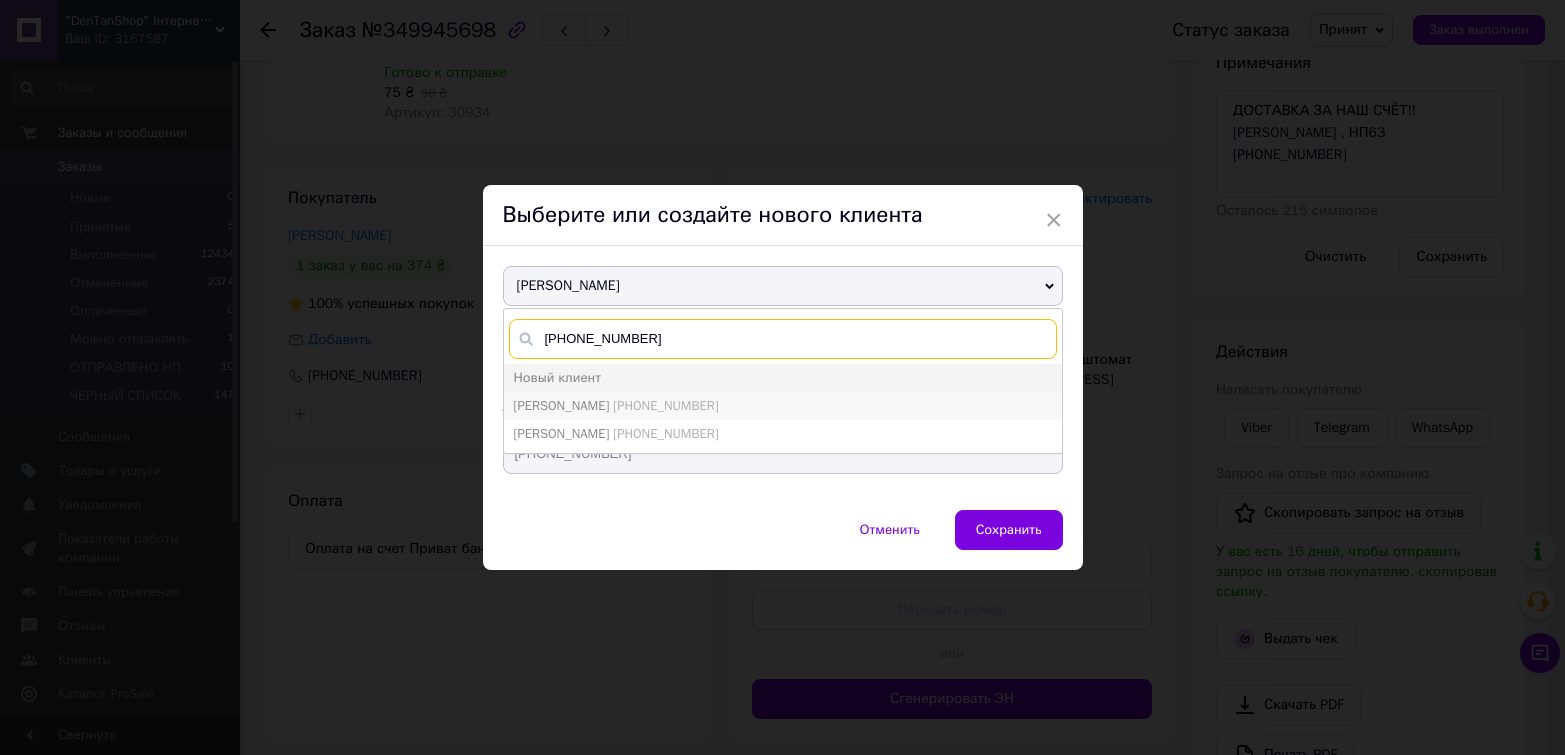 type on "+380679199514" 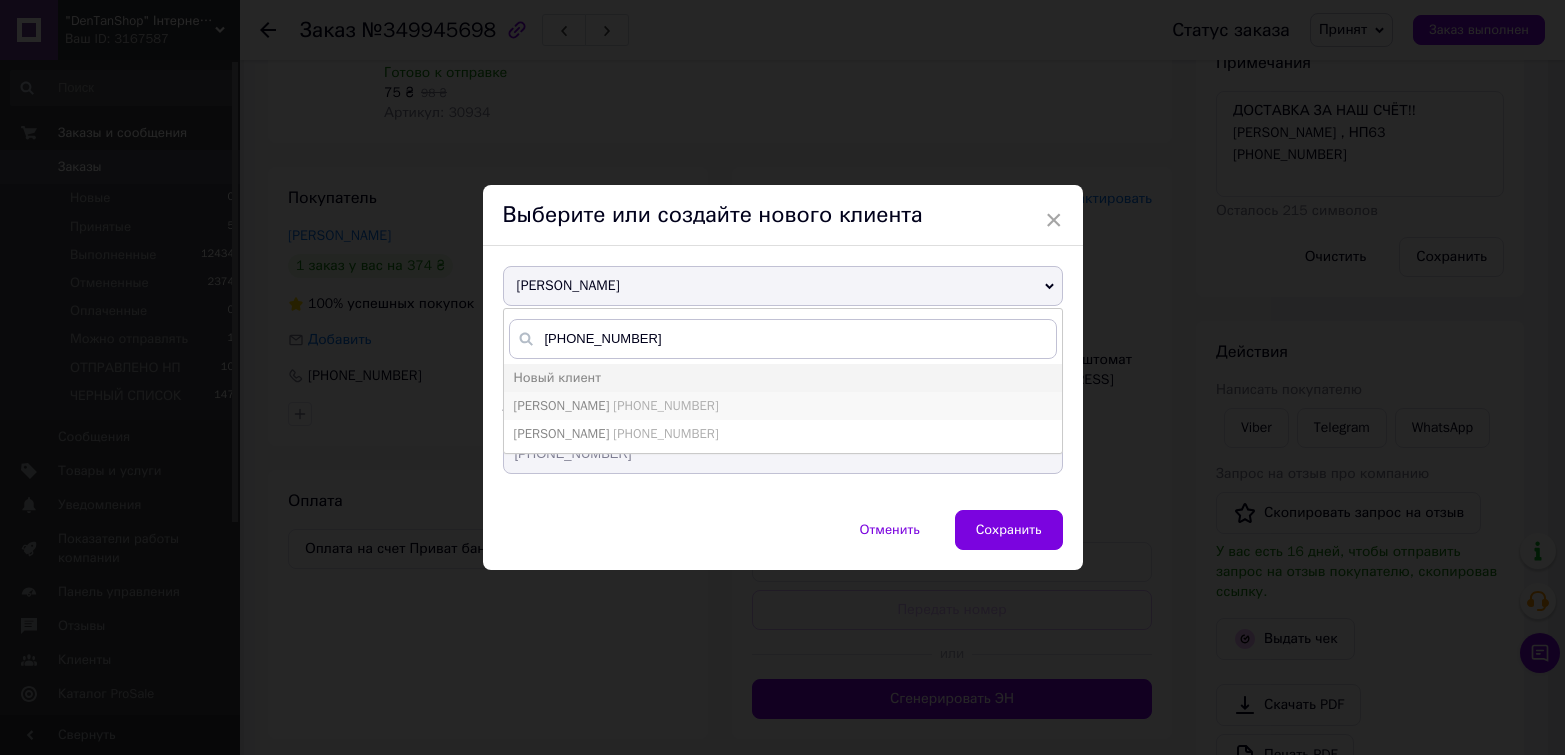 click on "+380679199514" at bounding box center (665, 405) 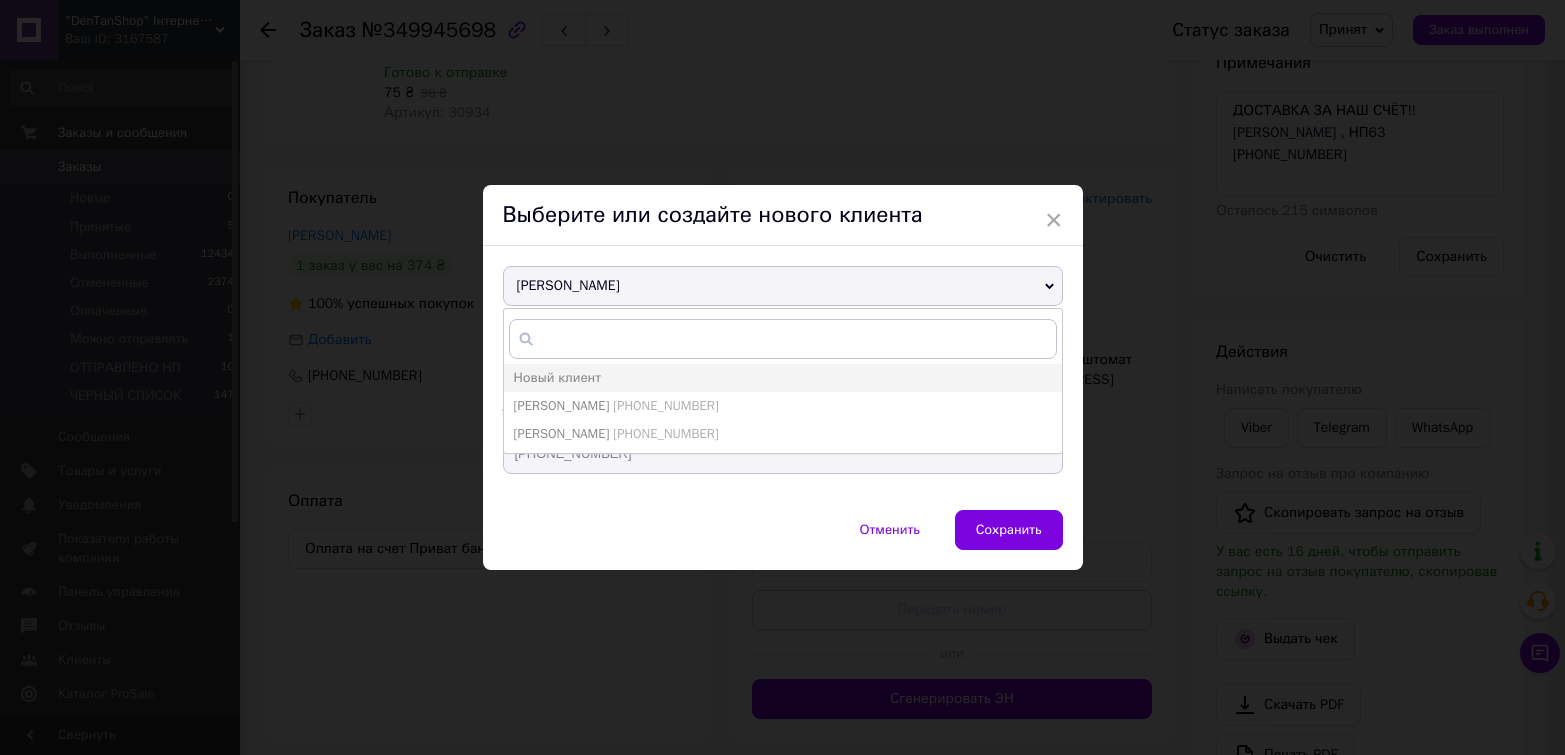 type on "Рябікін Георгій Петрович" 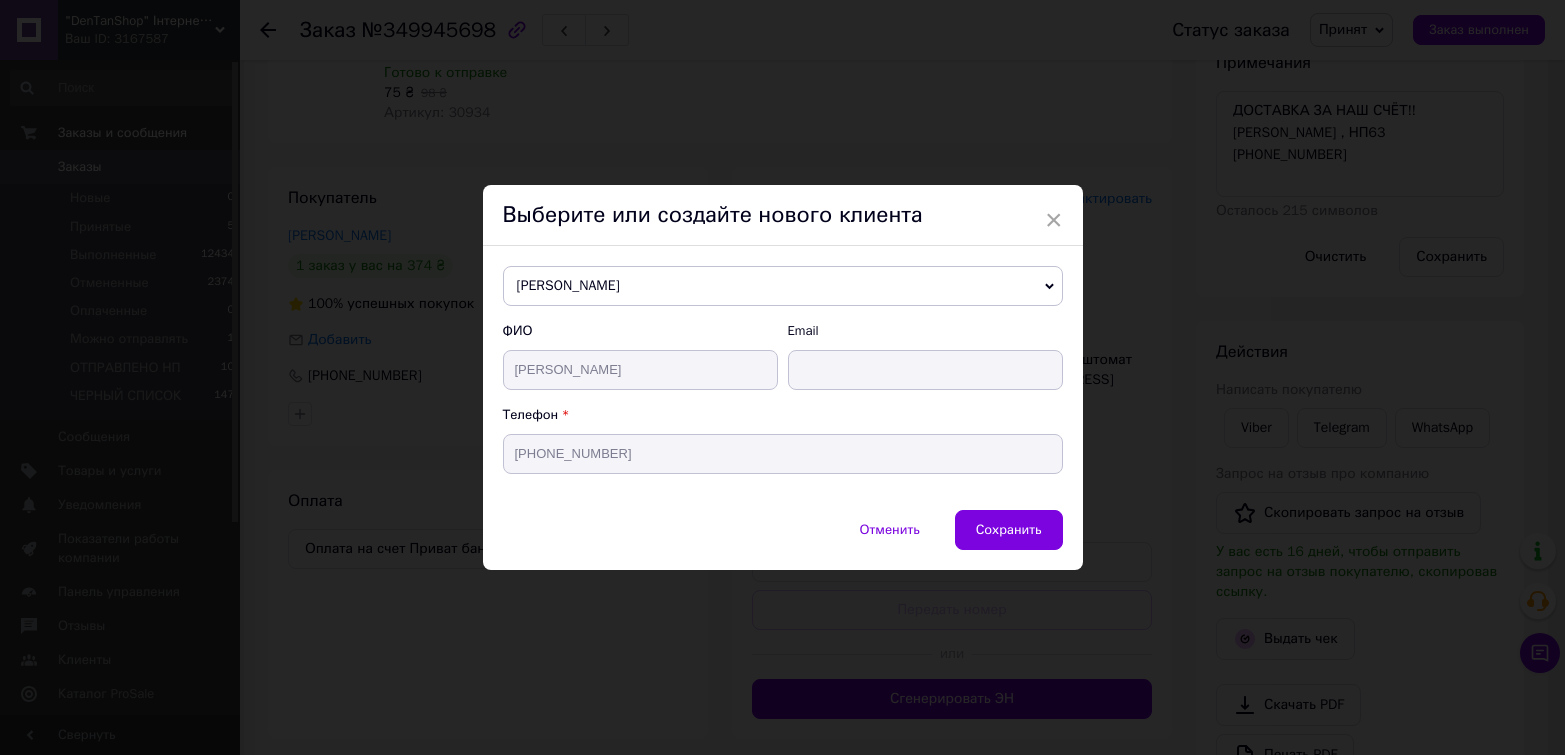 click on "Сохранить" at bounding box center [1009, 529] 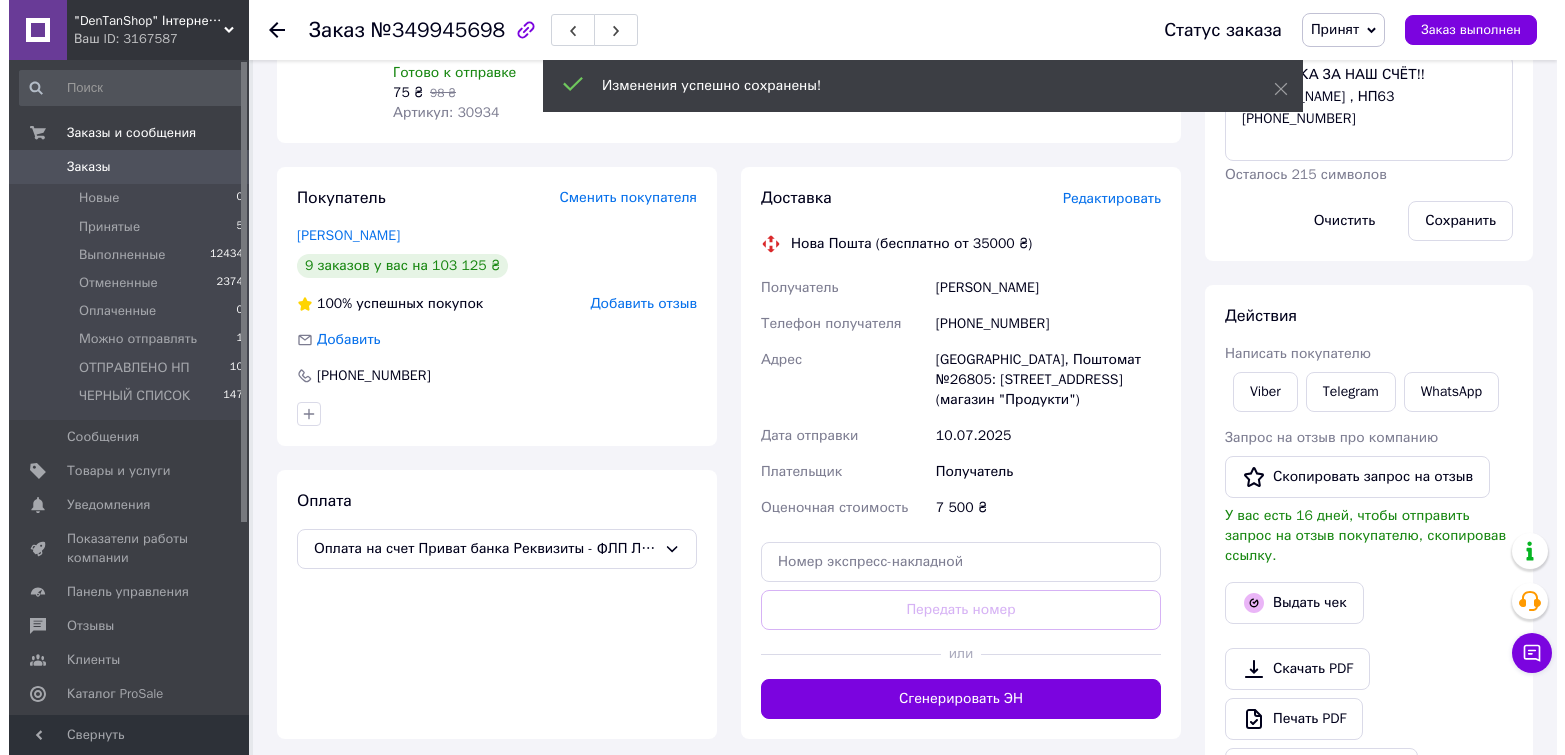 scroll, scrollTop: 108, scrollLeft: 0, axis: vertical 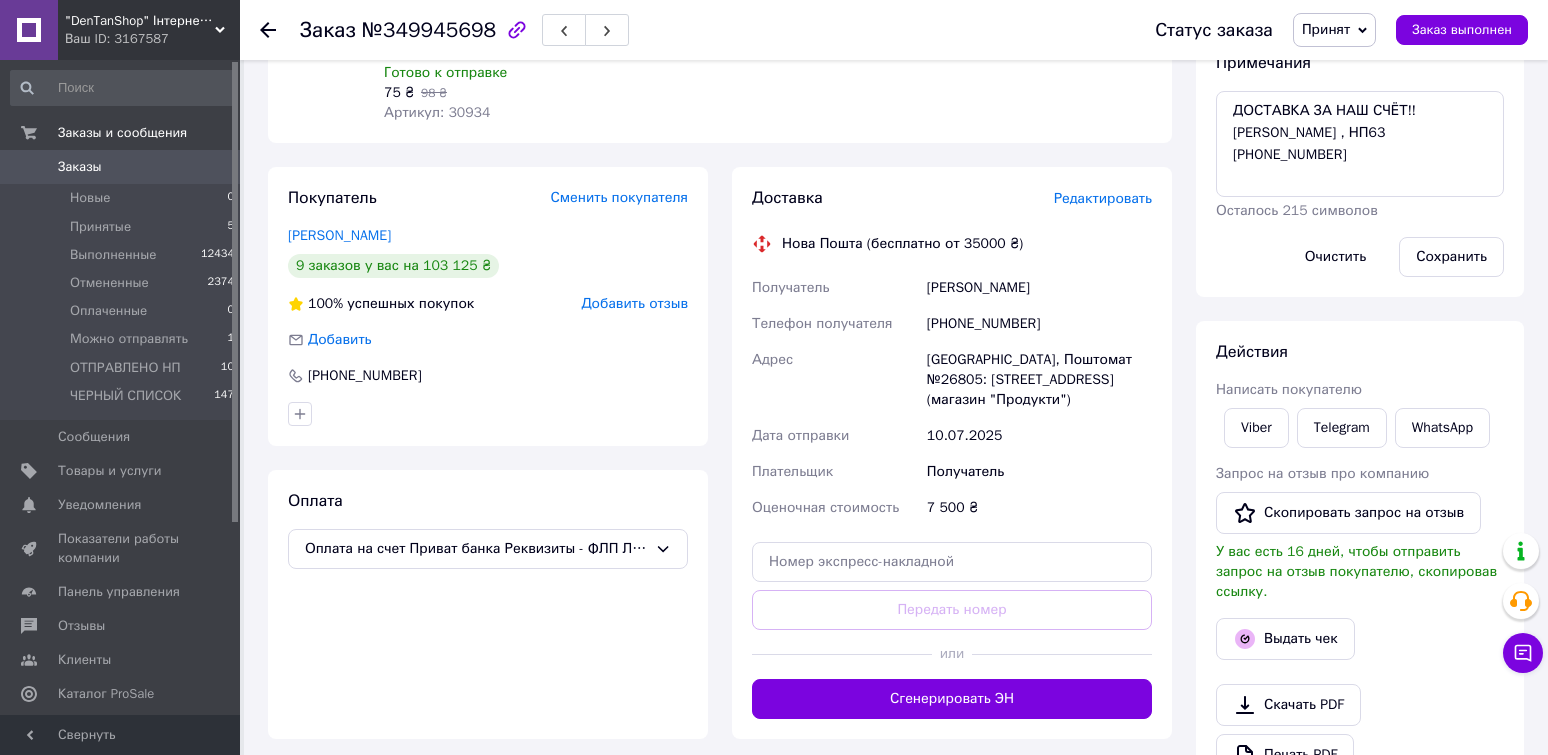 click on "Редактировать" at bounding box center [1103, 198] 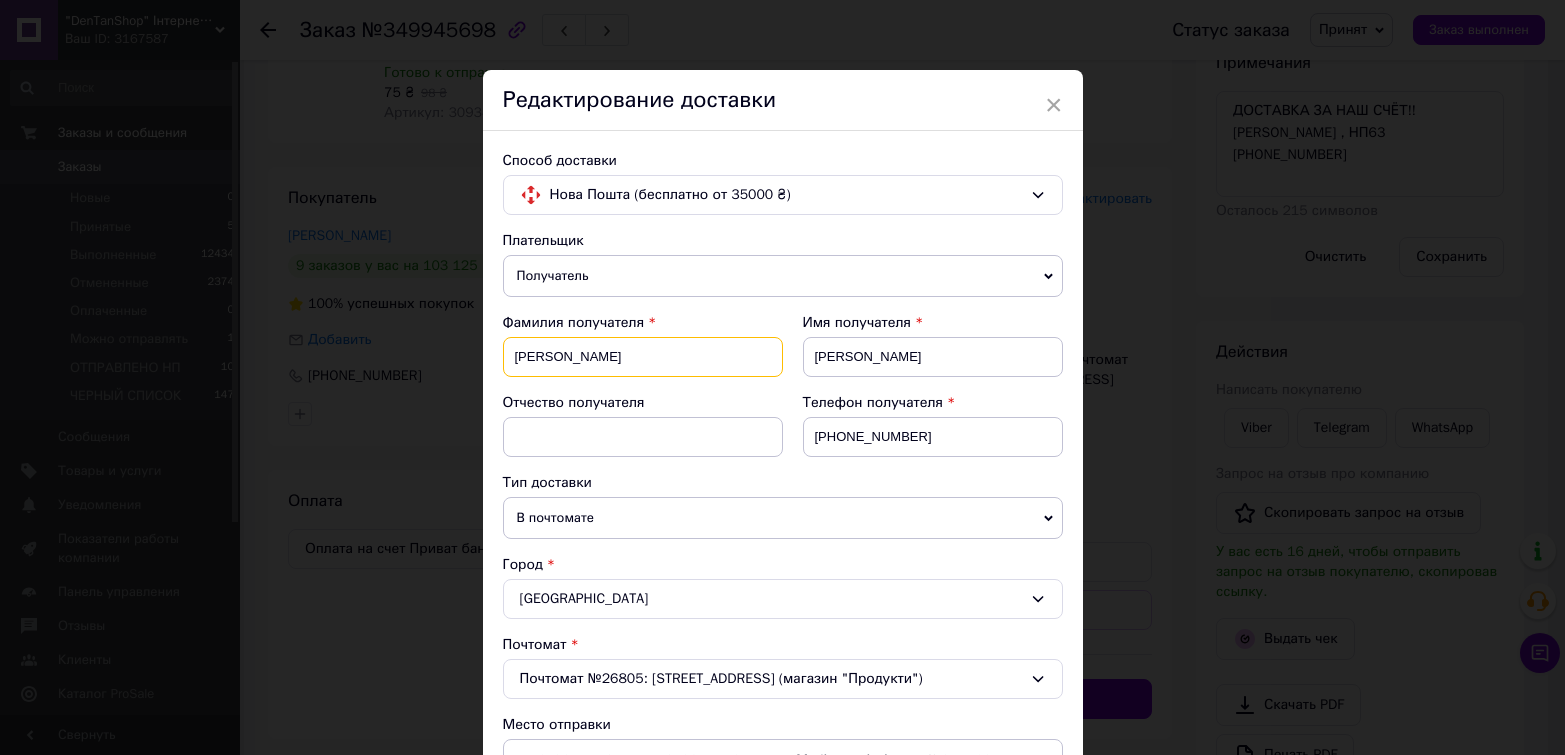 click on "Куликова" at bounding box center [643, 357] 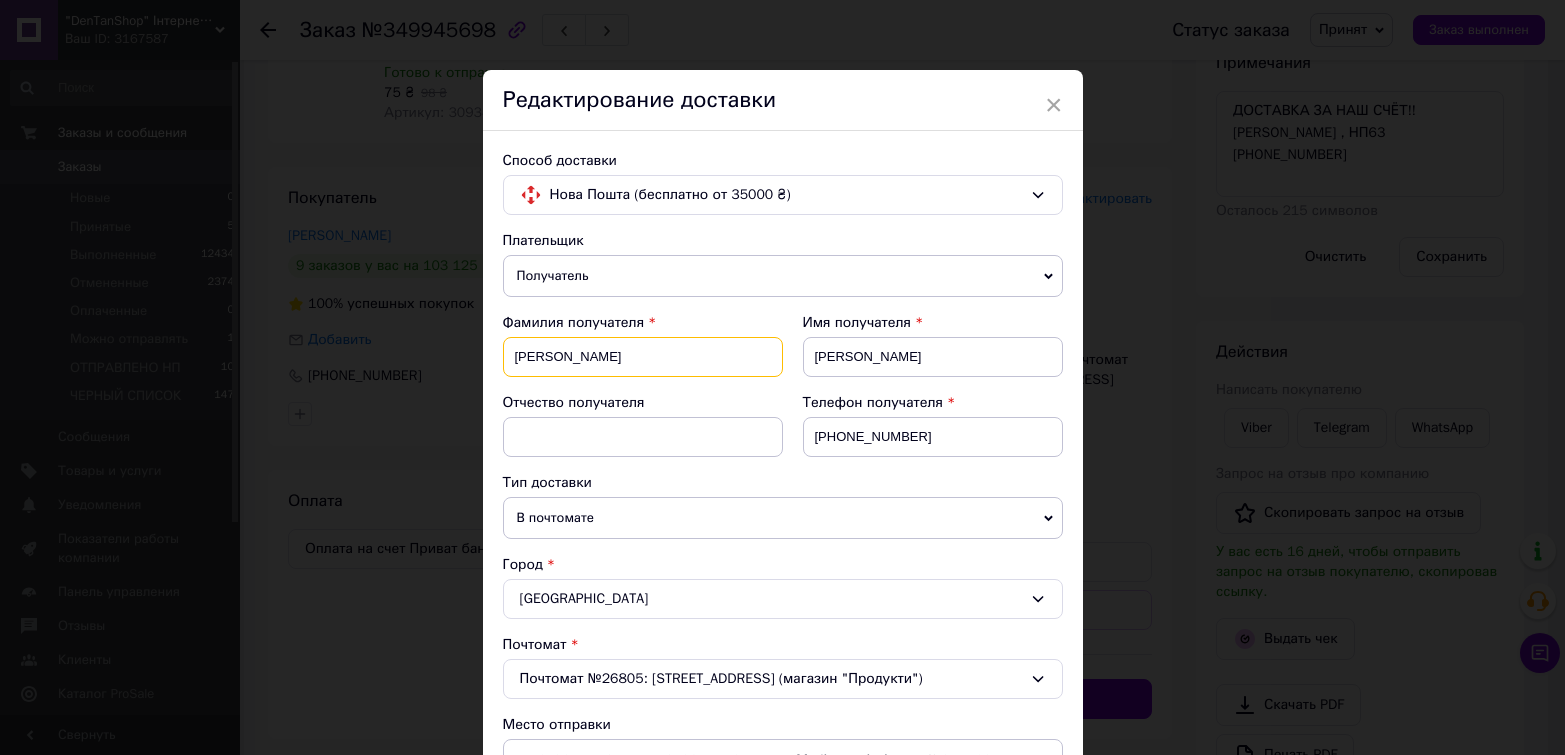 paste on "игиль Іван Миколайович" 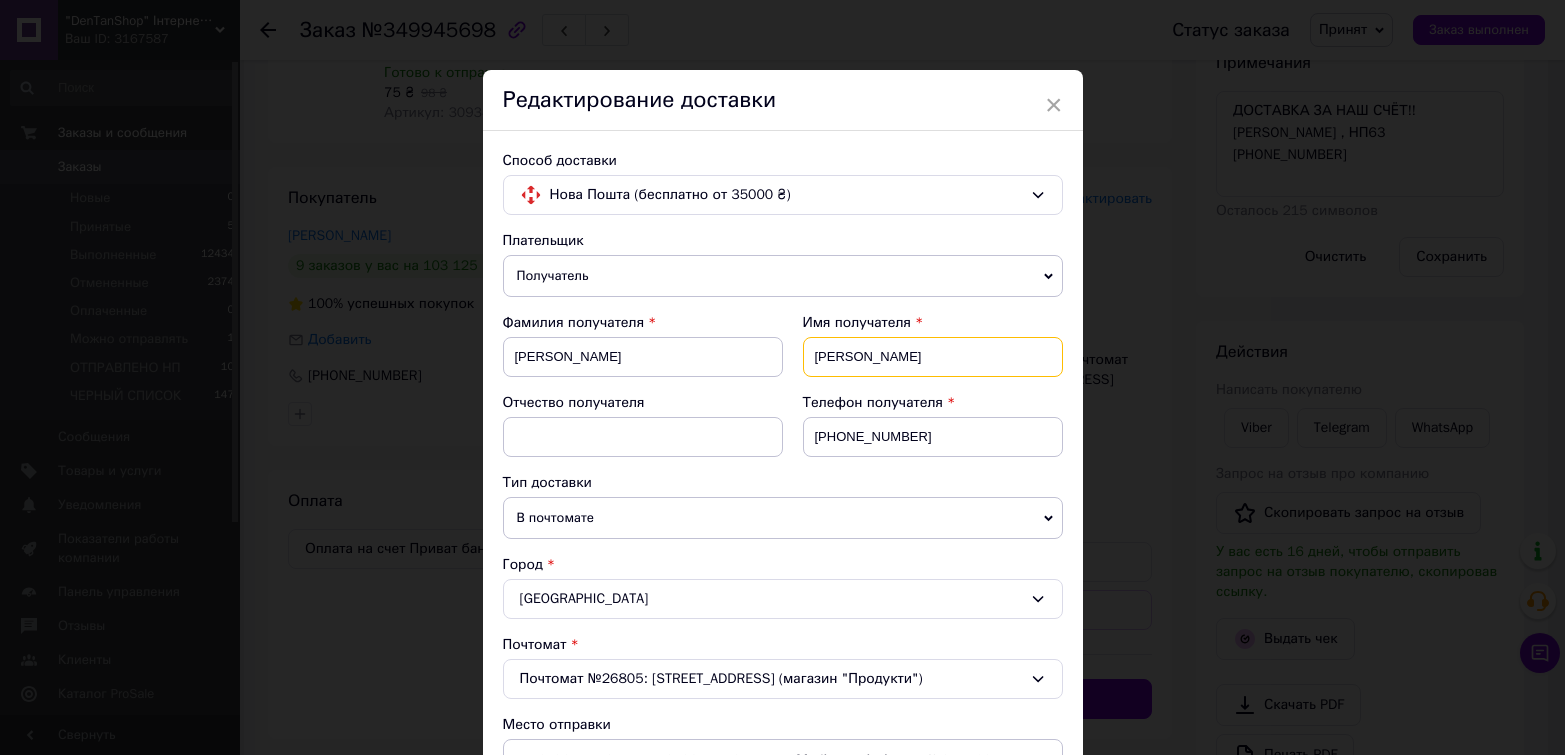 click on "Екатерина" at bounding box center (933, 357) 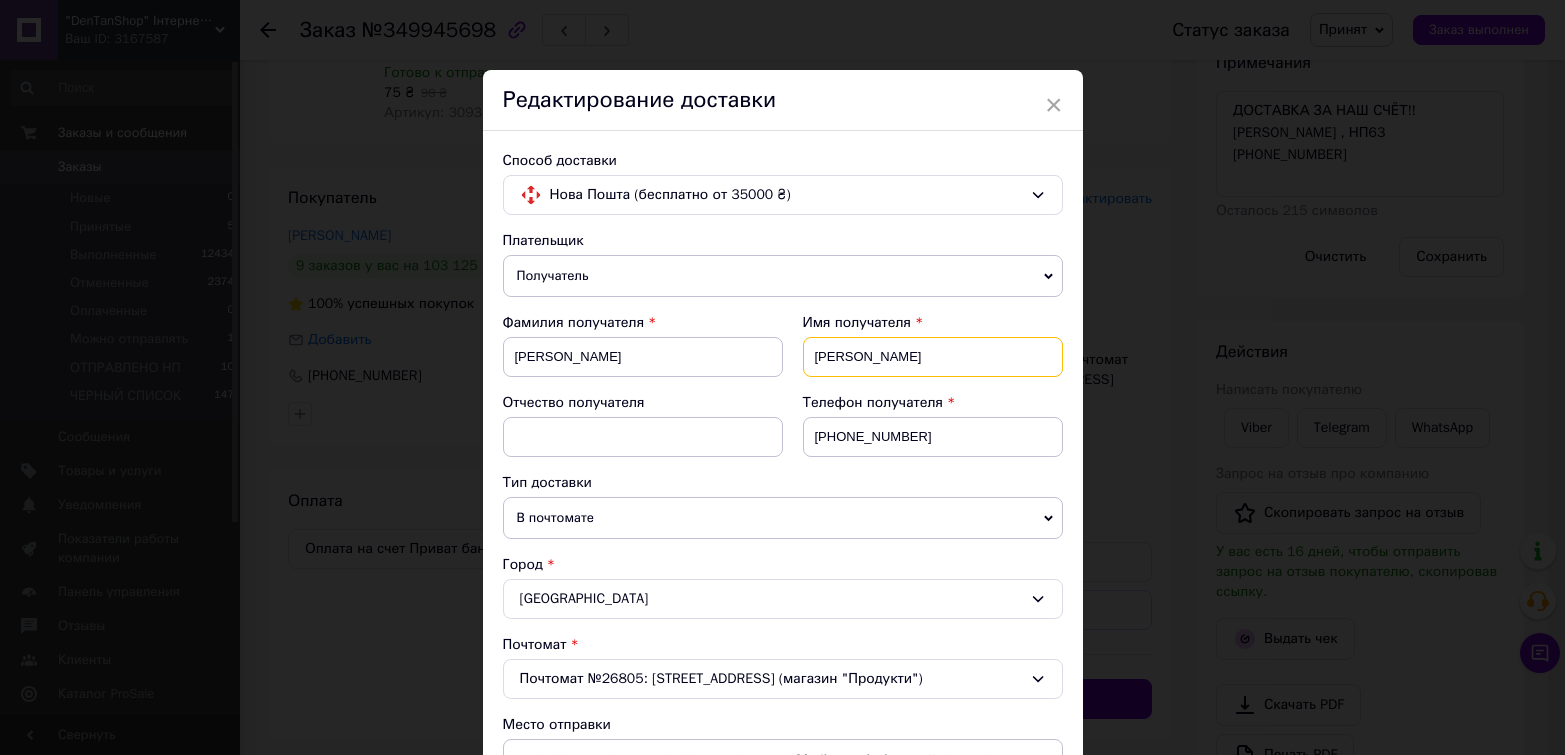 paste on "ван" 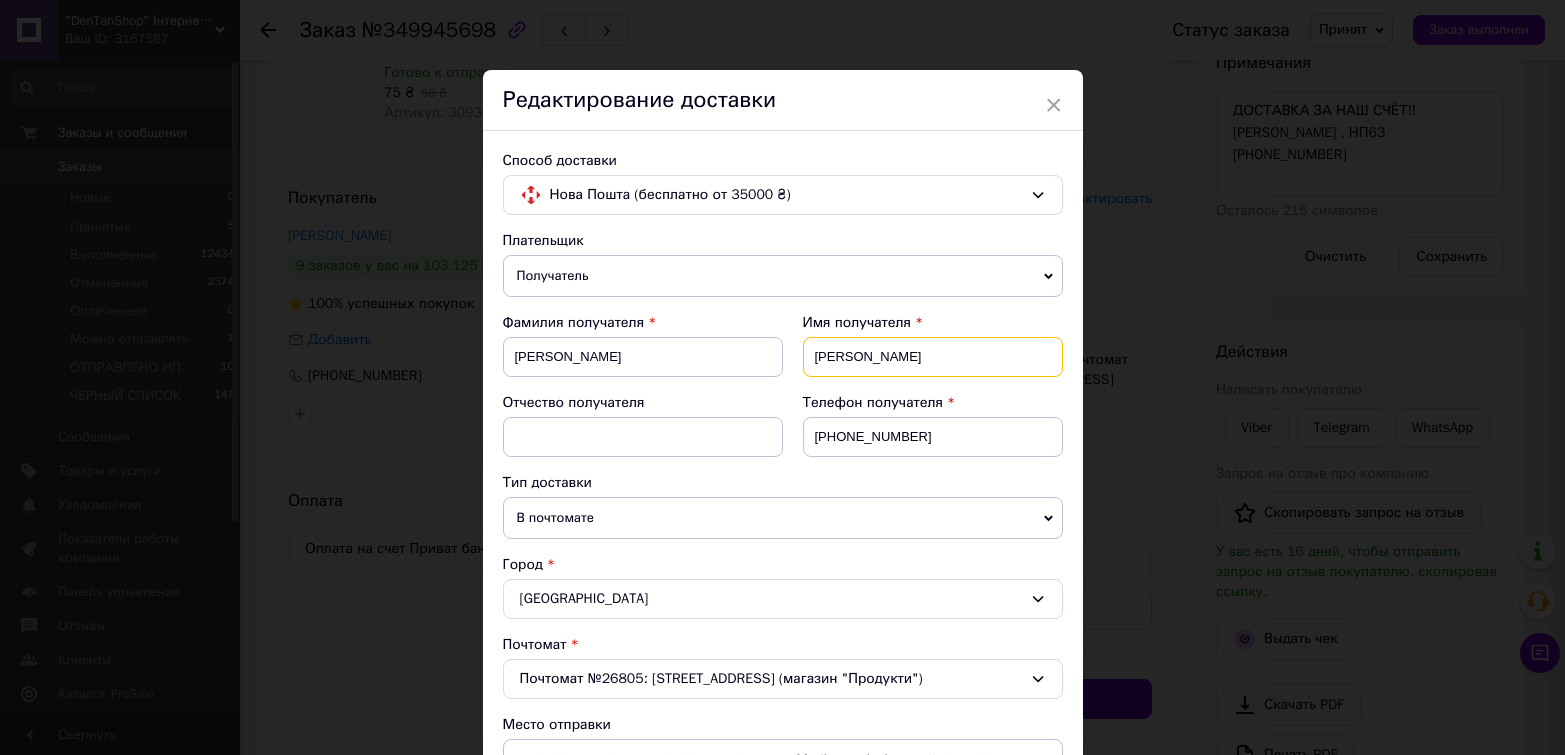 type on "Іван" 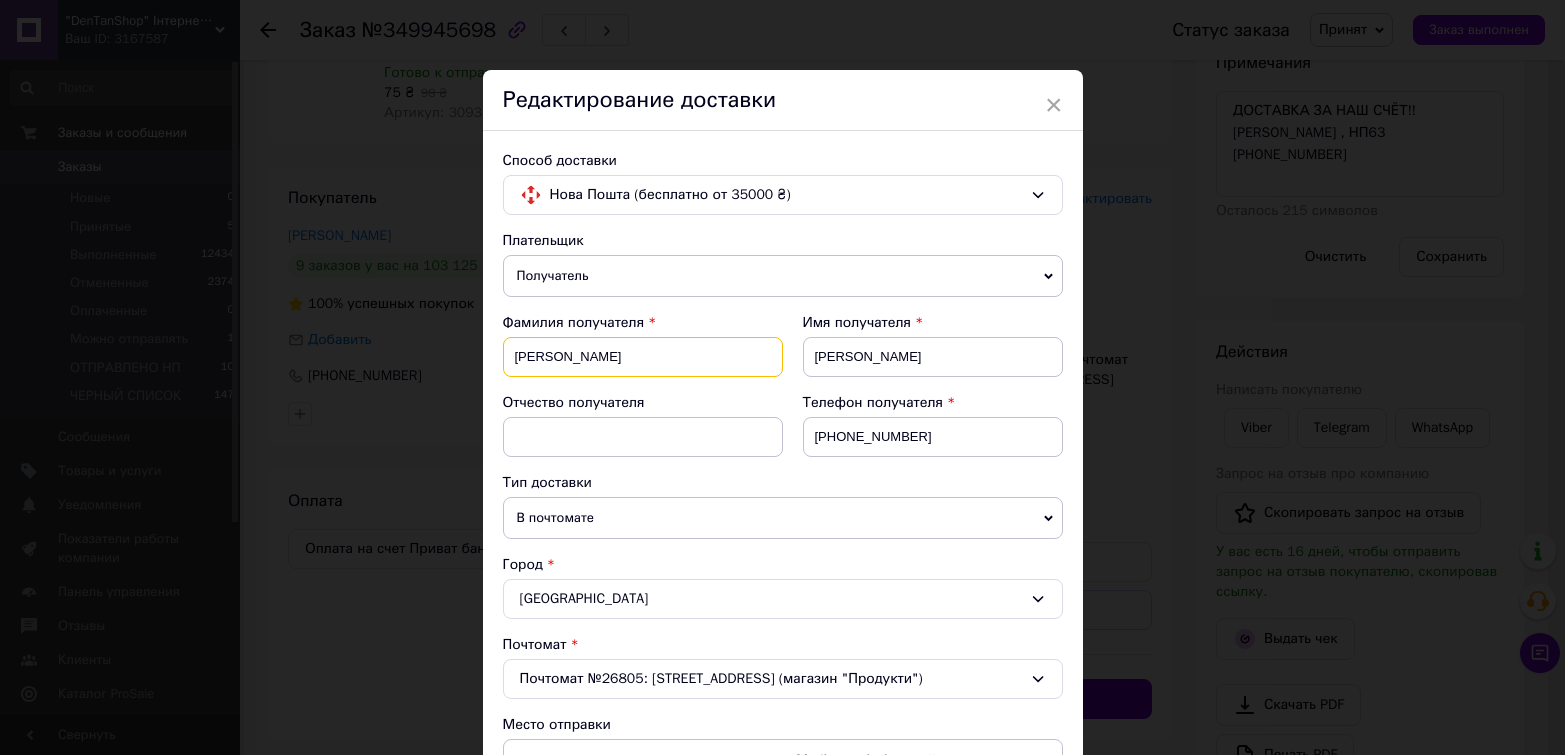 click on "Мигиль  Миколайович" at bounding box center [643, 357] 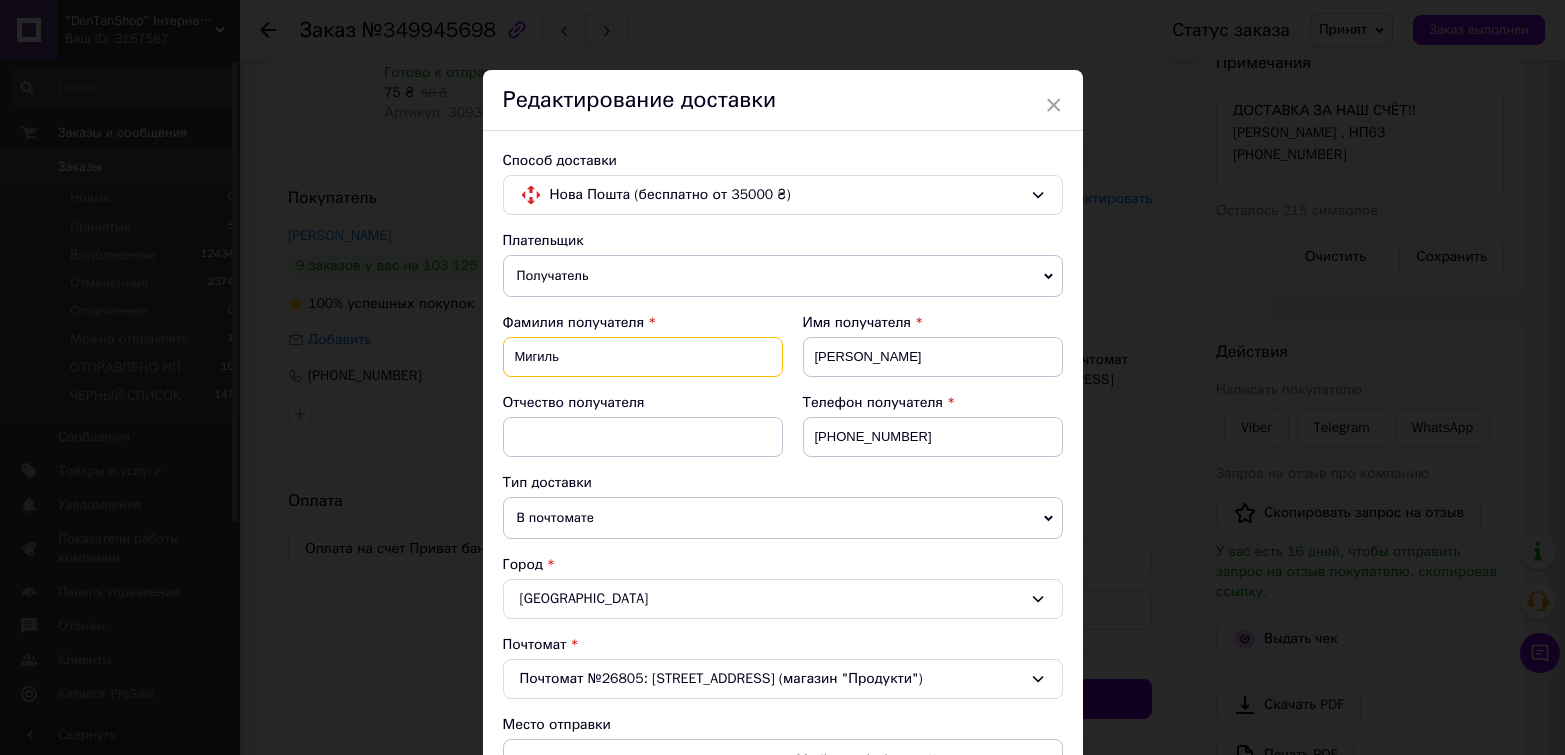 type on "Мигиль" 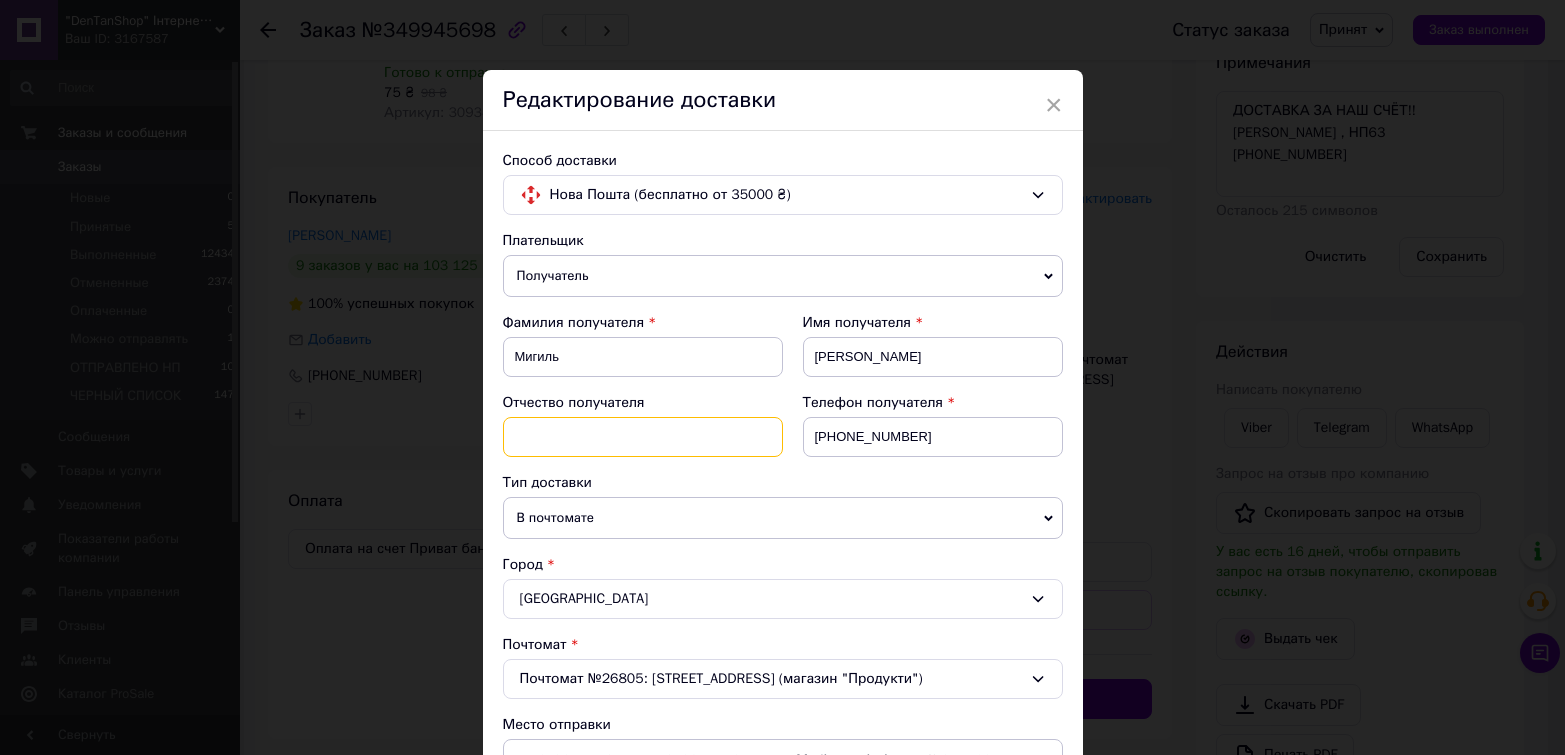 click at bounding box center (643, 437) 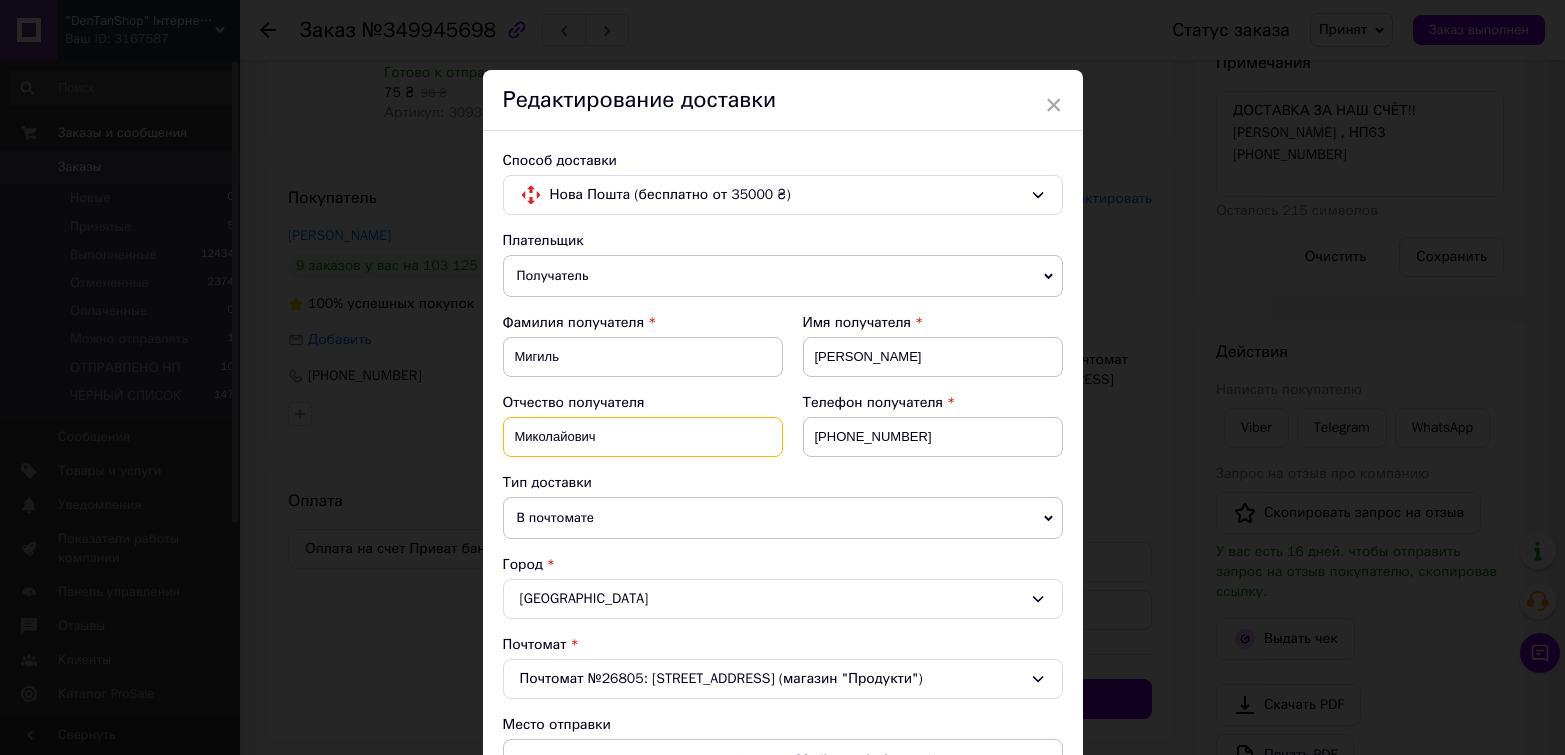 type on "Миколайович" 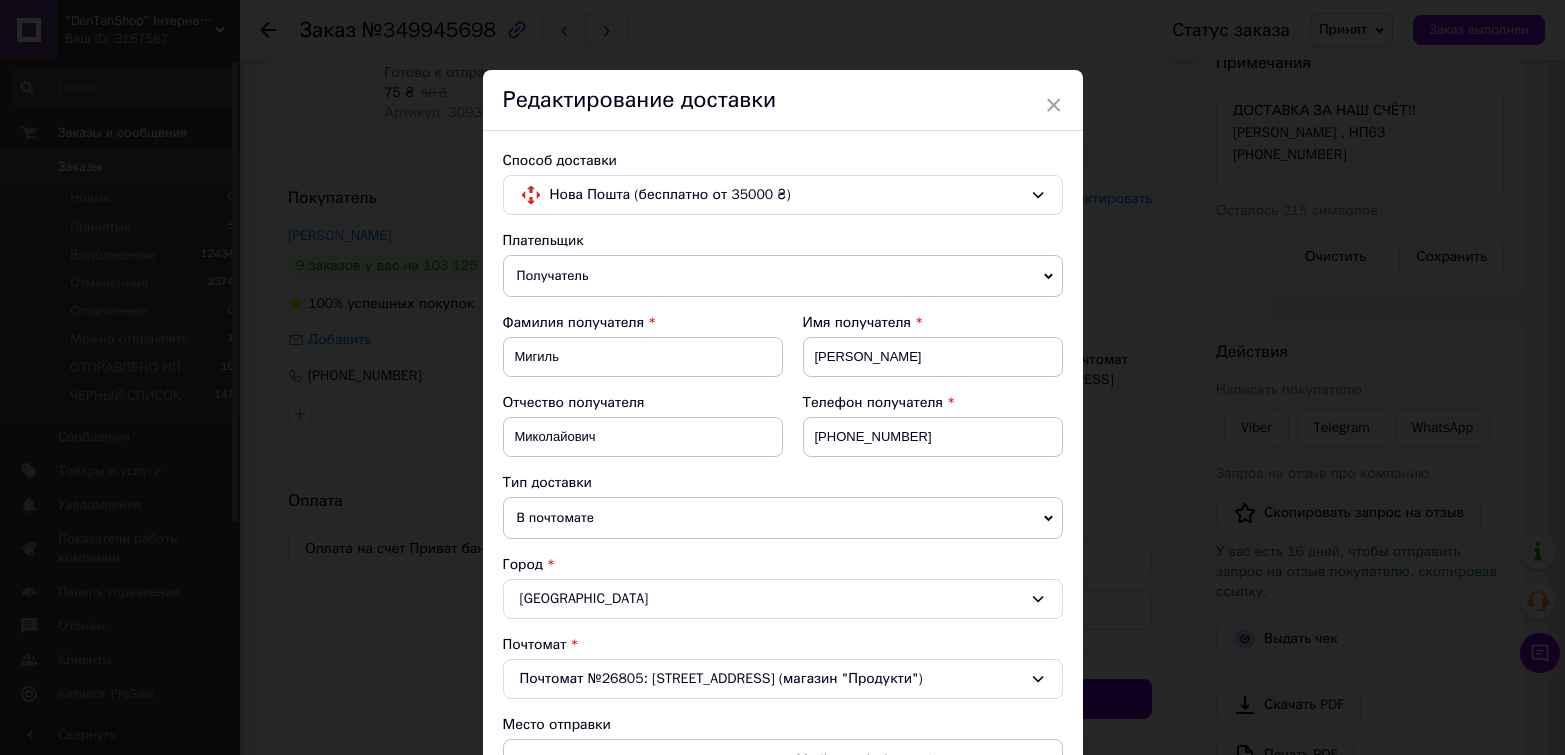 click on "Редактирование доставки" at bounding box center [783, 100] 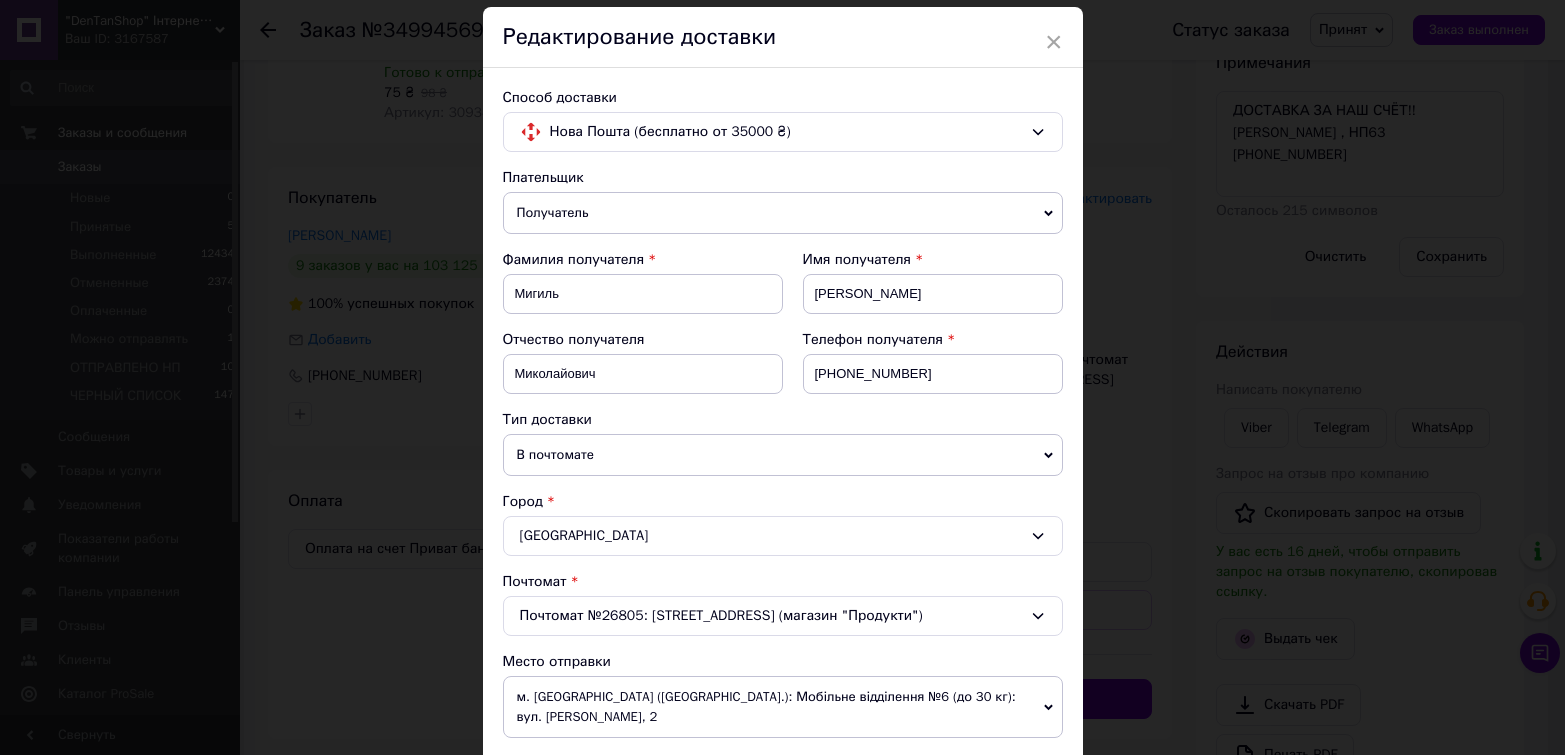 scroll, scrollTop: 100, scrollLeft: 0, axis: vertical 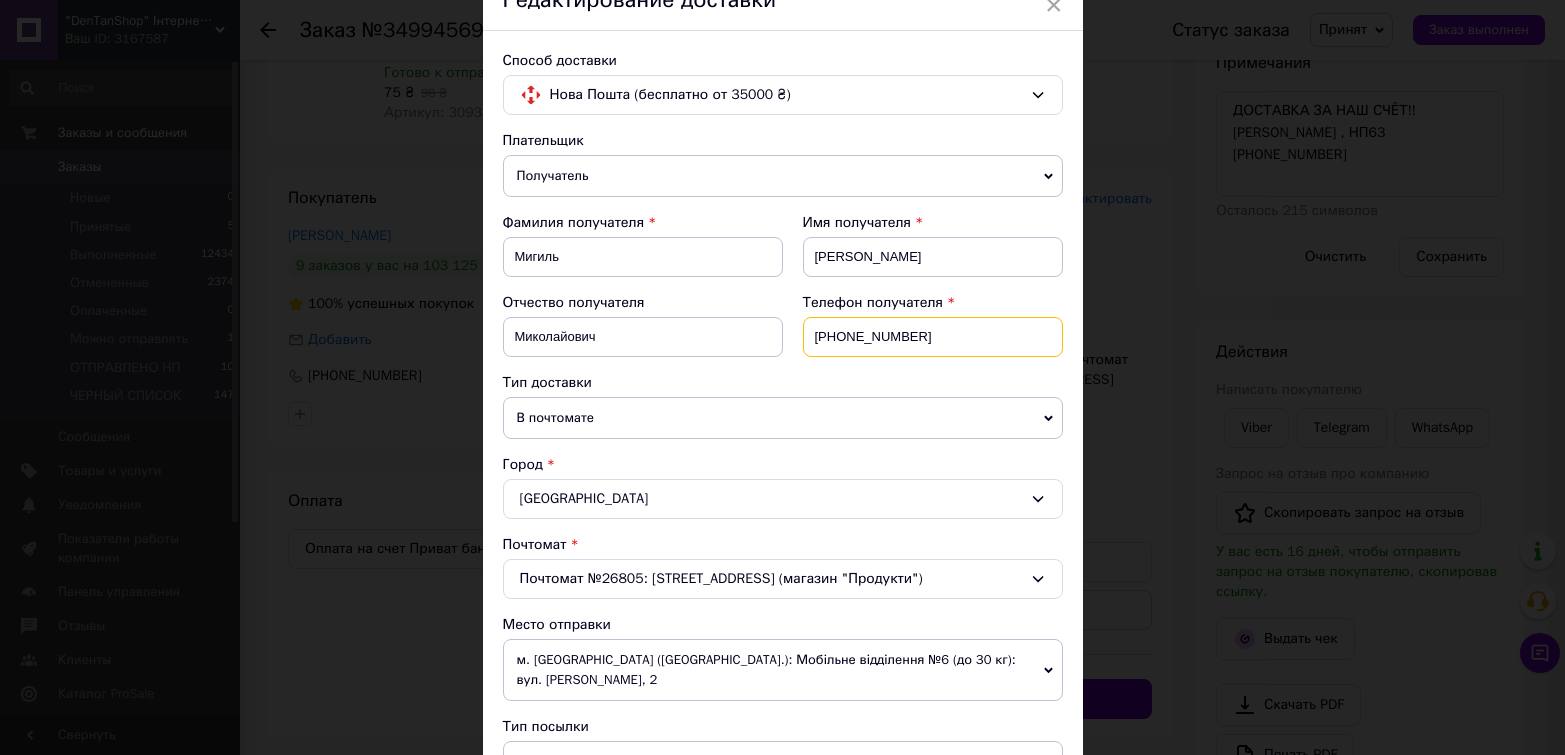 drag, startPoint x: 810, startPoint y: 332, endPoint x: 986, endPoint y: 345, distance: 176.47946 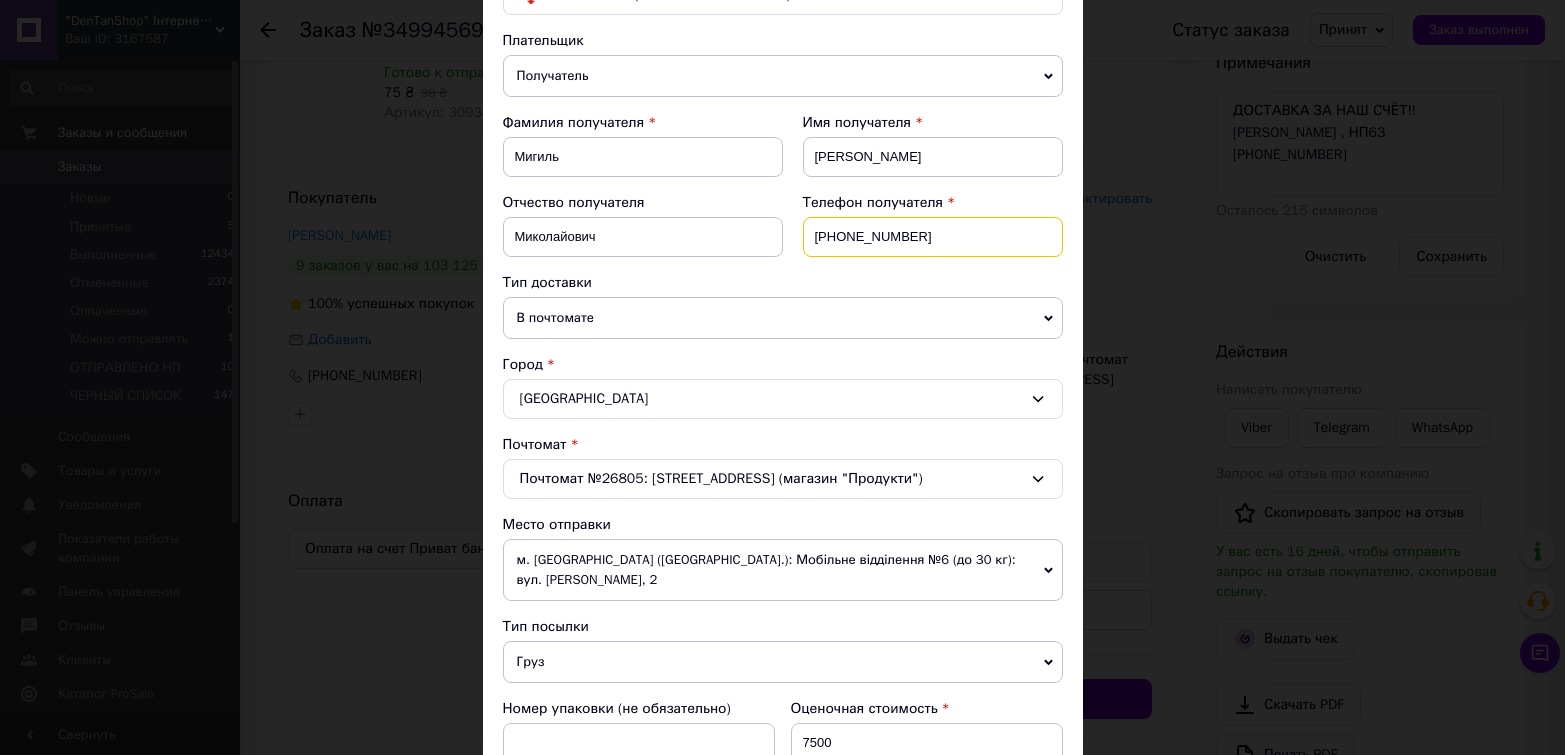 type on "[PHONE_NUMBER]" 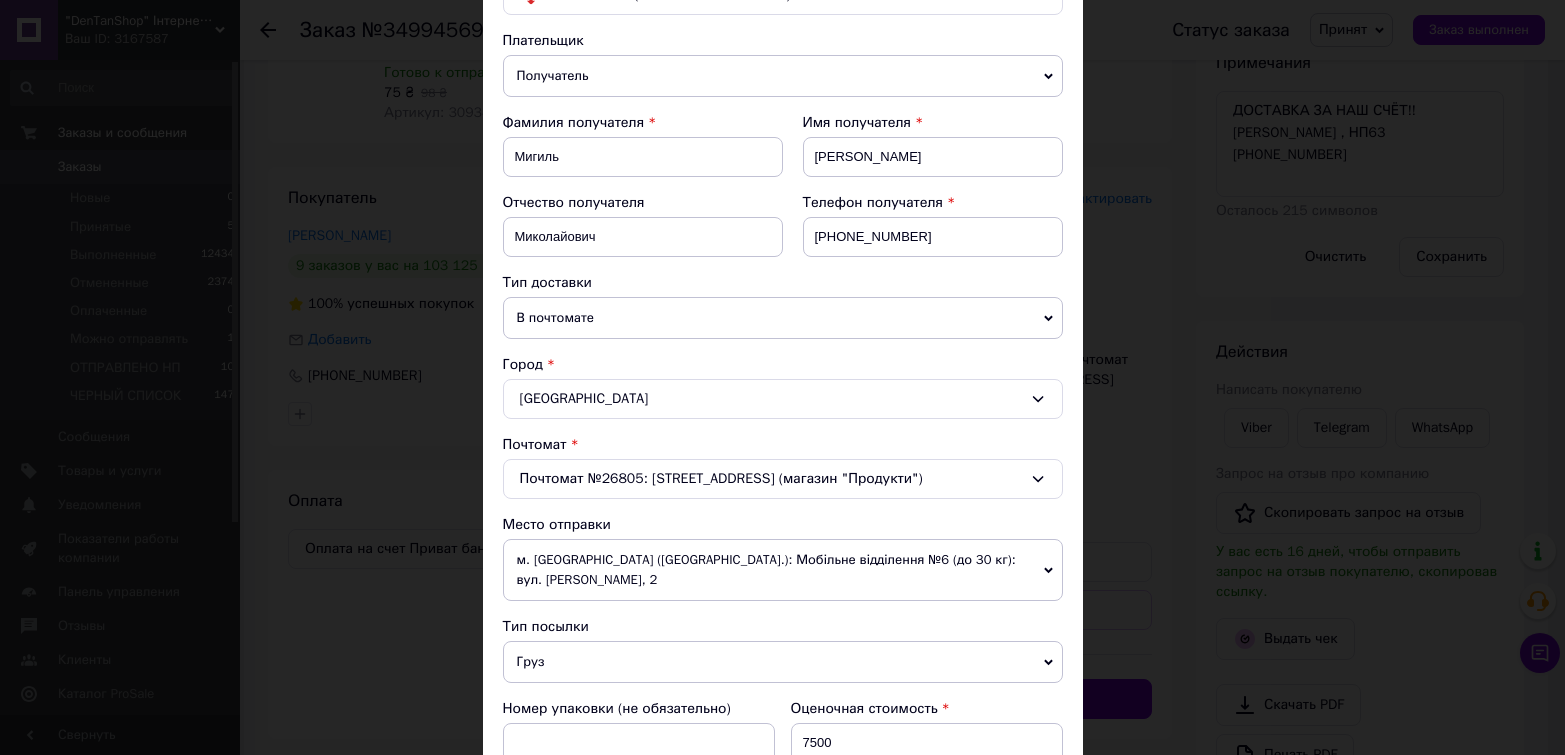 click on "В почтомате" at bounding box center [783, 318] 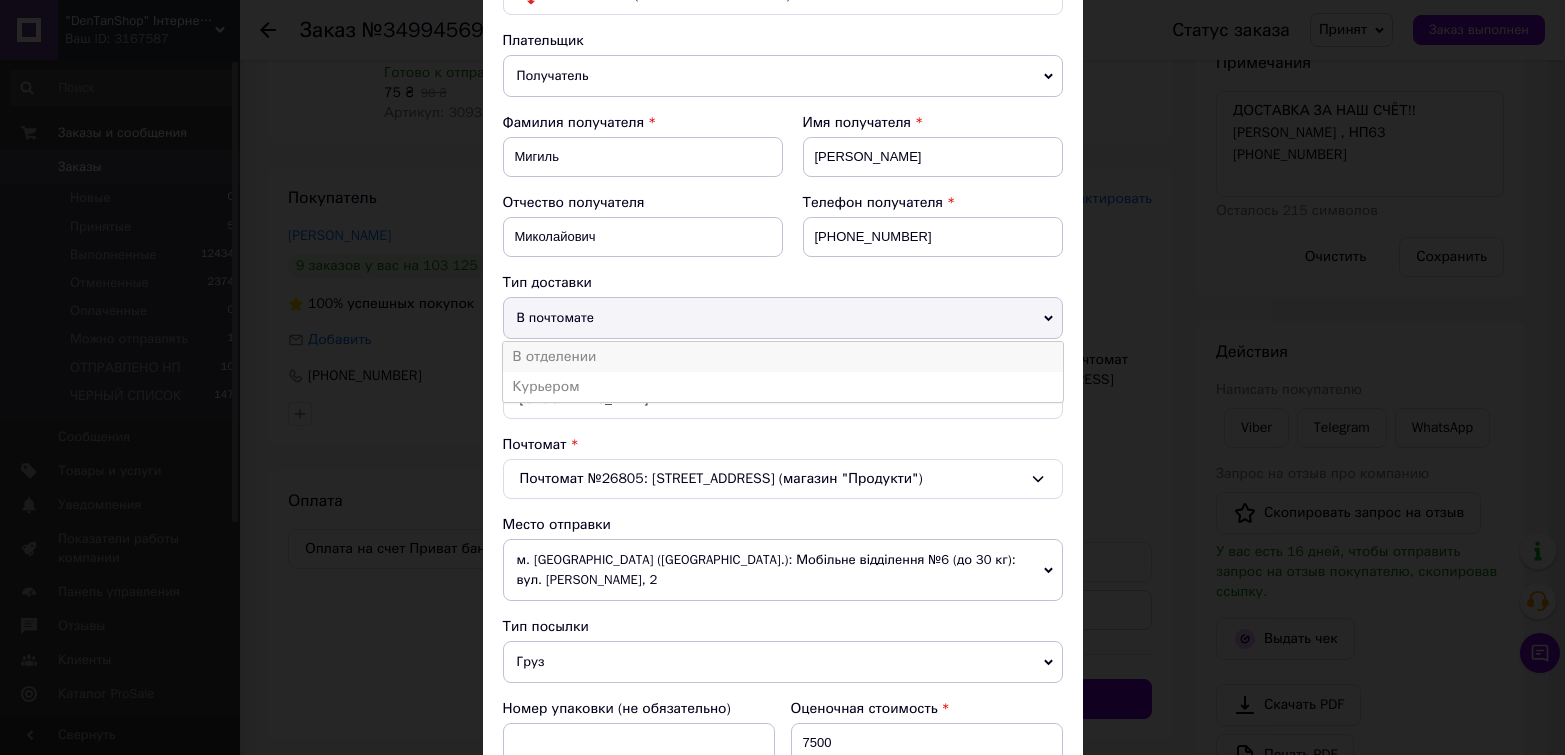 click on "В отделении" at bounding box center [783, 357] 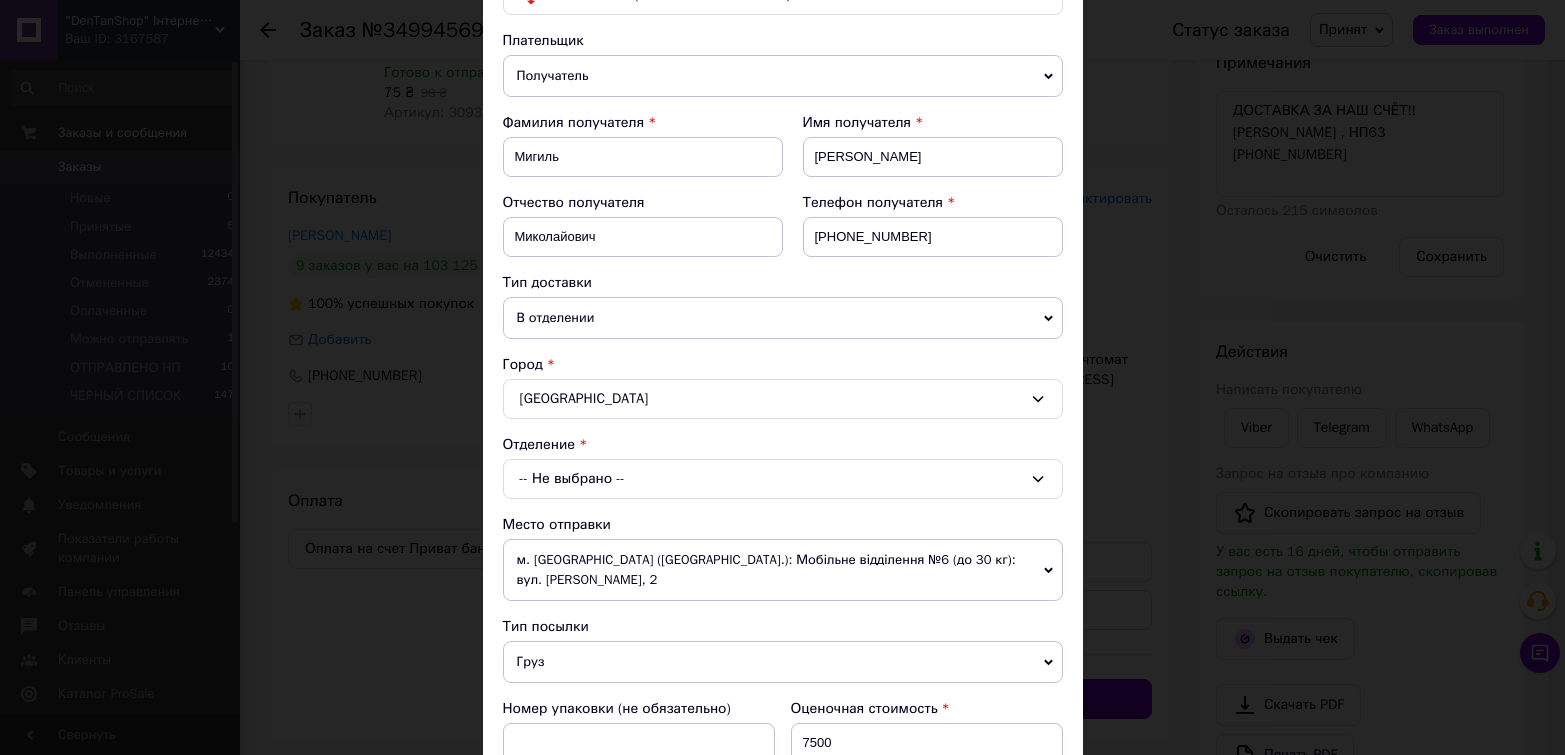 scroll, scrollTop: 300, scrollLeft: 0, axis: vertical 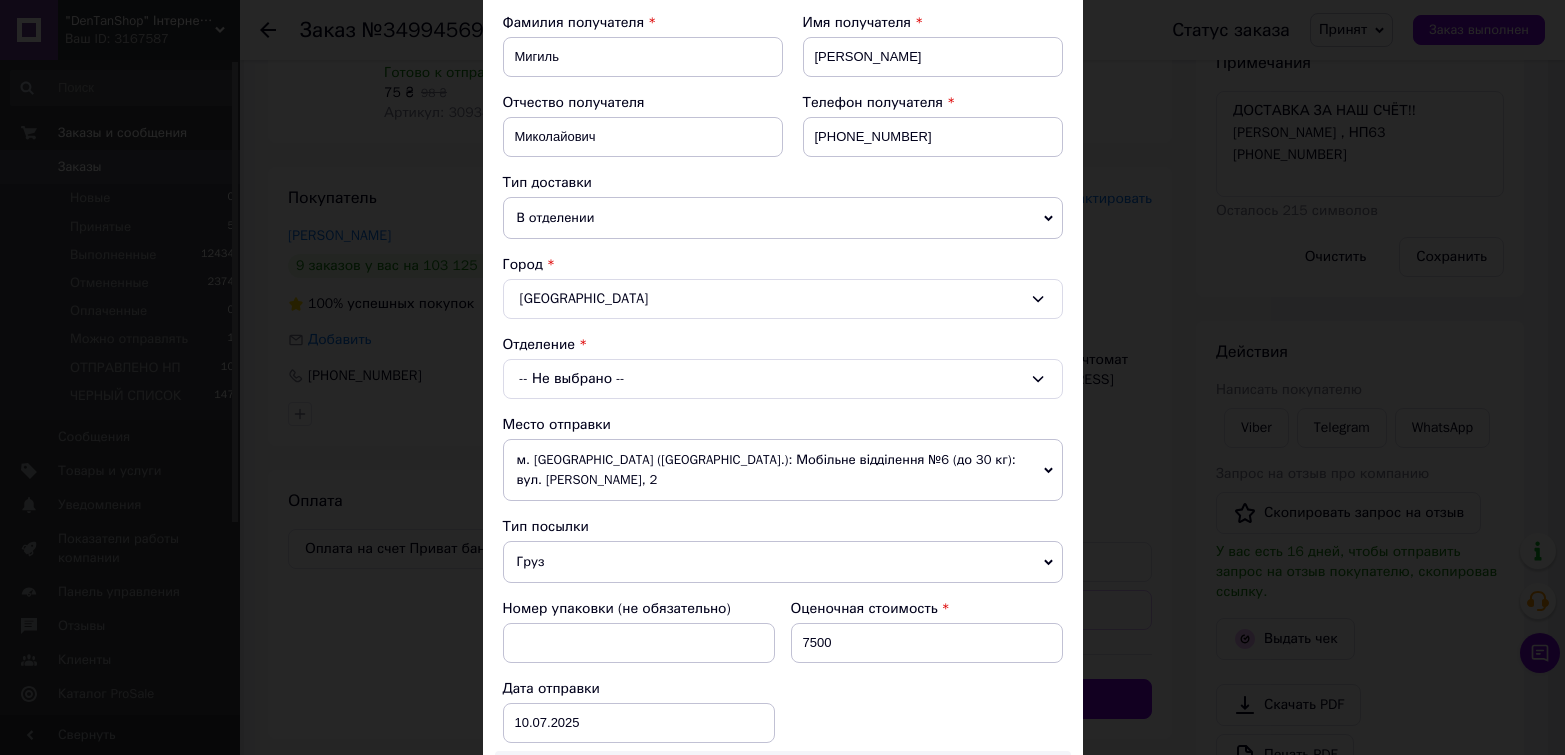 click on "Одесса" at bounding box center (783, 299) 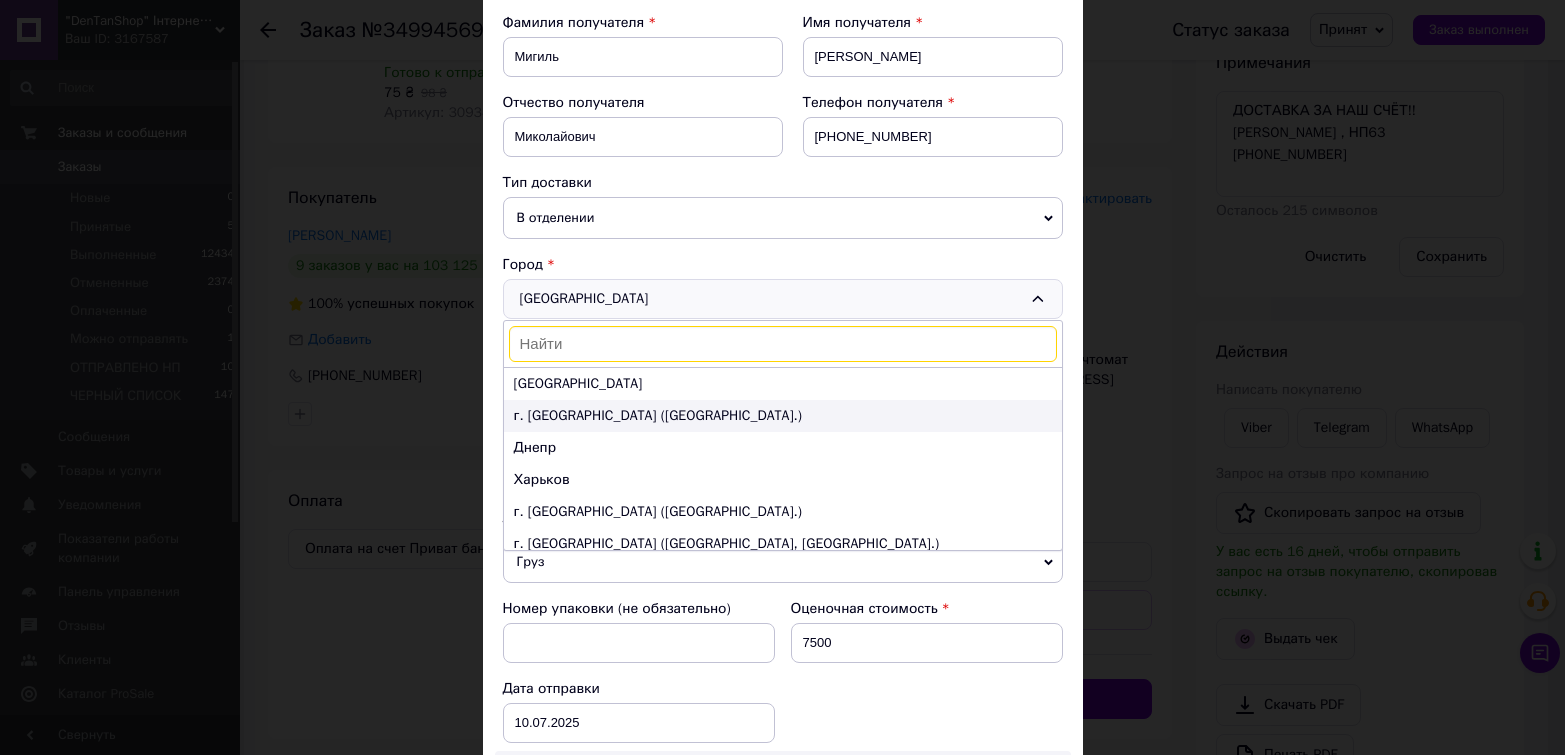 click on "г. Киев (Киевская обл.)" at bounding box center (783, 416) 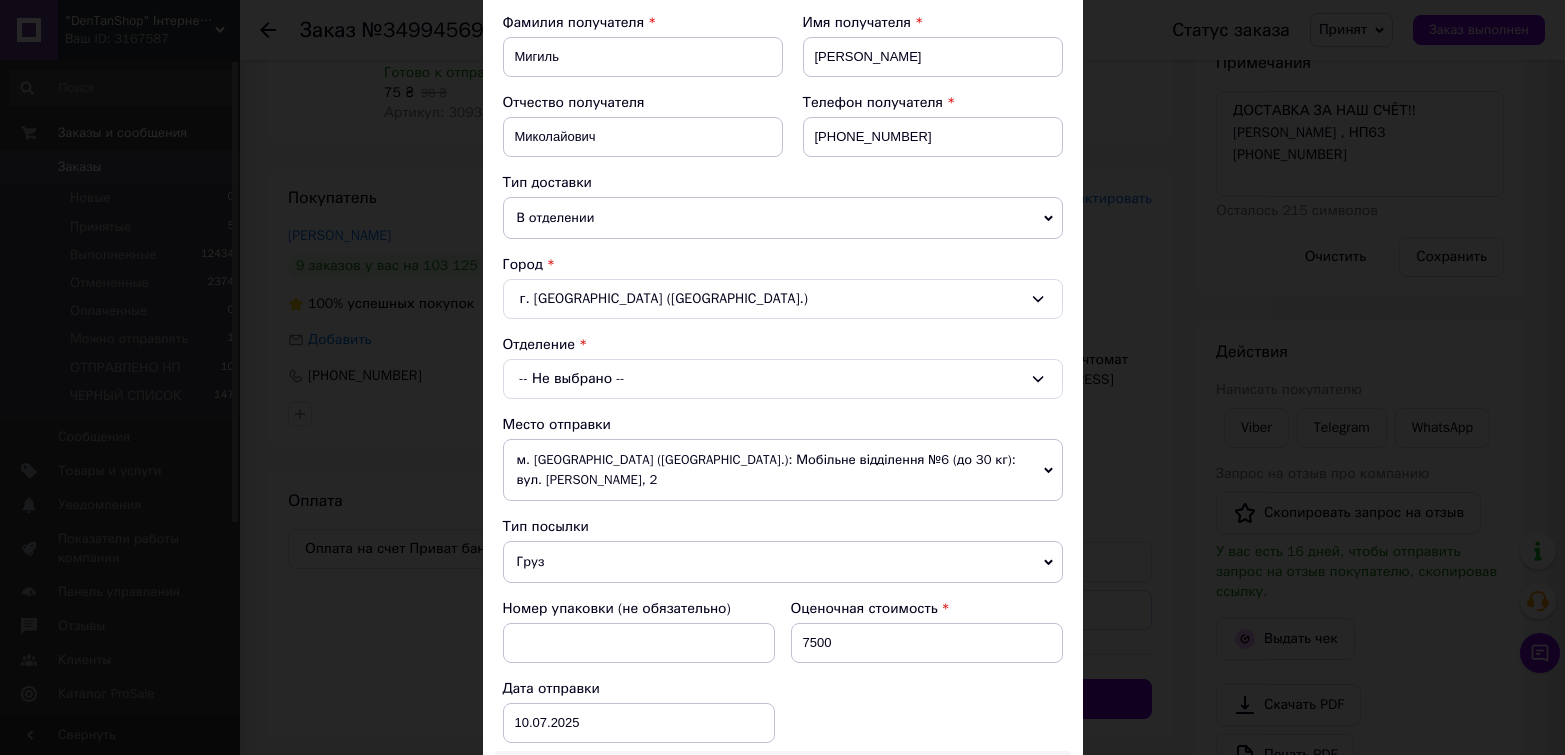 click on "-- Не выбрано --" at bounding box center [783, 379] 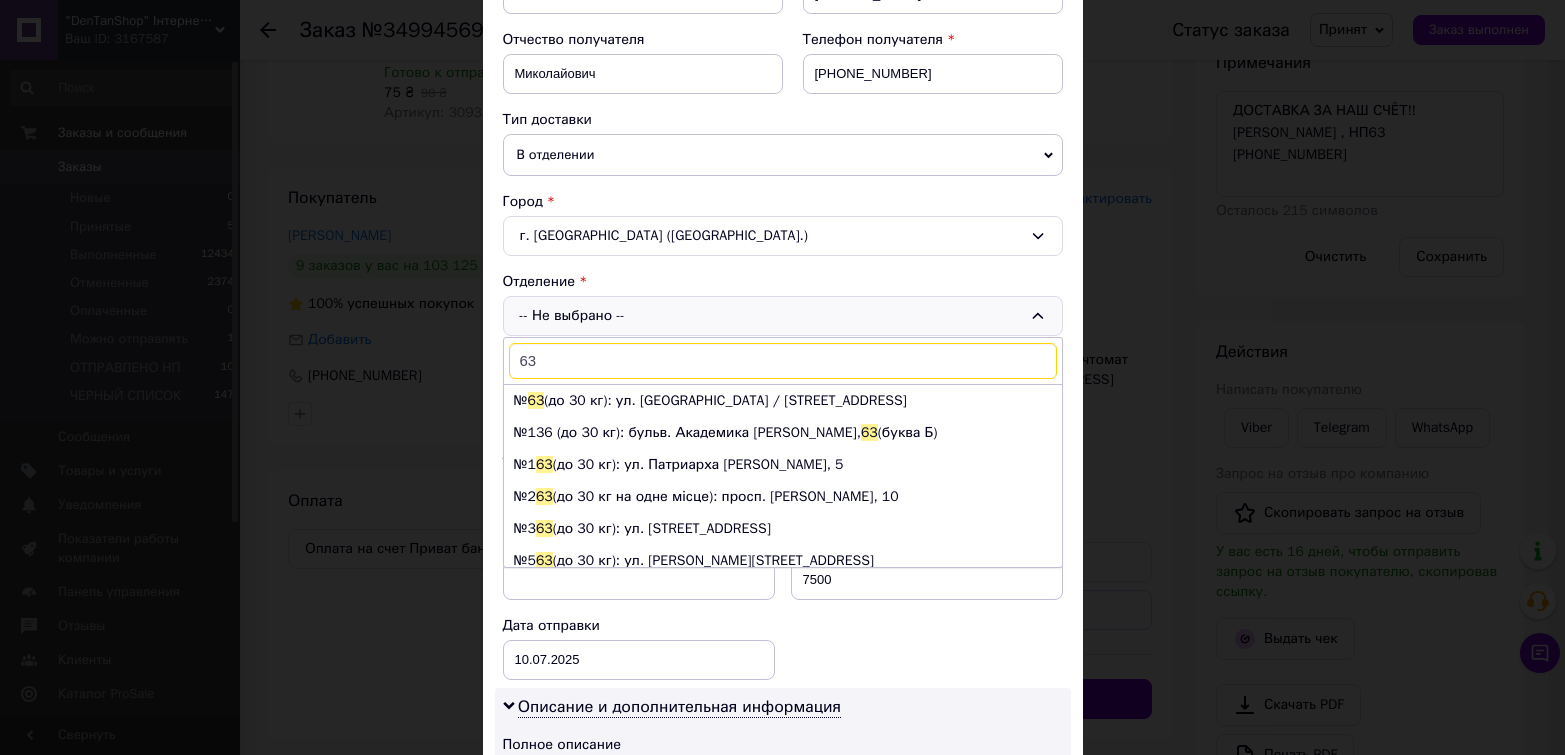 scroll, scrollTop: 400, scrollLeft: 0, axis: vertical 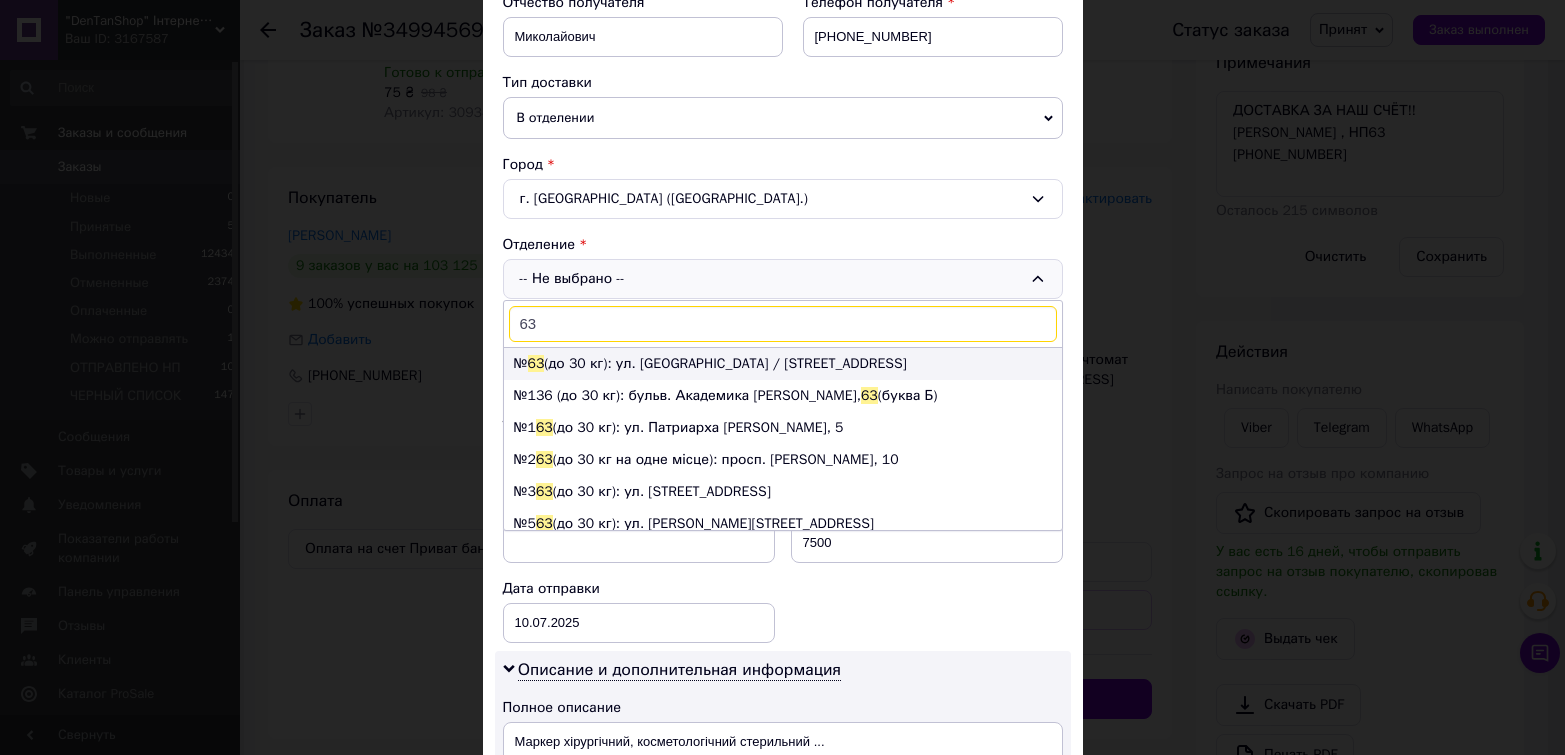 type on "63" 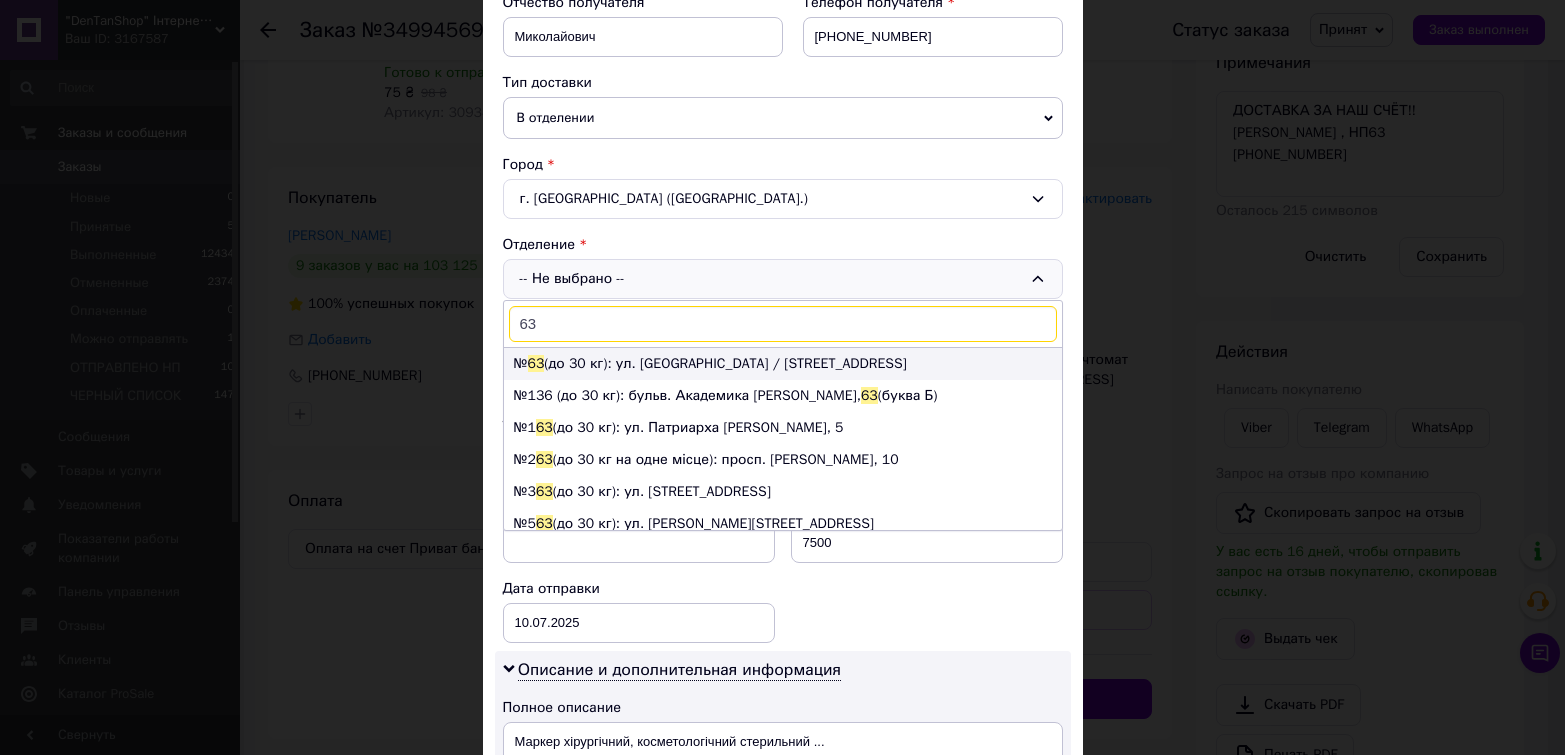 click on "№ 63  (до 30 кг): ул. Борисоглебская / Волошская, 17/1" at bounding box center [783, 364] 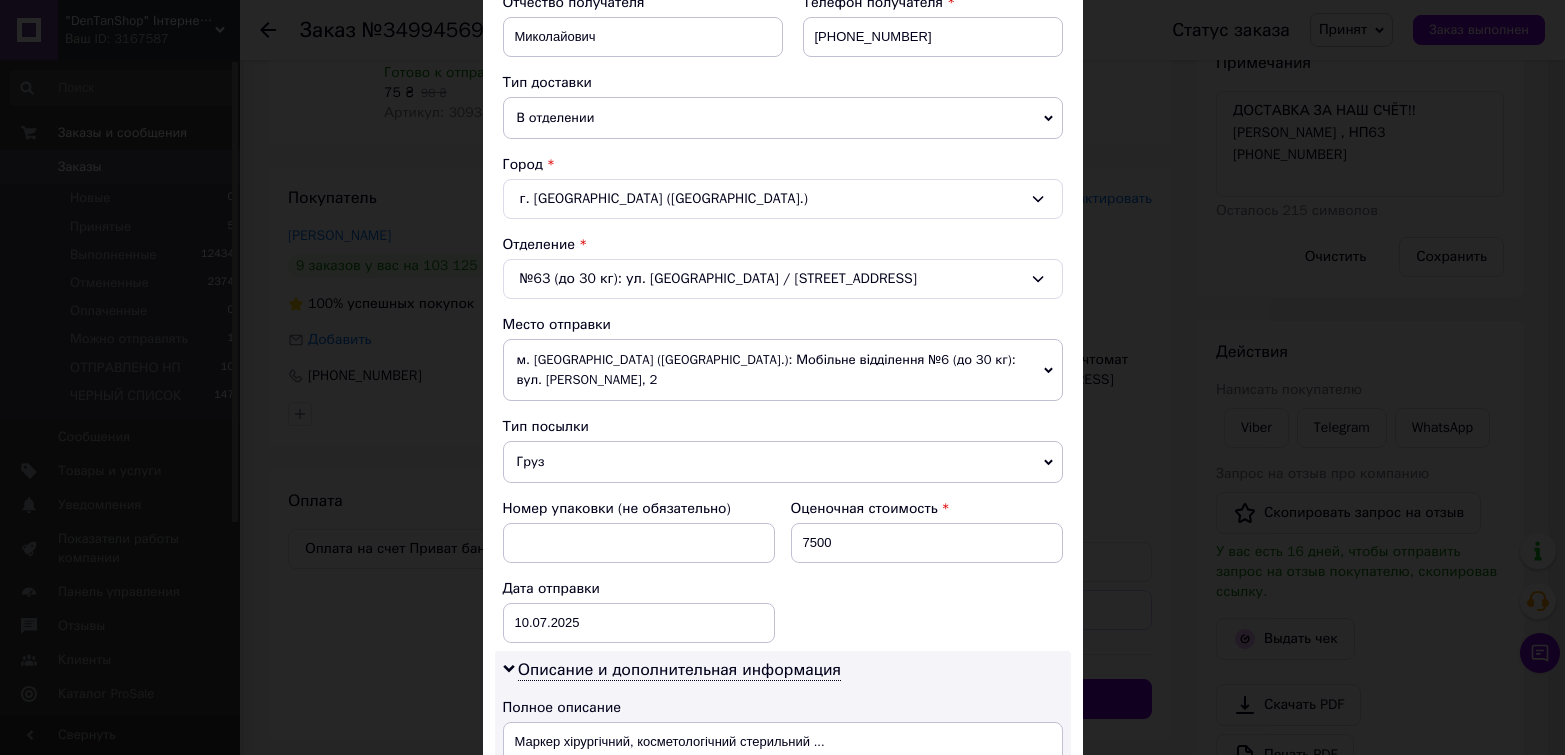 click on "м. Київ (Київська обл.): Мобільне відділення №6 (до 30 кг): вул. Миколи Василенка, 2" at bounding box center (783, 370) 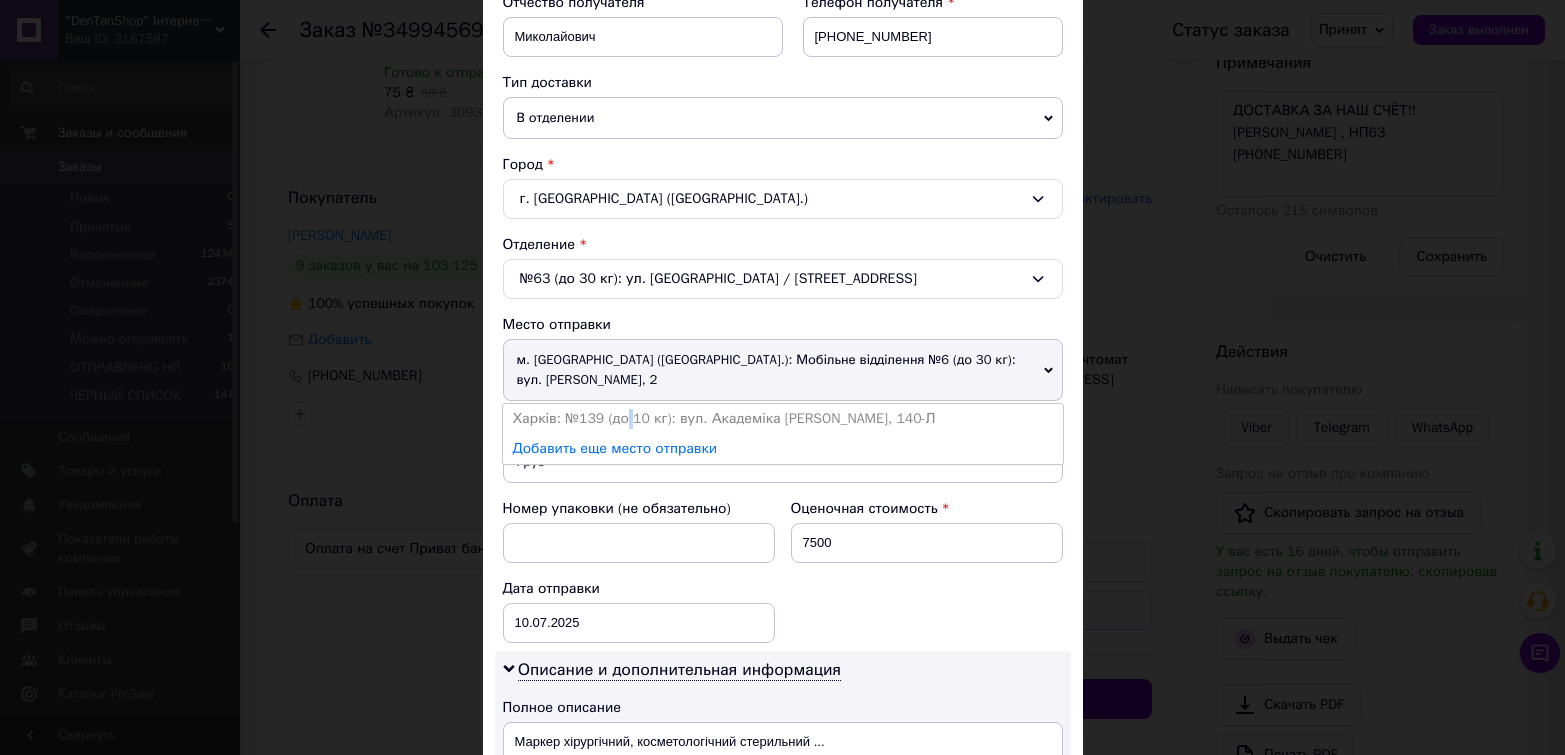 click on "Харків: №139 (до 10 кг): вул. Академіка Павлова, 140-Л" at bounding box center [783, 419] 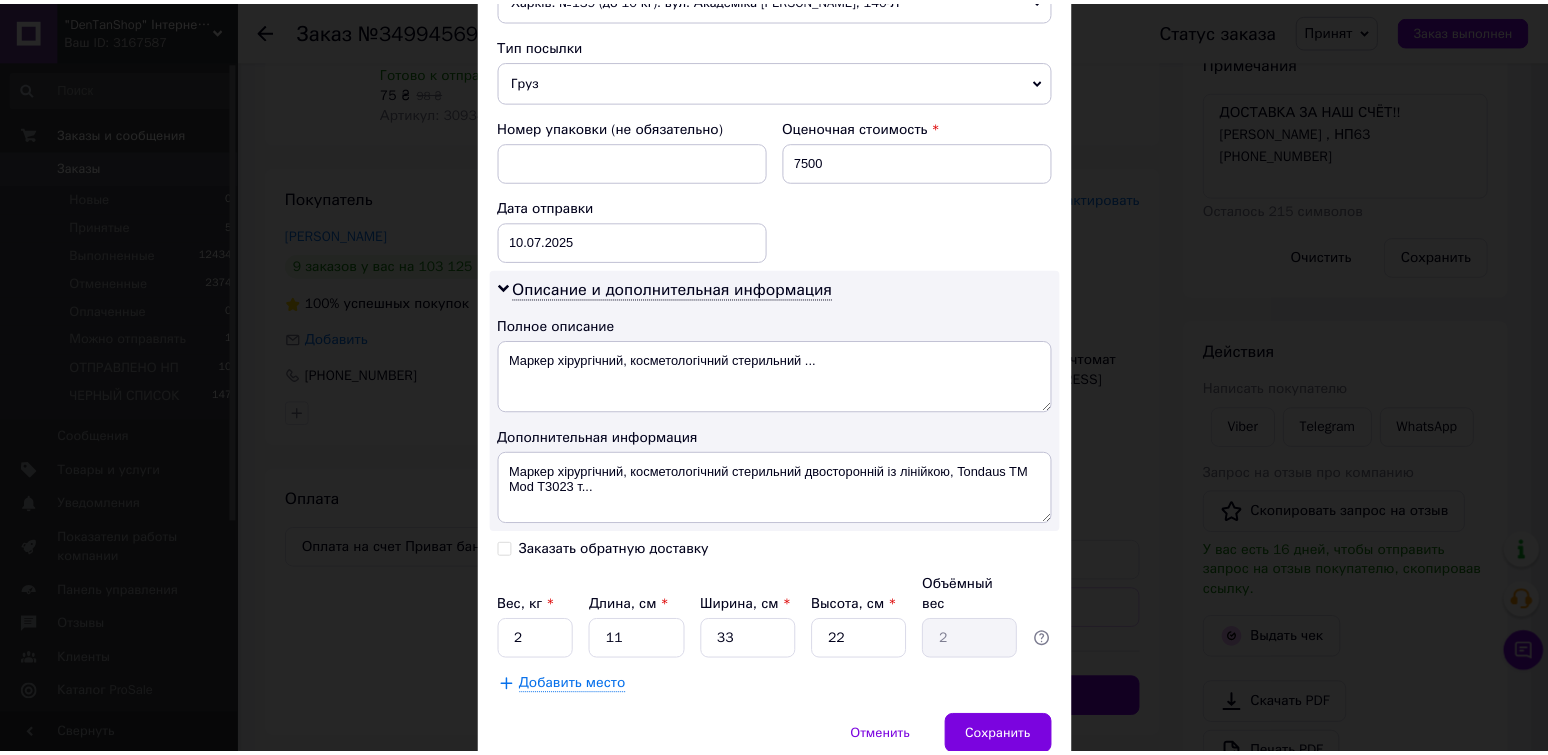 scroll, scrollTop: 800, scrollLeft: 0, axis: vertical 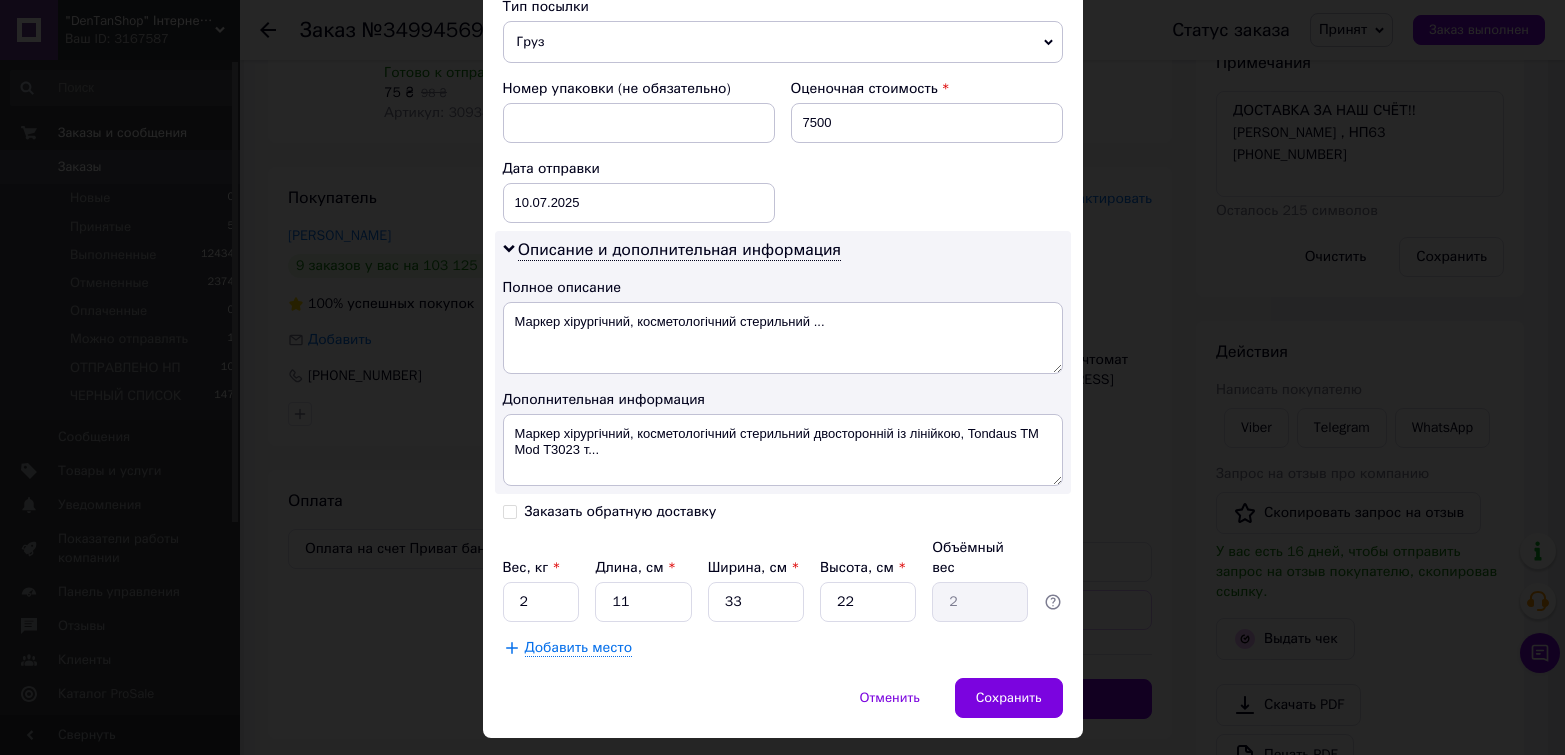 drag, startPoint x: 997, startPoint y: 672, endPoint x: 1054, endPoint y: 642, distance: 64.412735 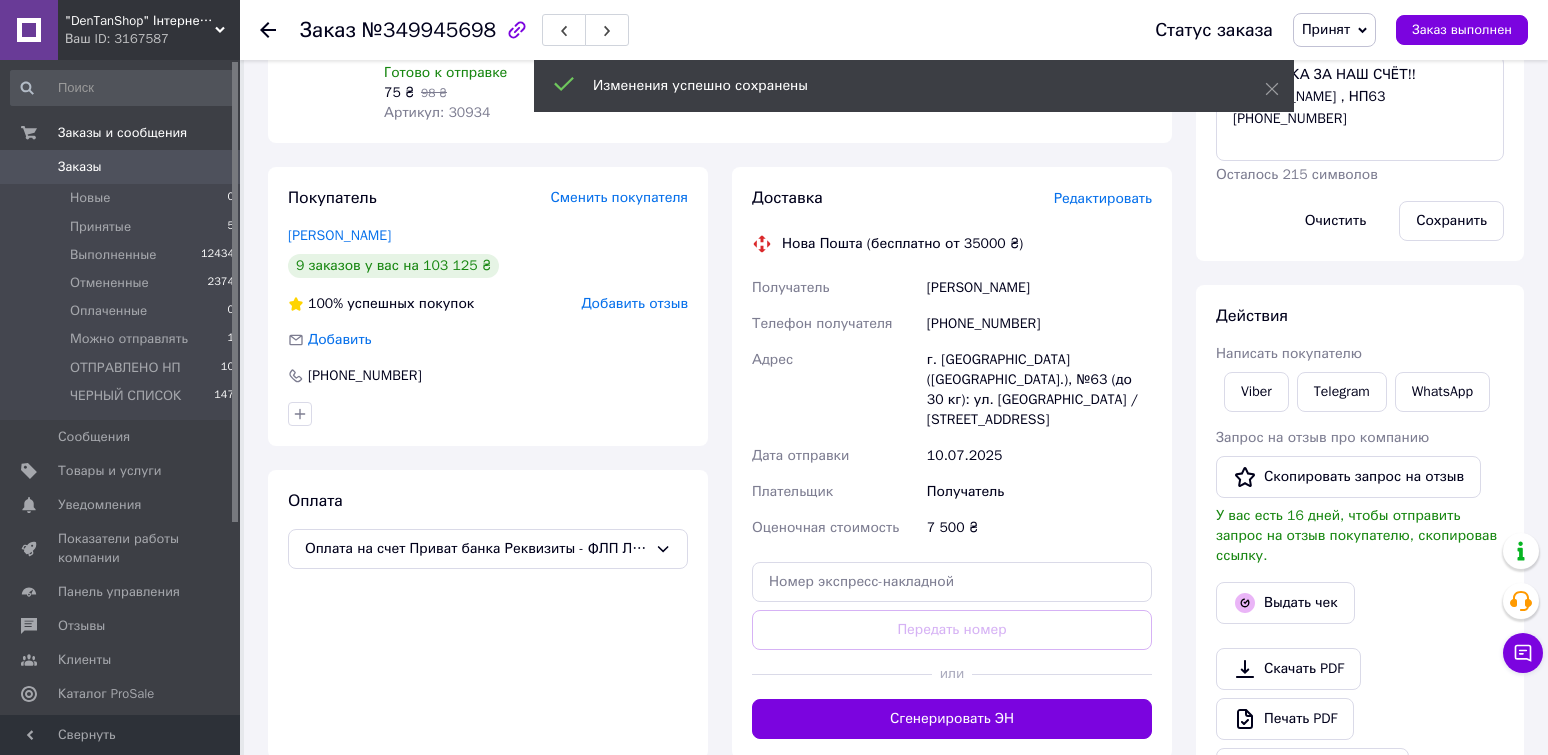 scroll, scrollTop: 316, scrollLeft: 0, axis: vertical 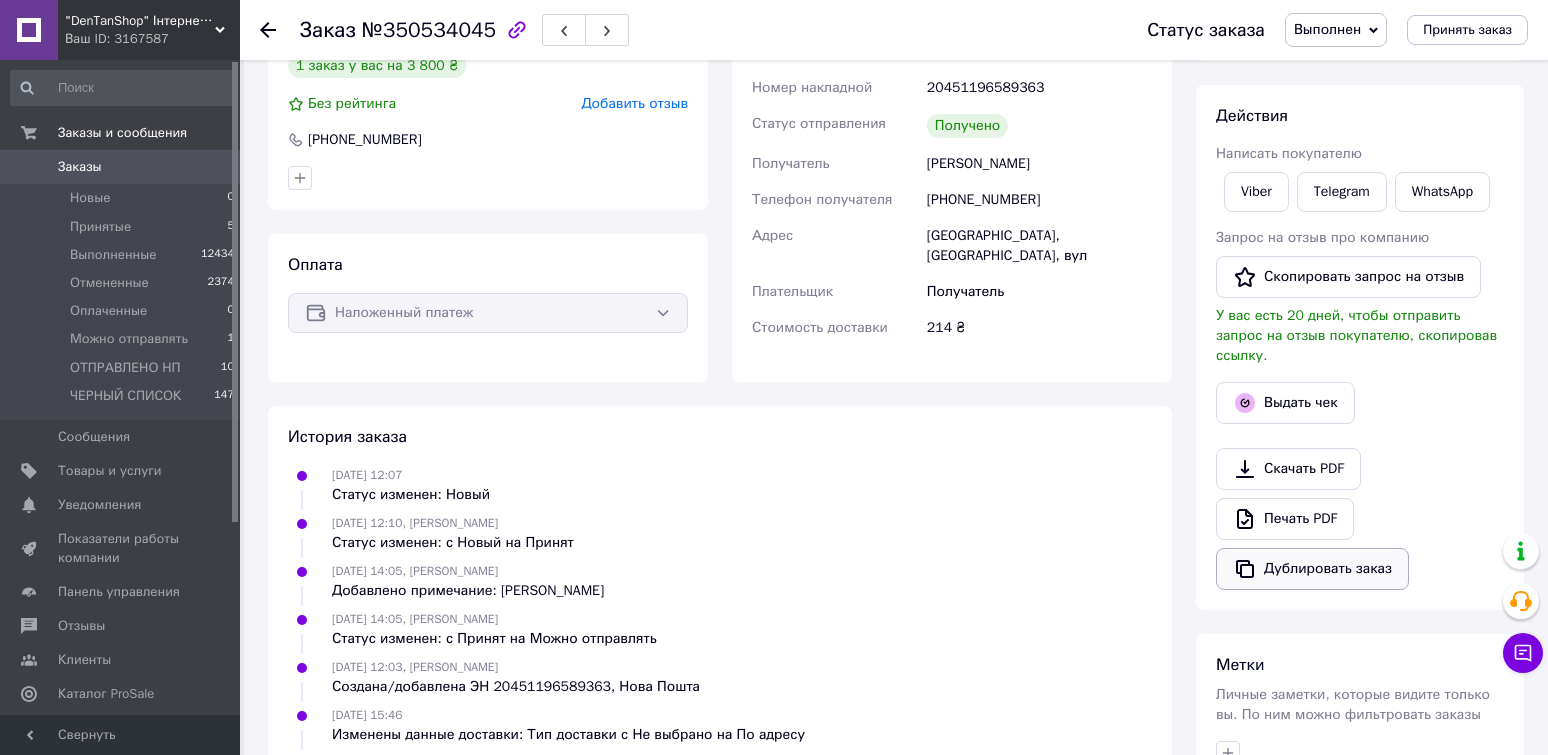 click on "Дублировать заказ" at bounding box center [1312, 569] 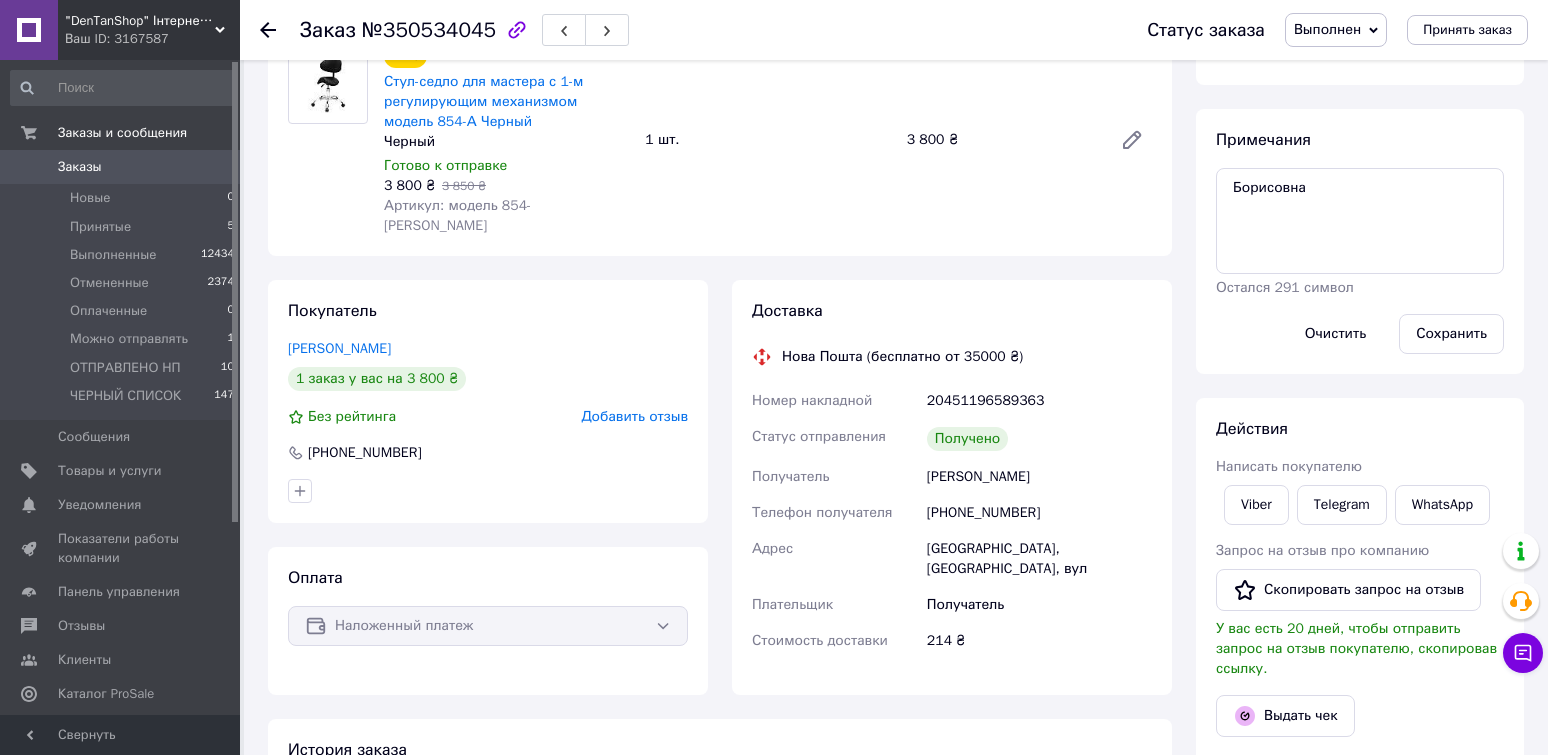 scroll, scrollTop: 0, scrollLeft: 0, axis: both 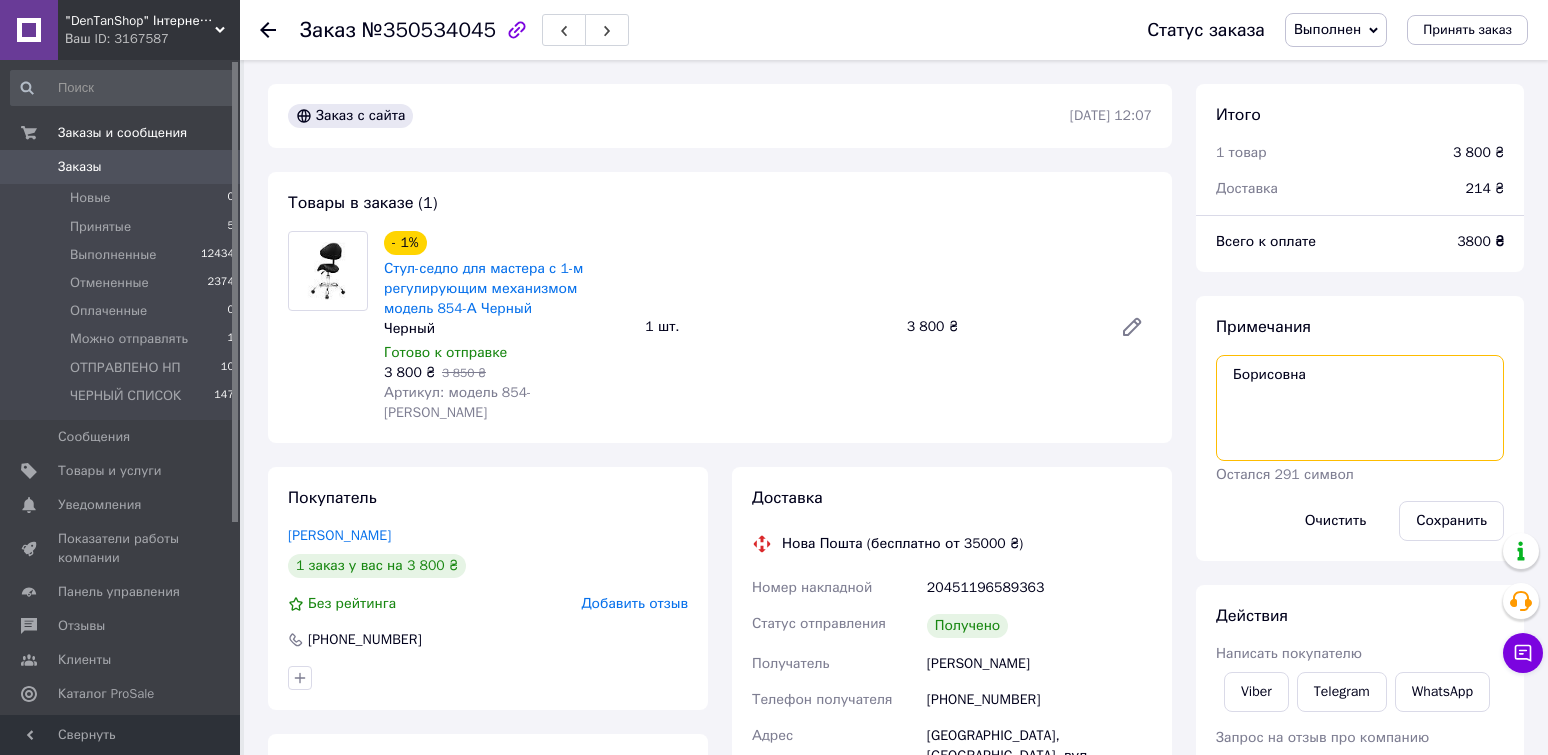 click on "Борисовна" at bounding box center (1360, 408) 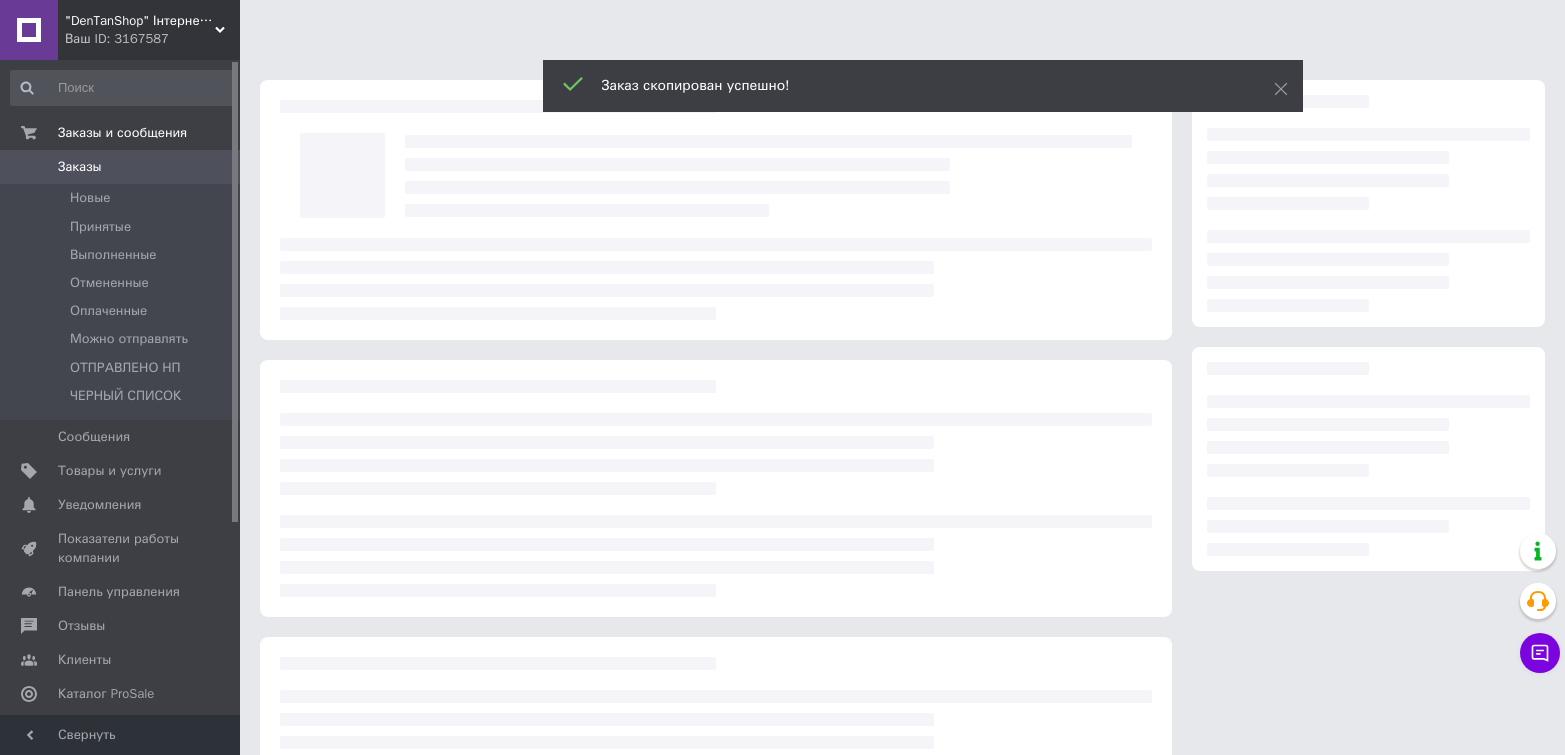 scroll, scrollTop: 0, scrollLeft: 0, axis: both 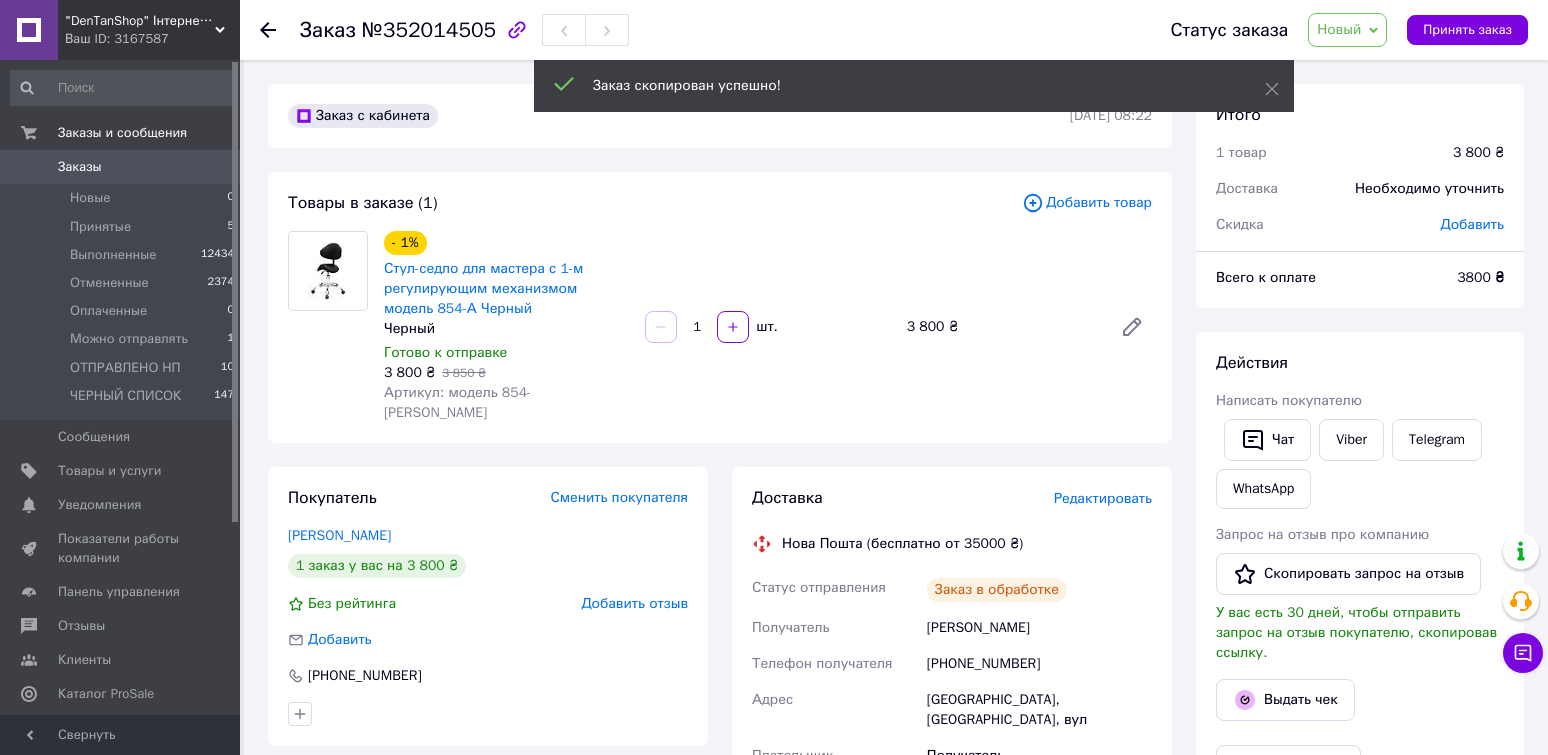 click on "Добавить товар" at bounding box center [1087, 203] 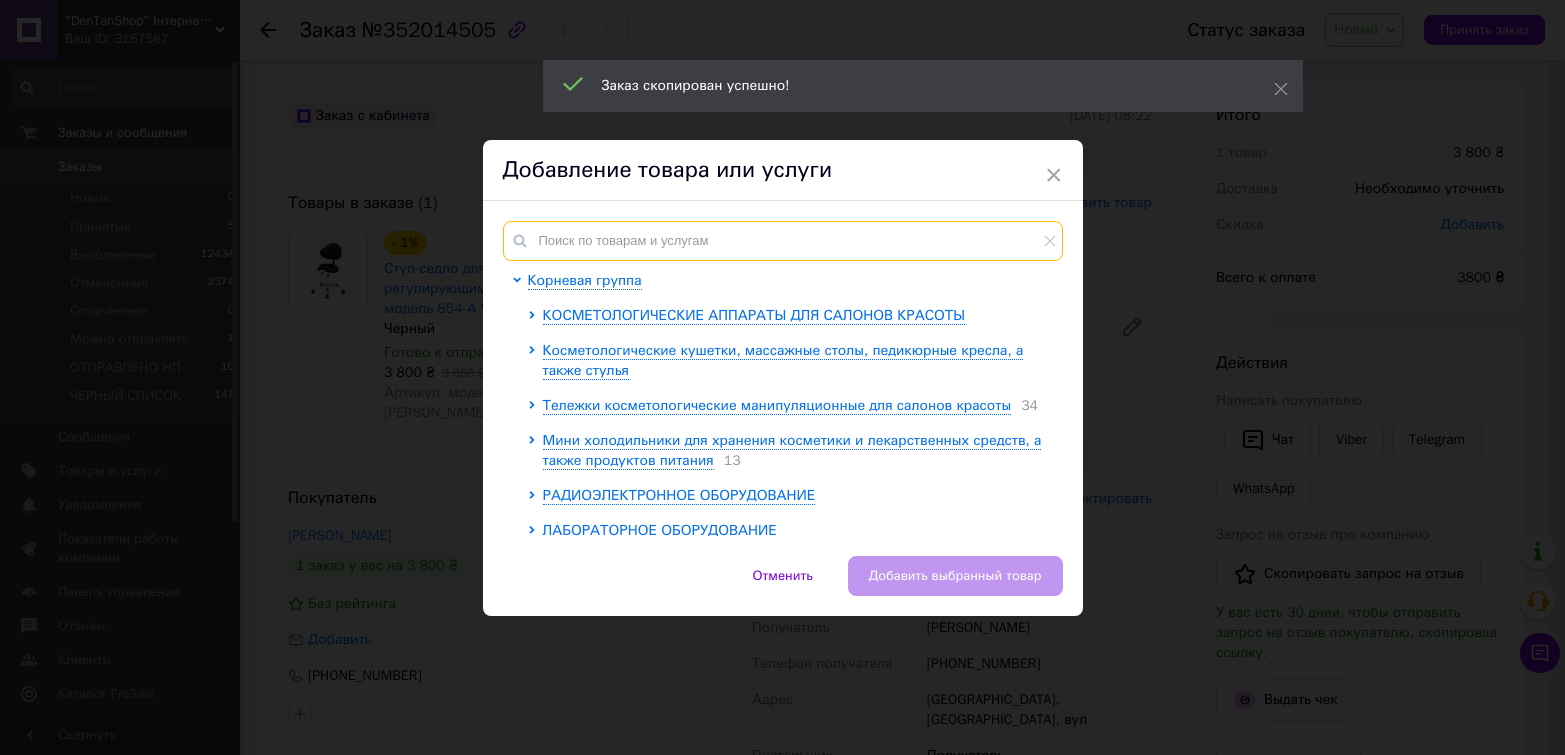 click at bounding box center (783, 241) 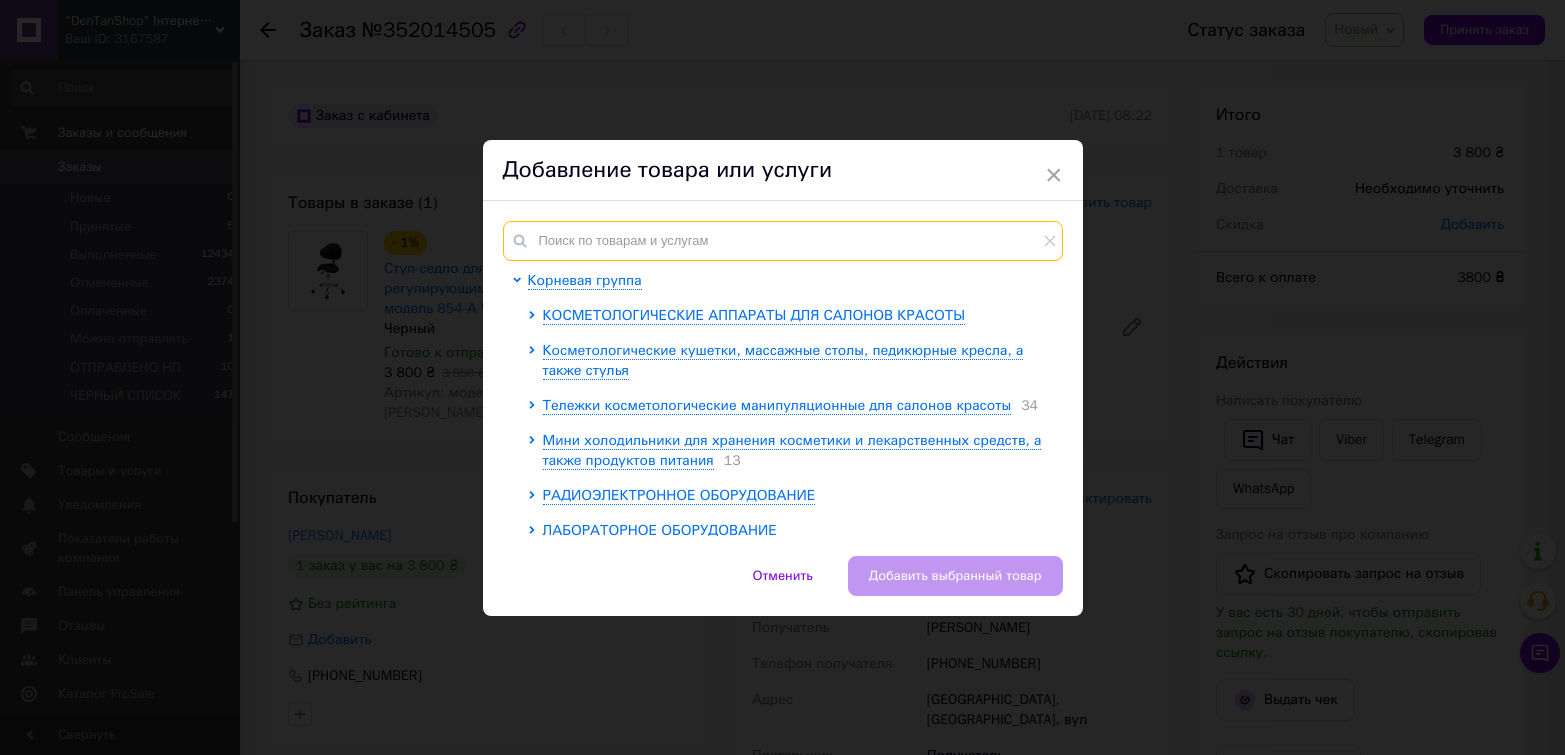 click at bounding box center (783, 241) 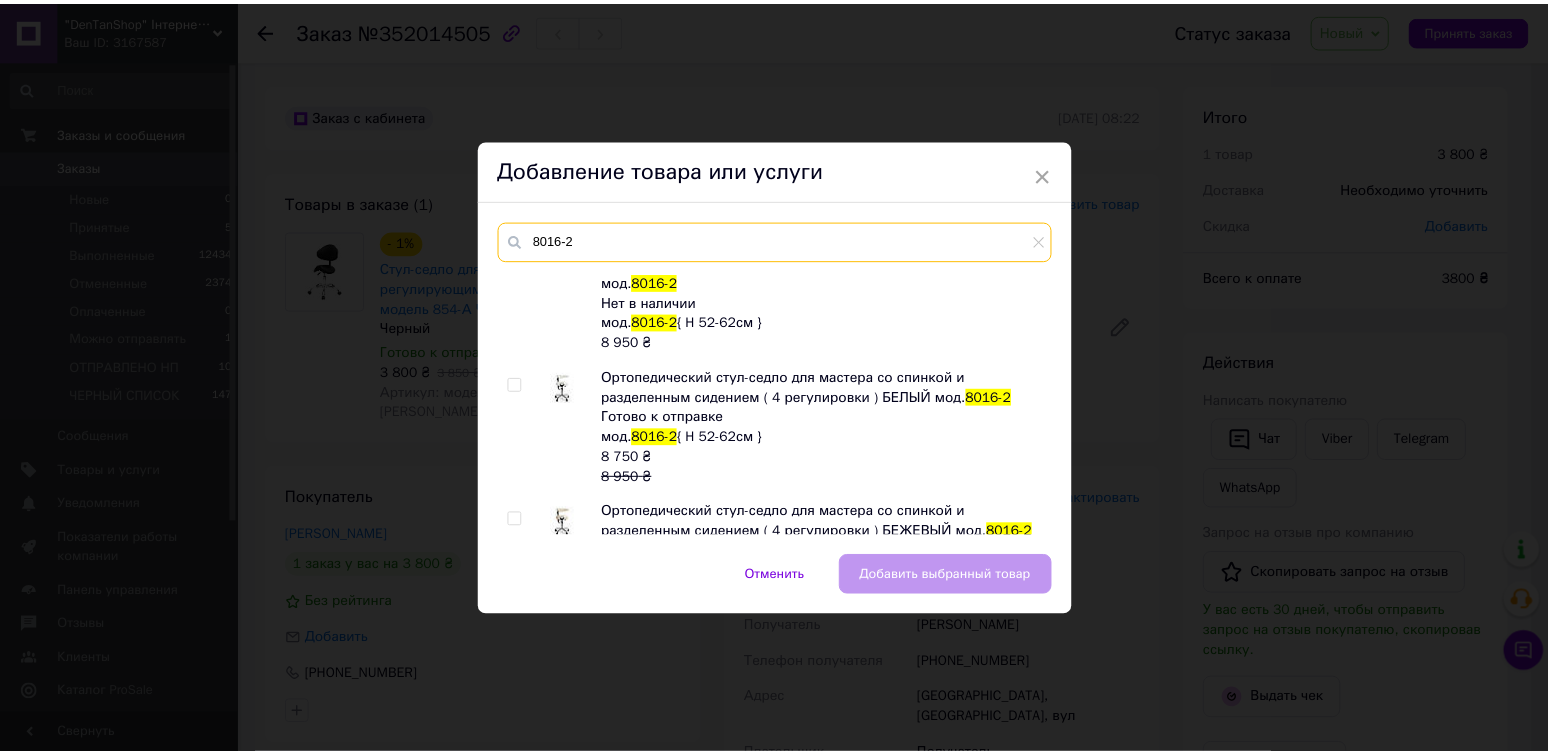 scroll, scrollTop: 600, scrollLeft: 0, axis: vertical 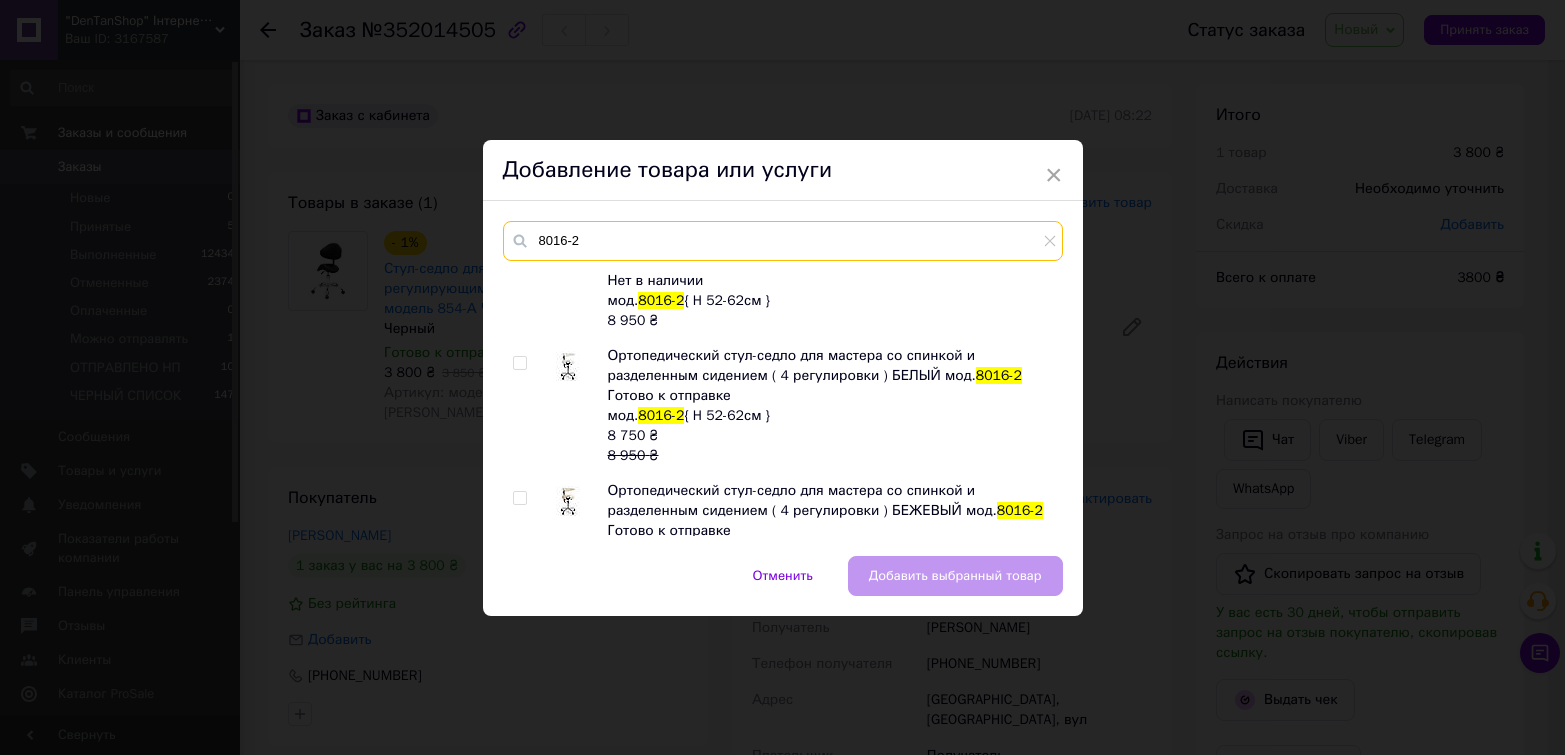 type on "8016-2" 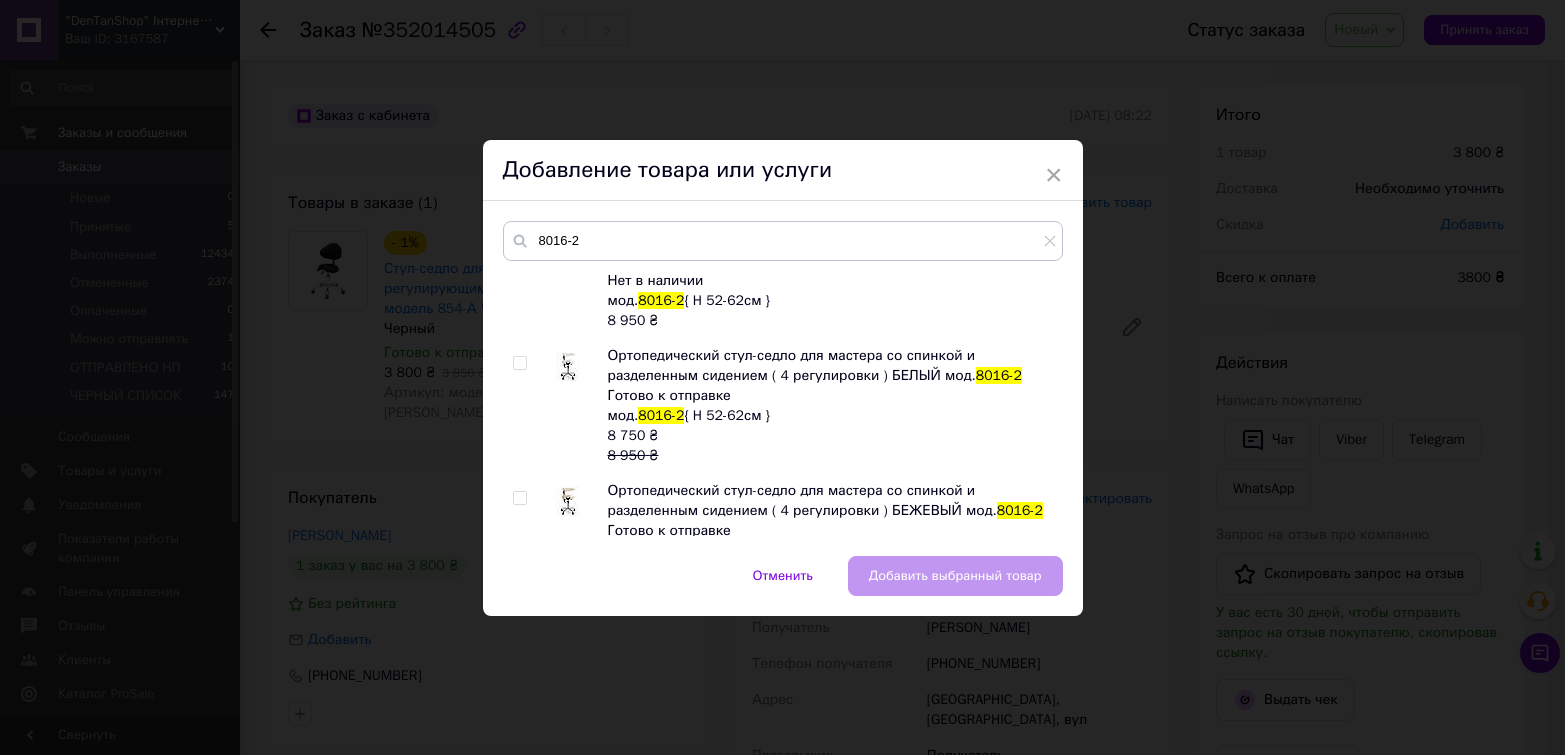 click at bounding box center [519, 363] 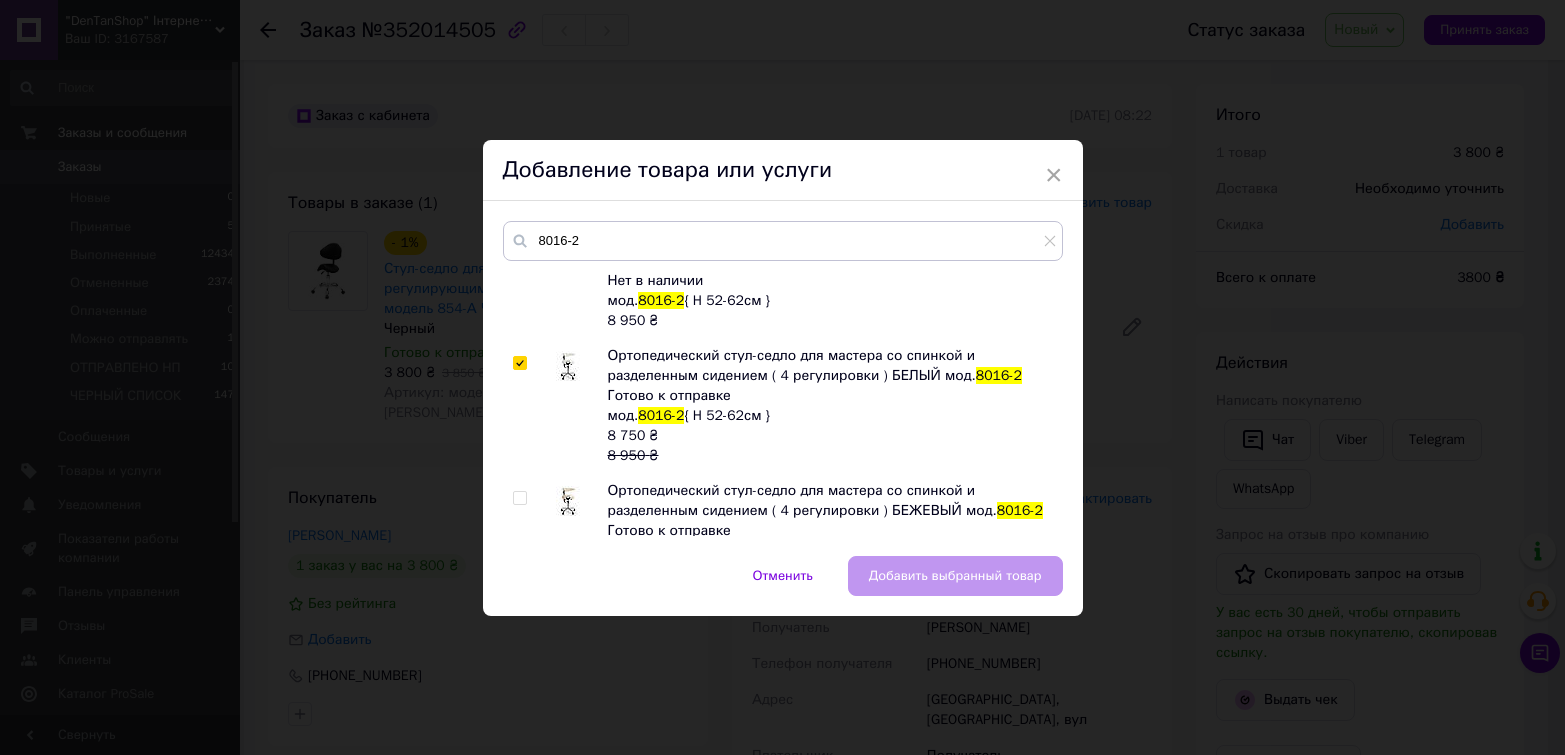 checkbox on "true" 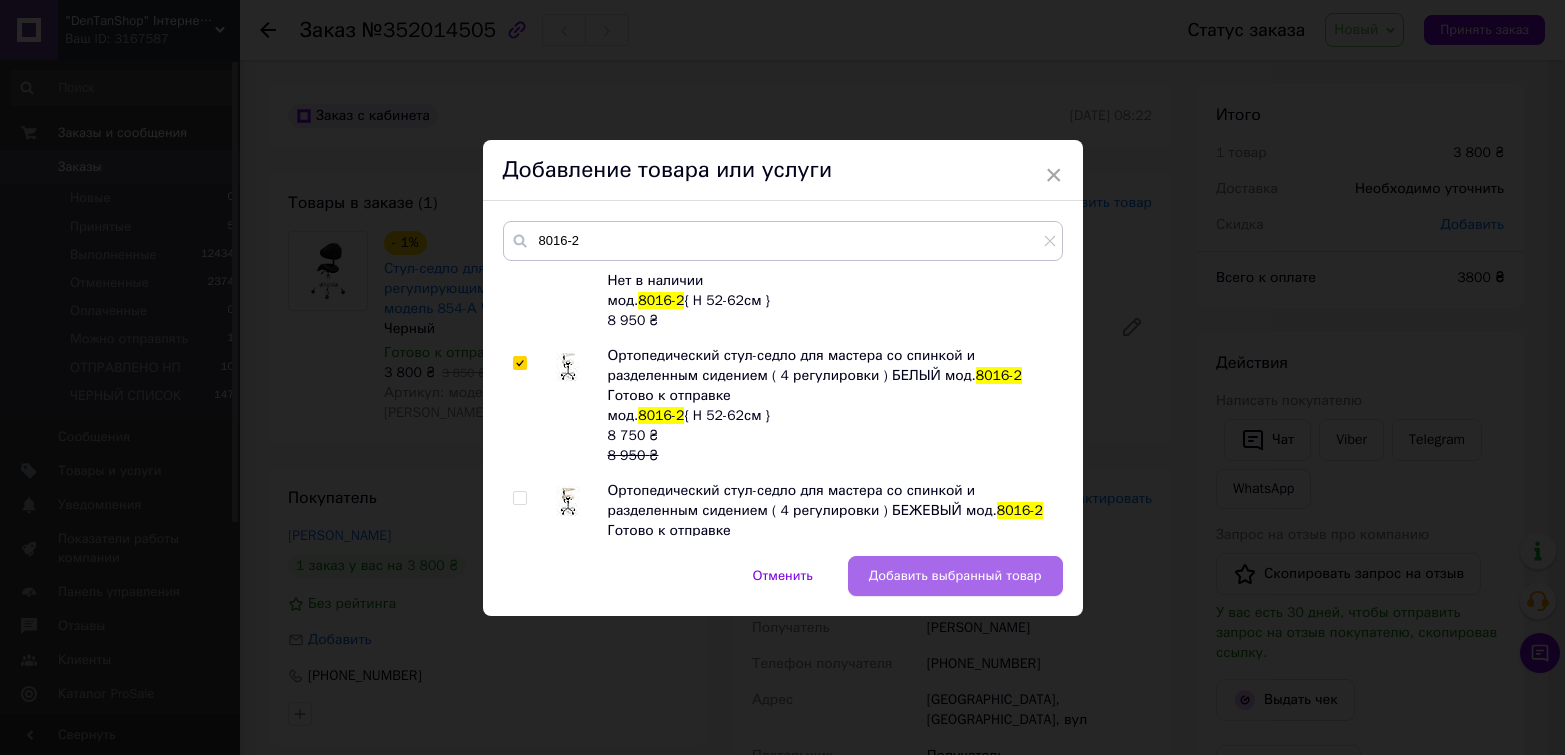 drag, startPoint x: 938, startPoint y: 565, endPoint x: 1046, endPoint y: 513, distance: 119.86659 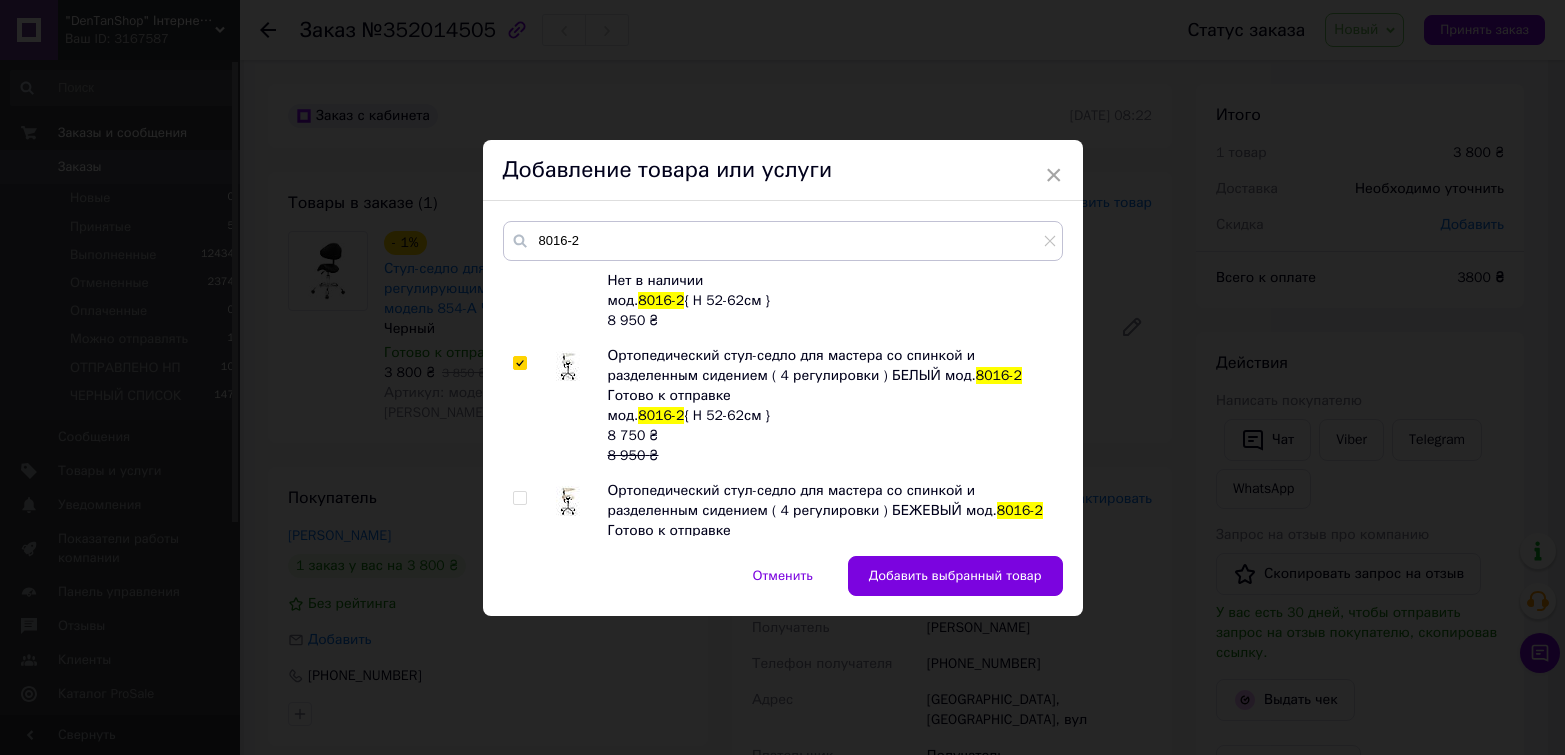 click on "Добавить выбранный товар" at bounding box center (955, 576) 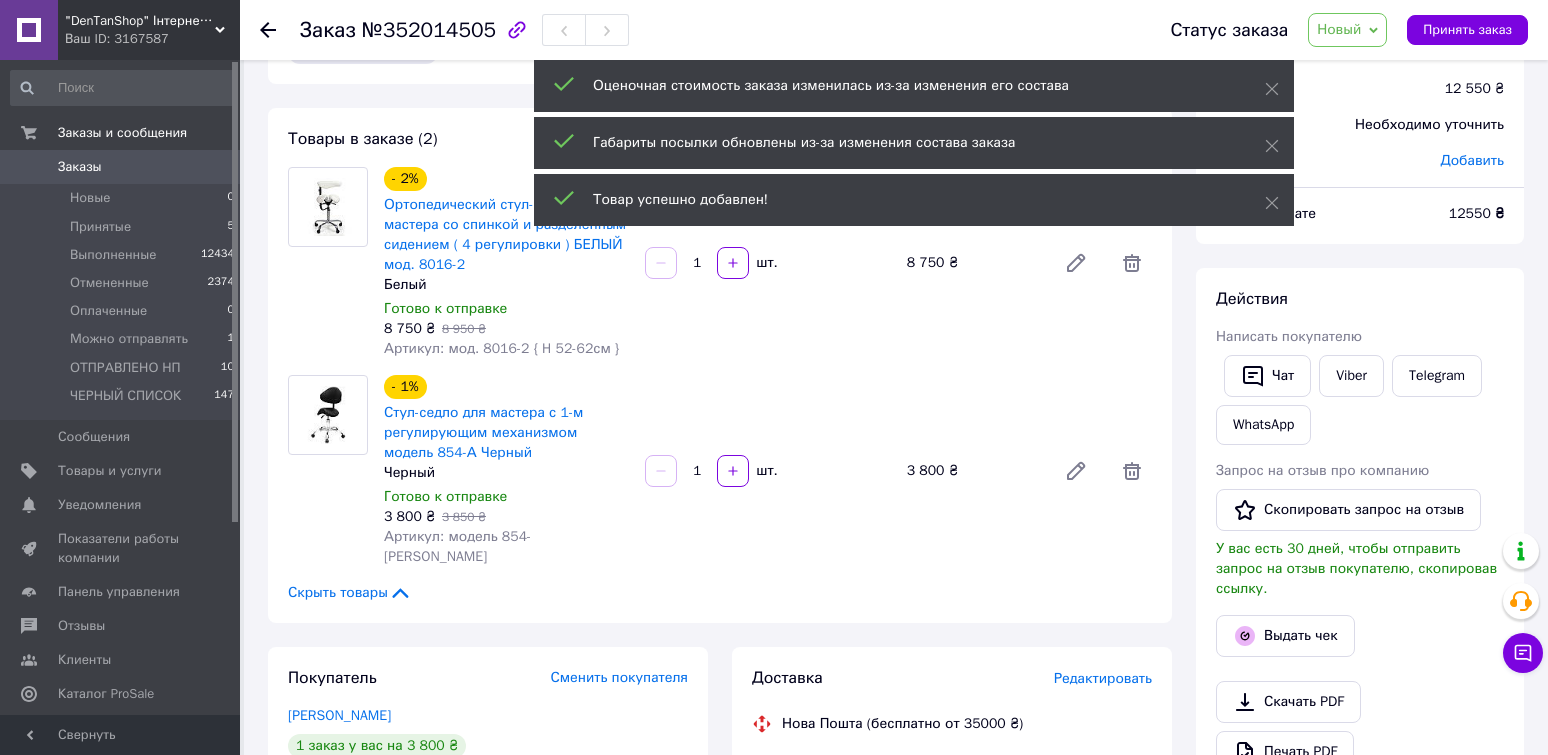 scroll, scrollTop: 100, scrollLeft: 0, axis: vertical 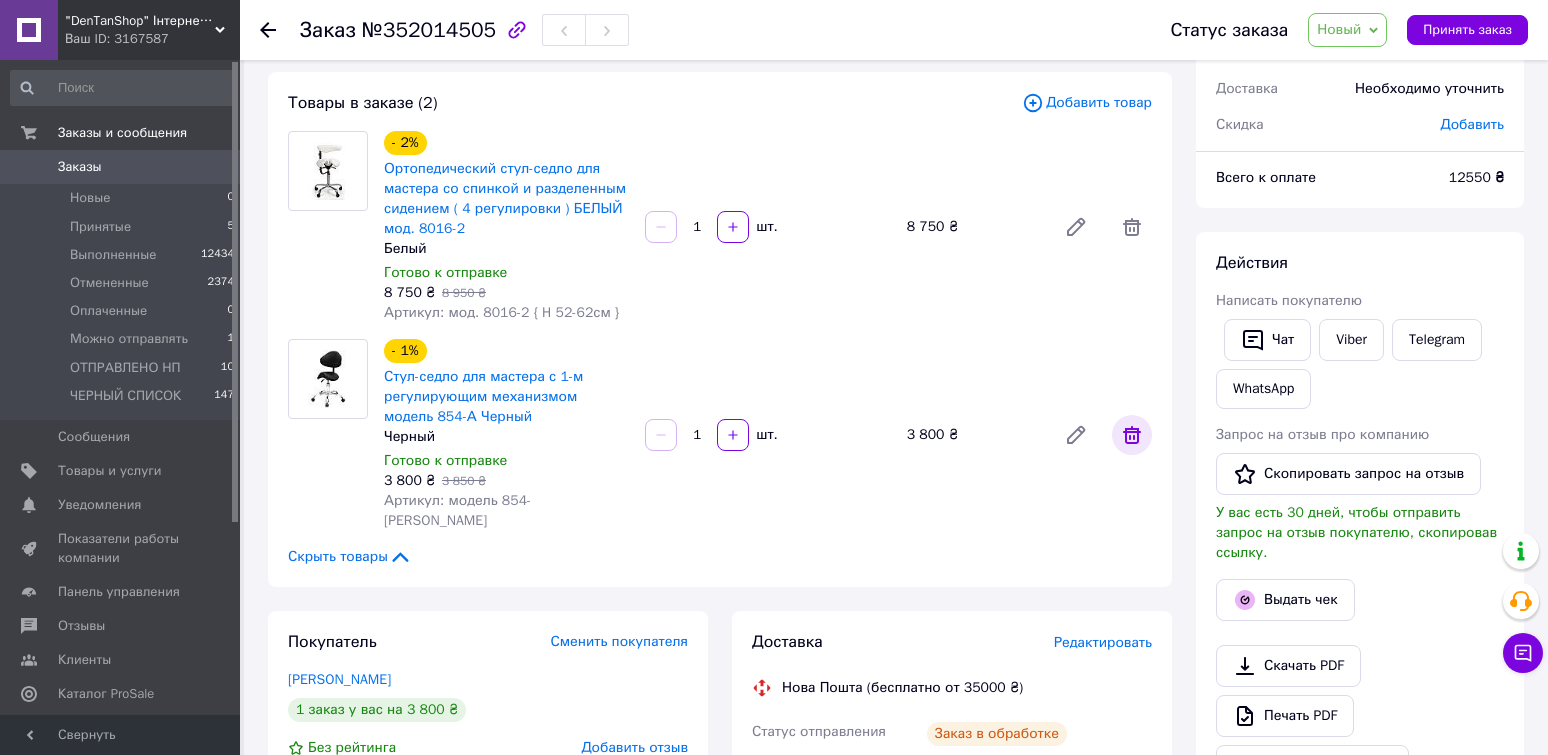 click 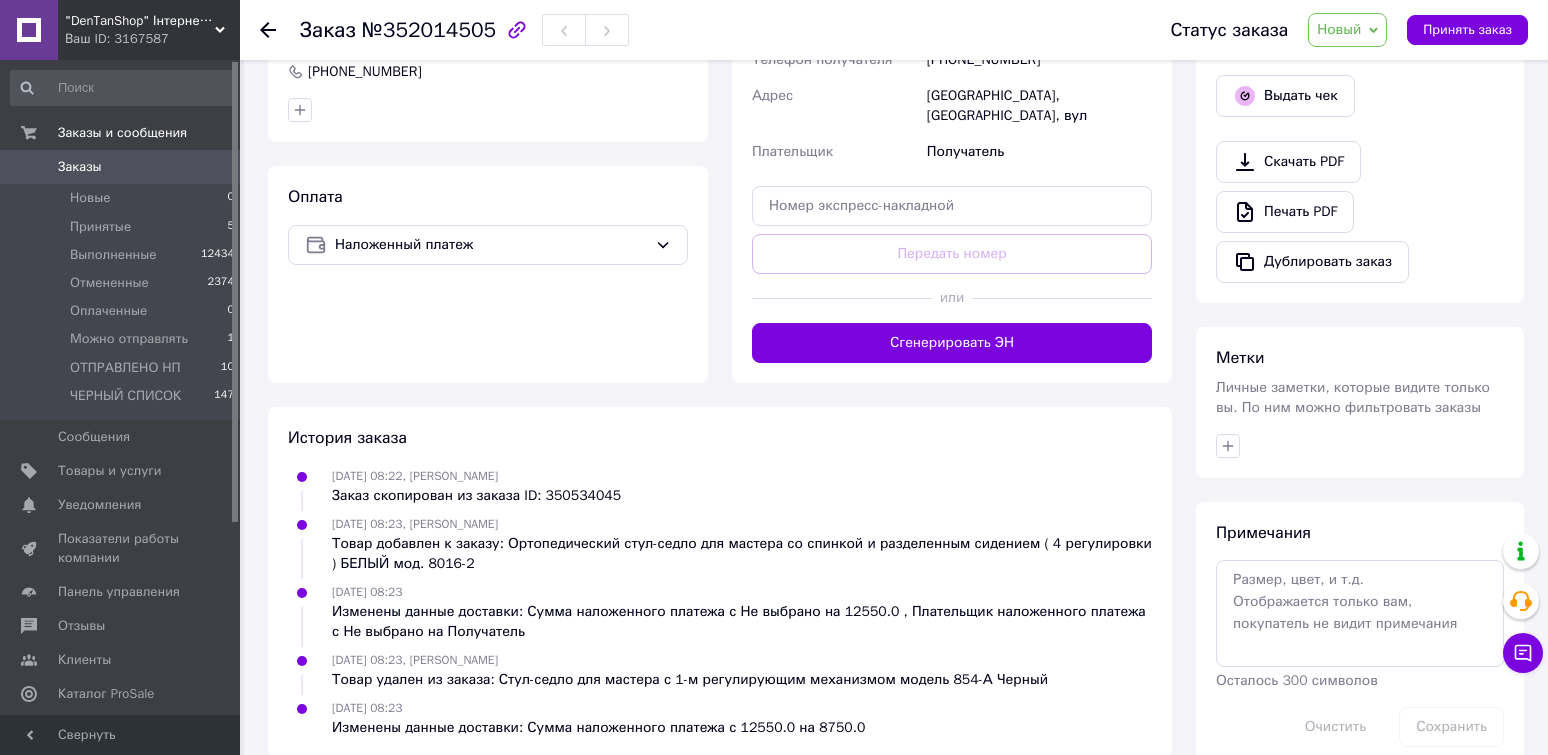 scroll, scrollTop: 620, scrollLeft: 0, axis: vertical 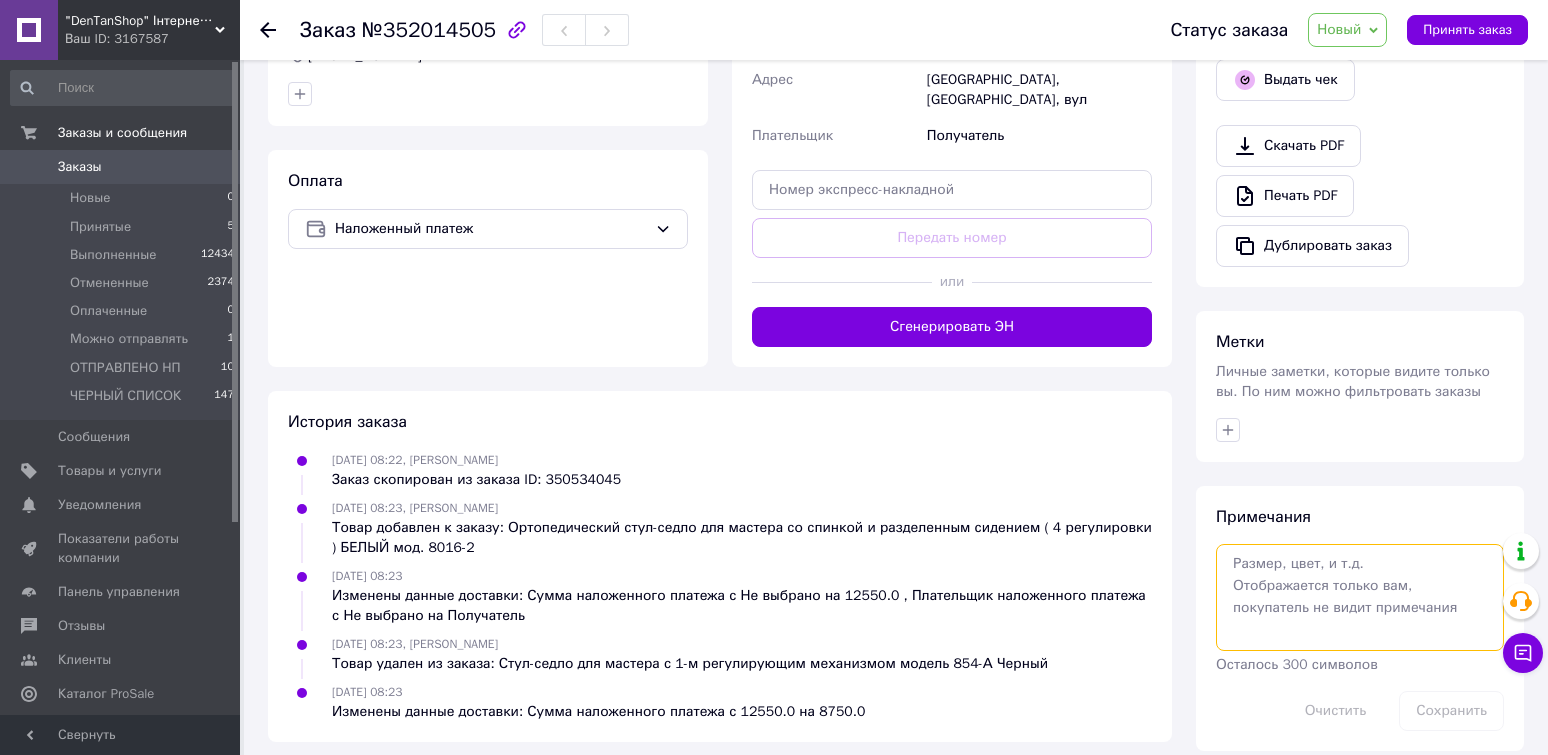 click at bounding box center (1360, 597) 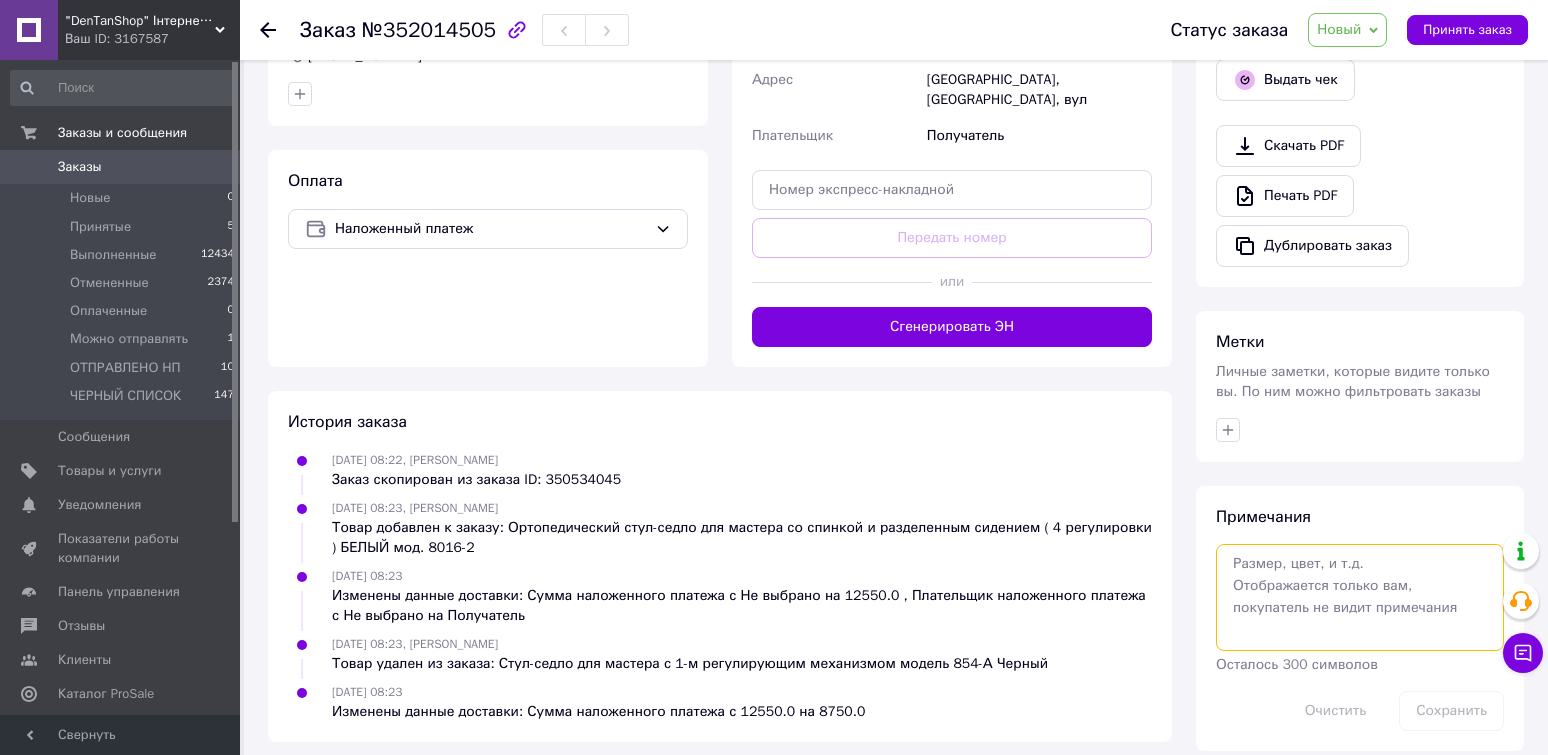 paste on "[GEOGRAPHIC_DATA], вул. Дачна, дом. 12, кв. 1" 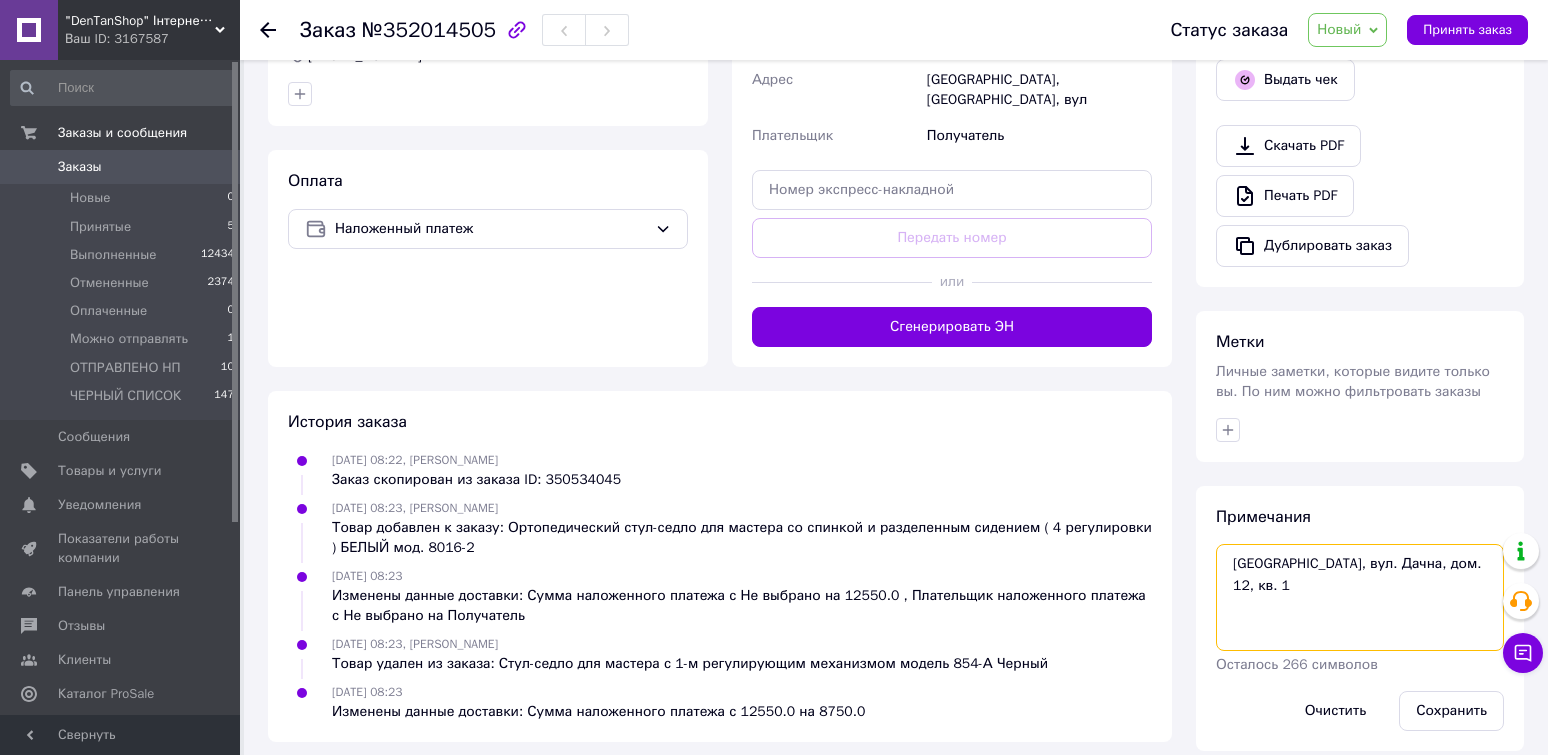 click on "[GEOGRAPHIC_DATA], вул. Дачна, дом. 12, кв. 1" at bounding box center [1360, 597] 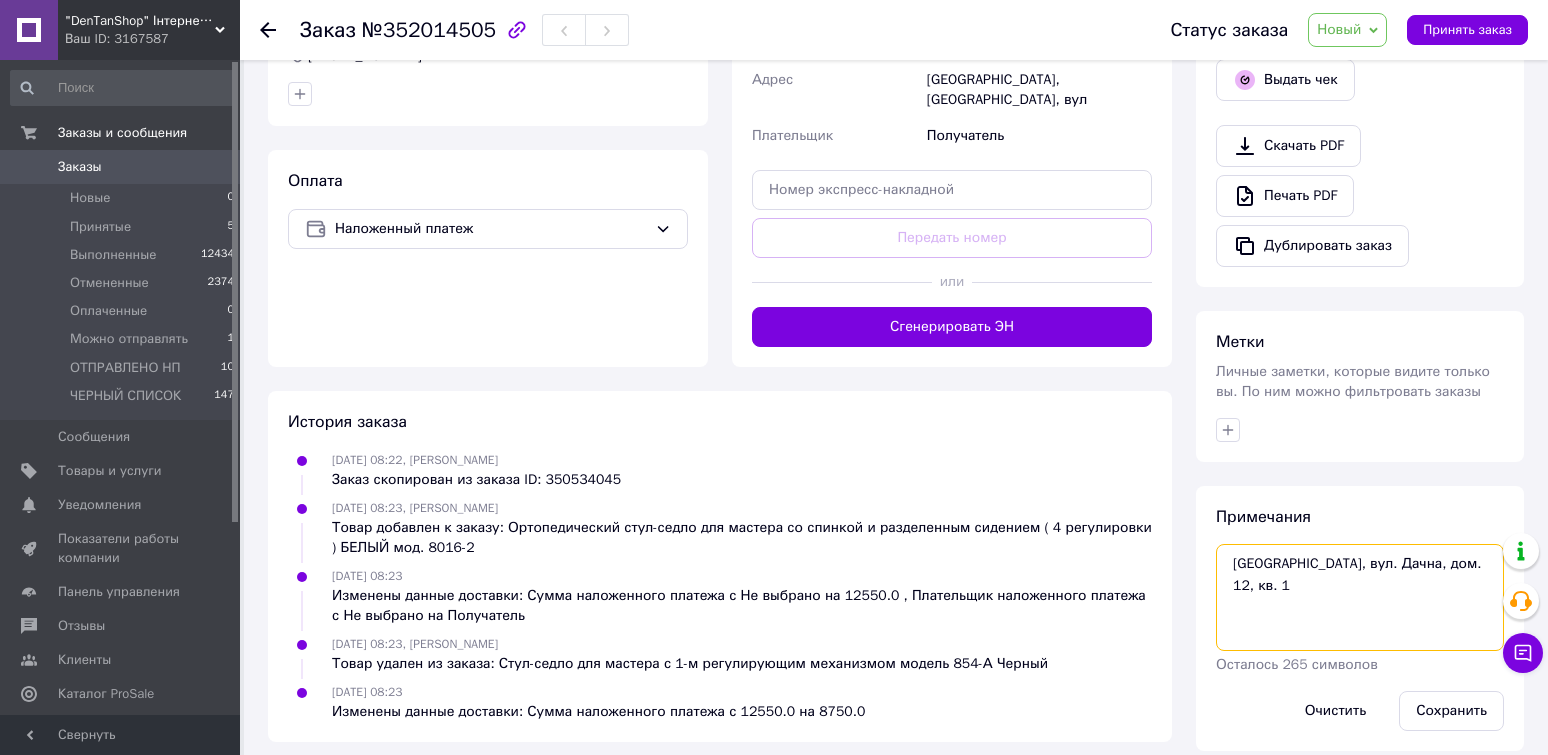 click on "[GEOGRAPHIC_DATA], вул. Дачна, дом. 12, кв. 1" at bounding box center [1360, 597] 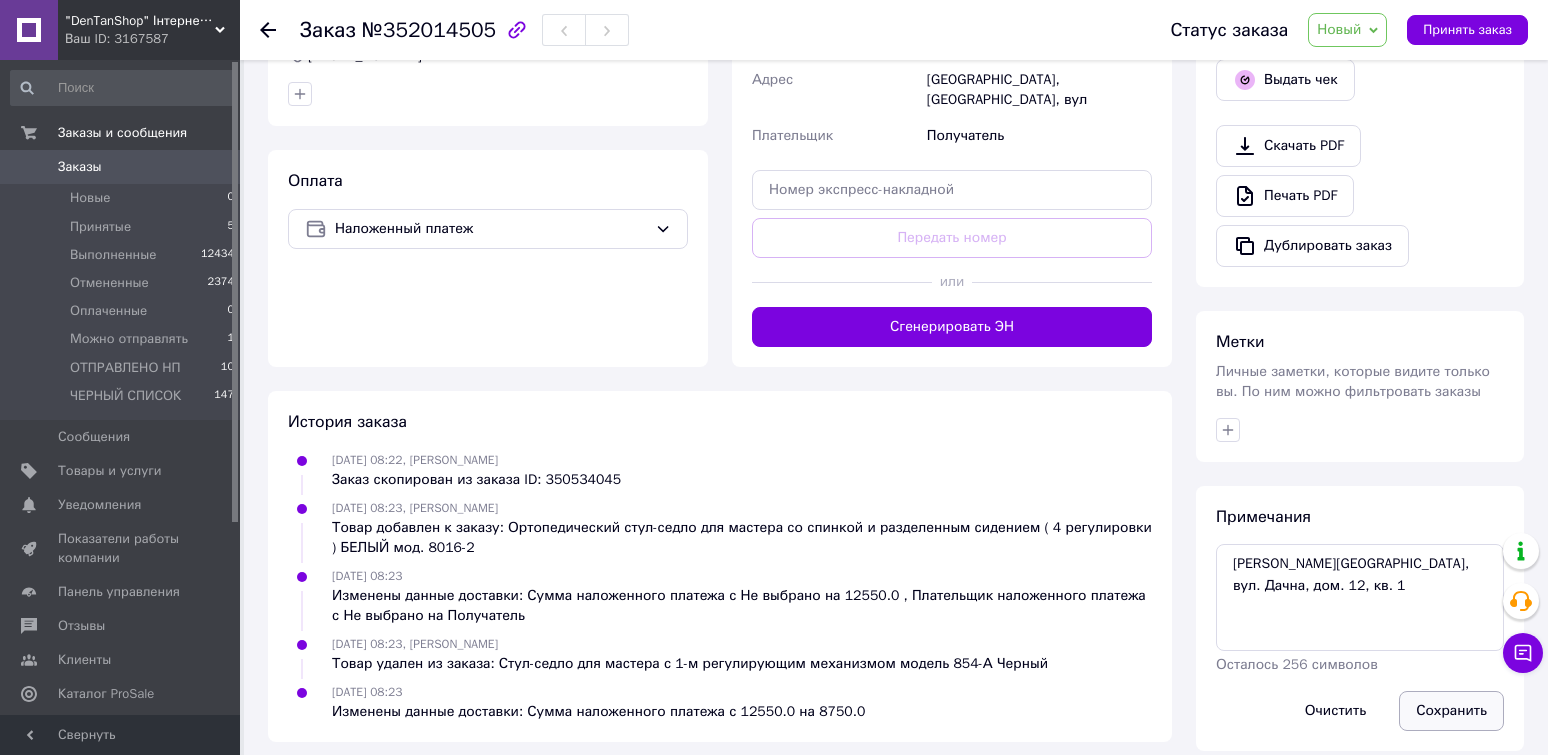drag, startPoint x: 1433, startPoint y: 686, endPoint x: 1434, endPoint y: 675, distance: 11.045361 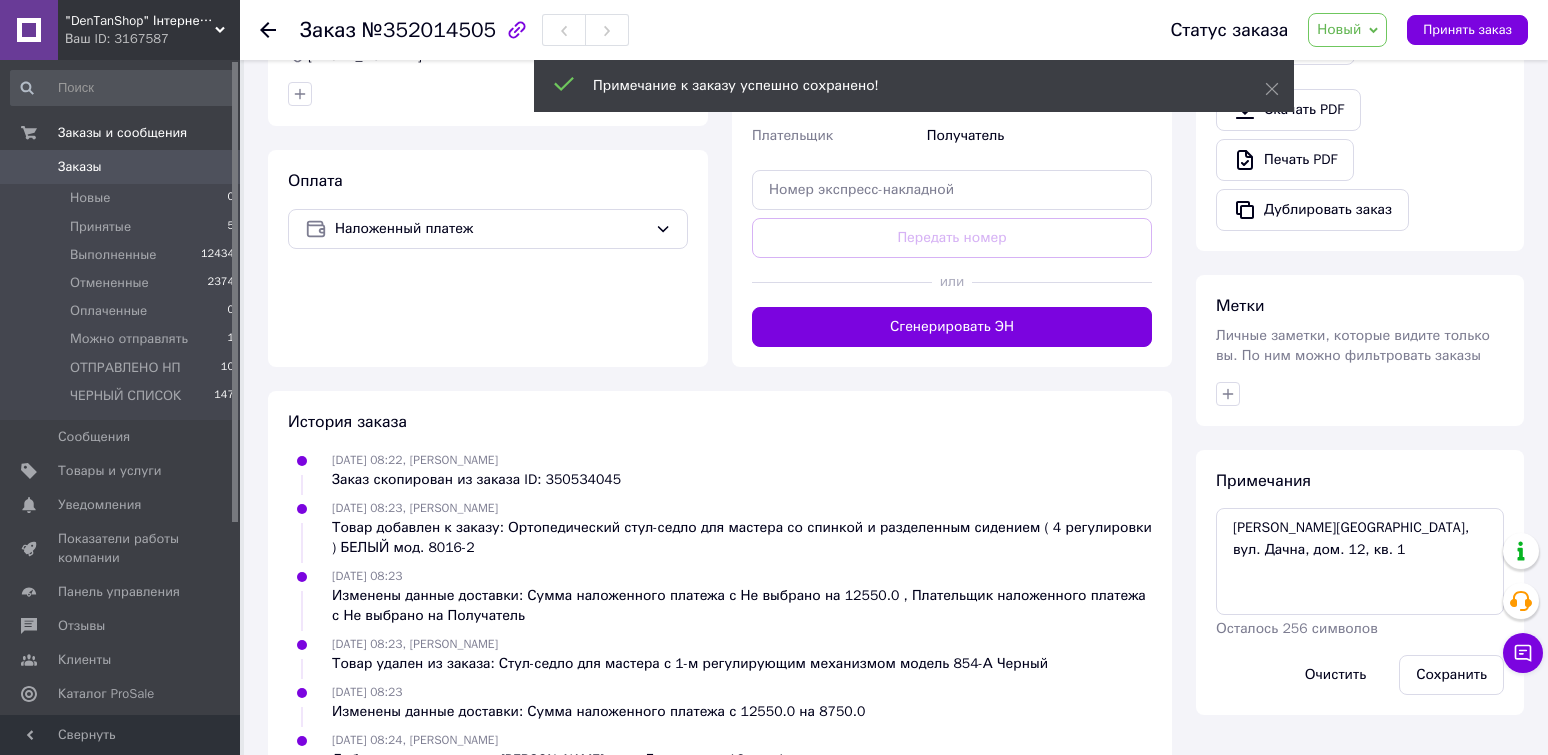 click on "Новый" at bounding box center (1347, 30) 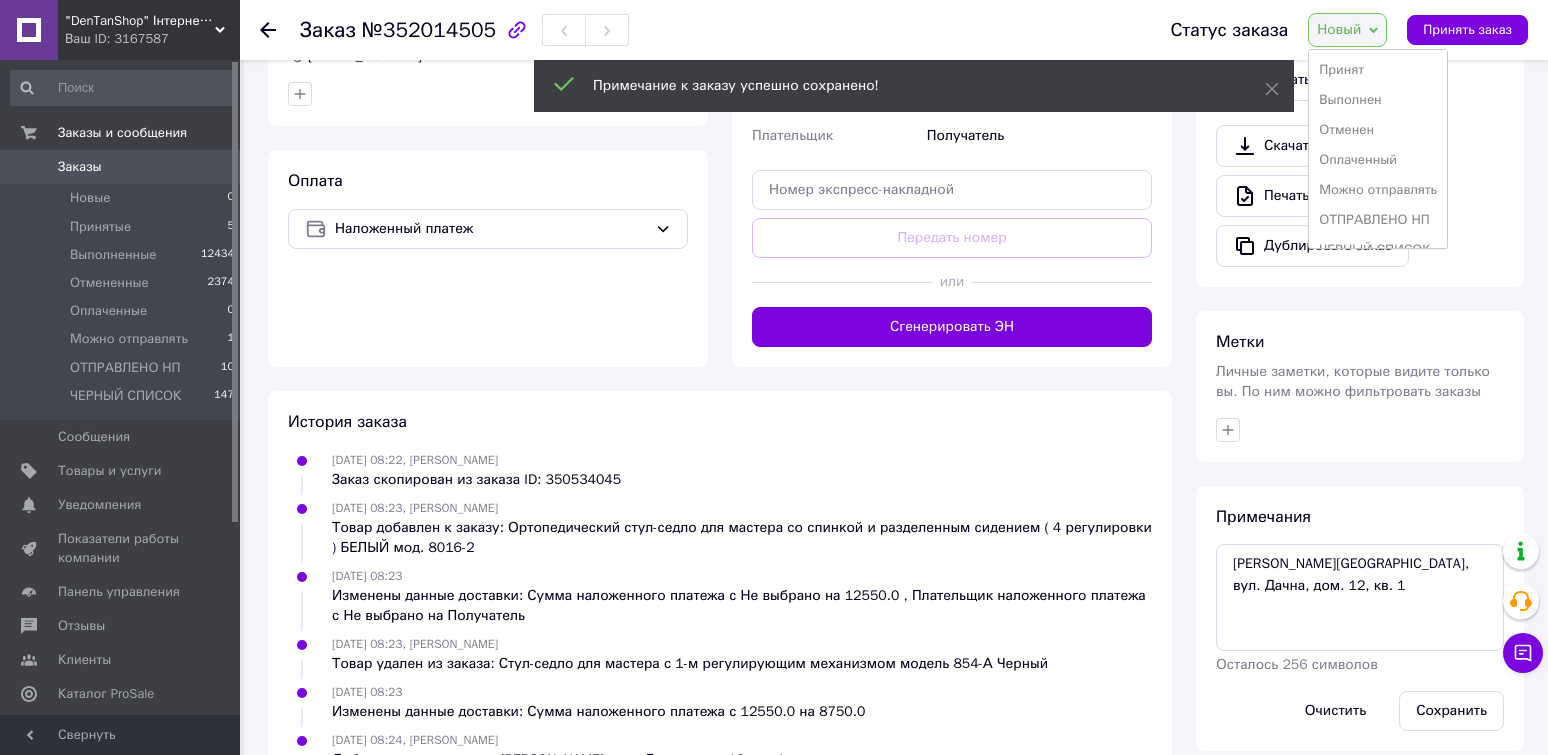 click on "Принят" at bounding box center (1378, 70) 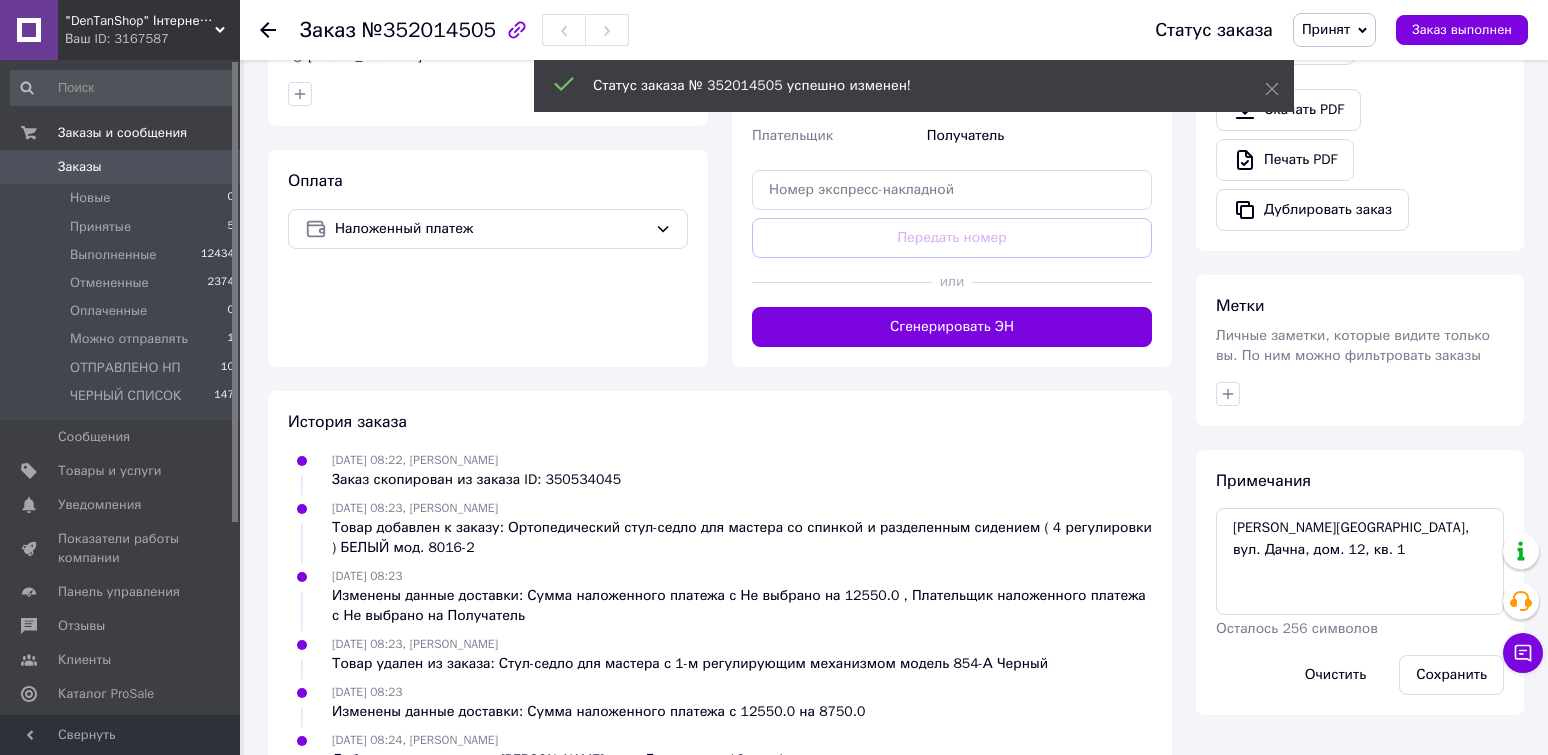click 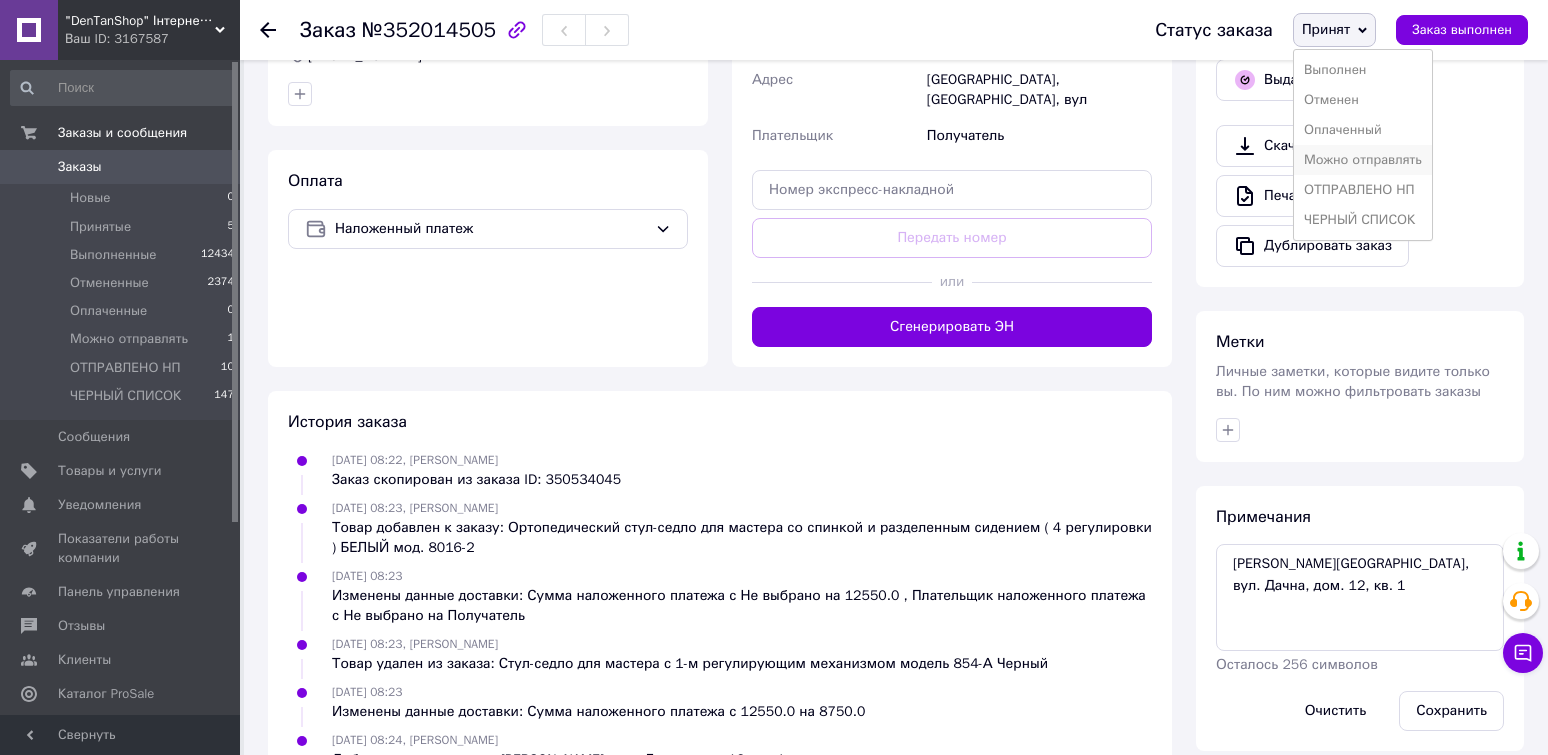 click on "Можно отправлять" at bounding box center (1363, 160) 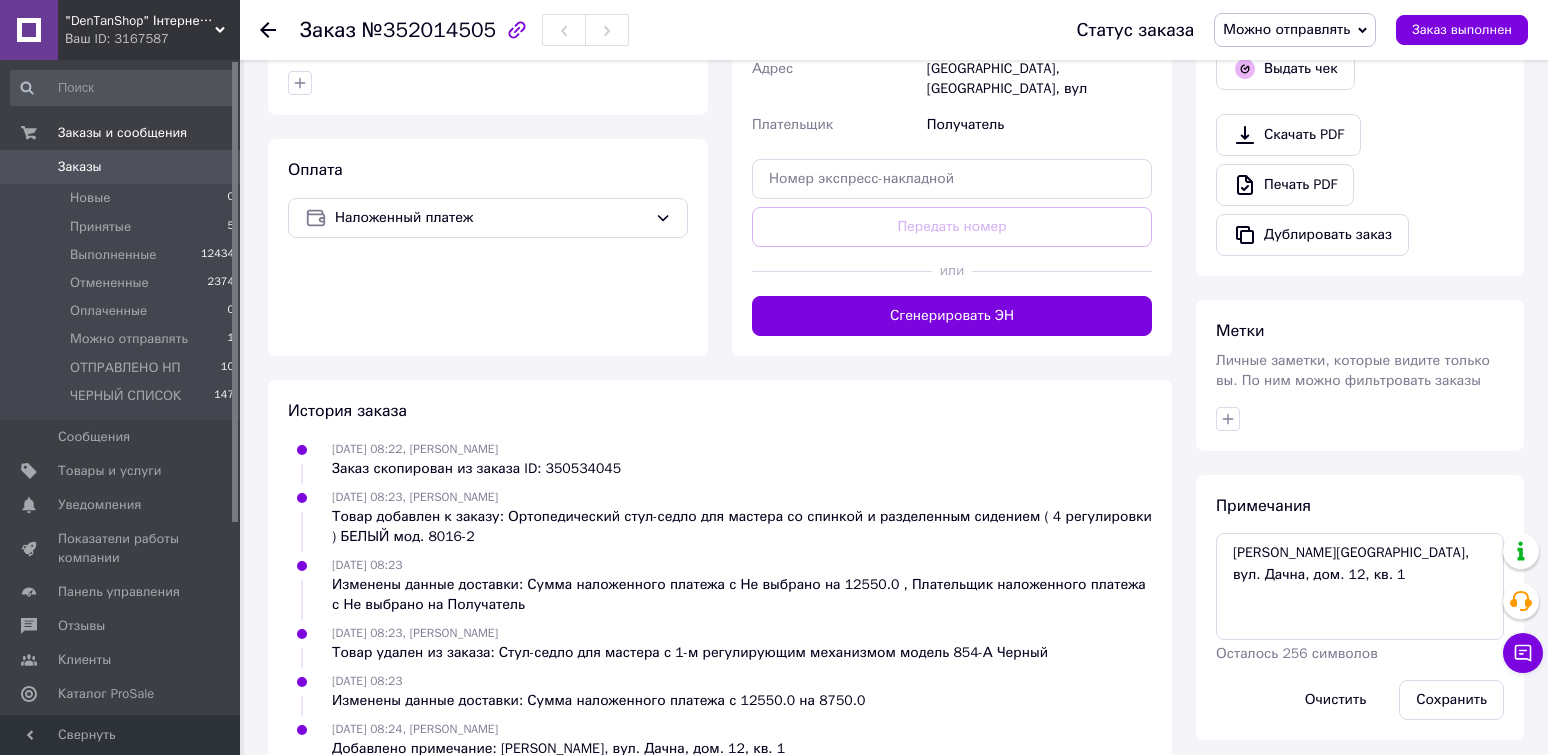 scroll, scrollTop: 659, scrollLeft: 0, axis: vertical 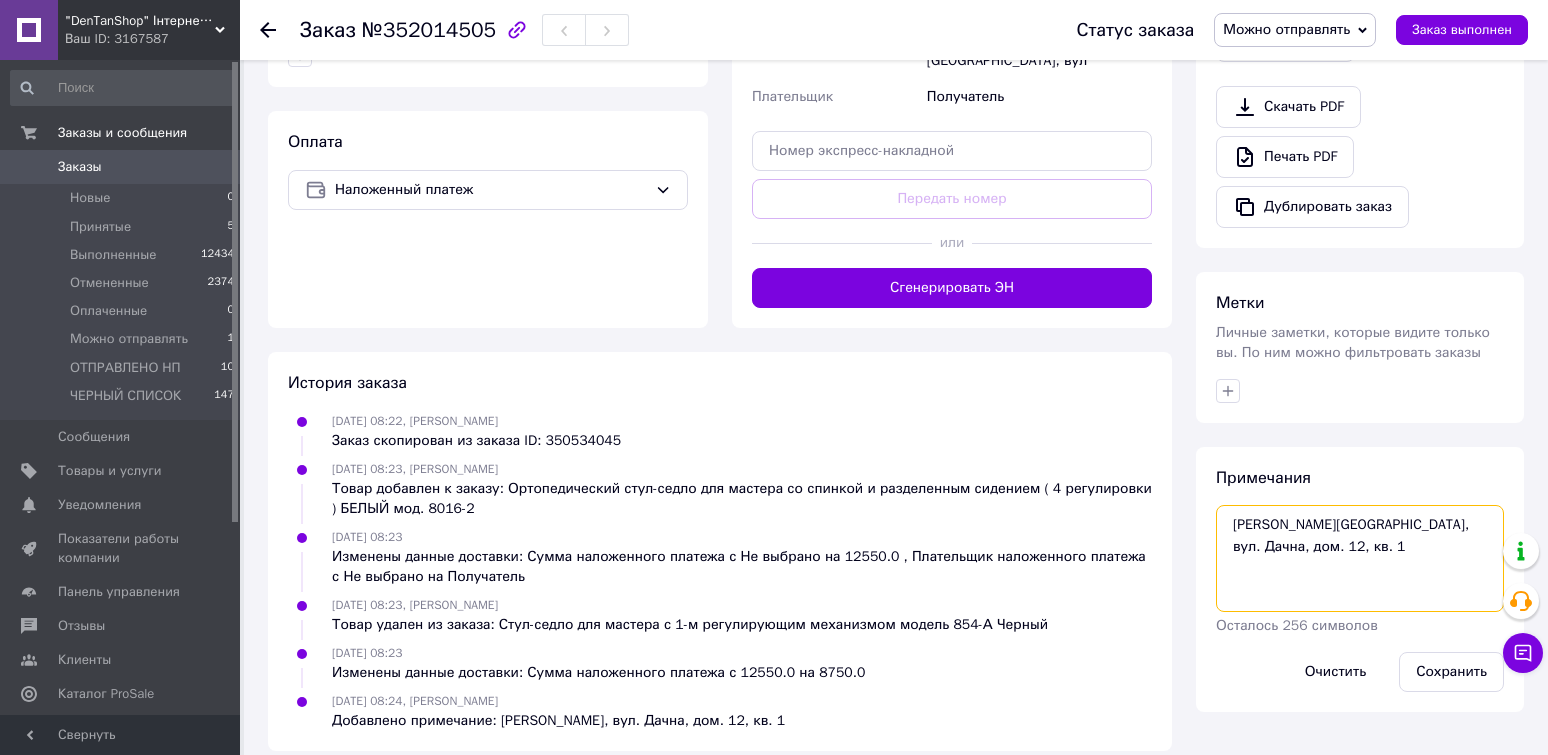 click on "Борисовна
Одесса, вул. Дачна, дом. 12, кв. 1" at bounding box center (1360, 558) 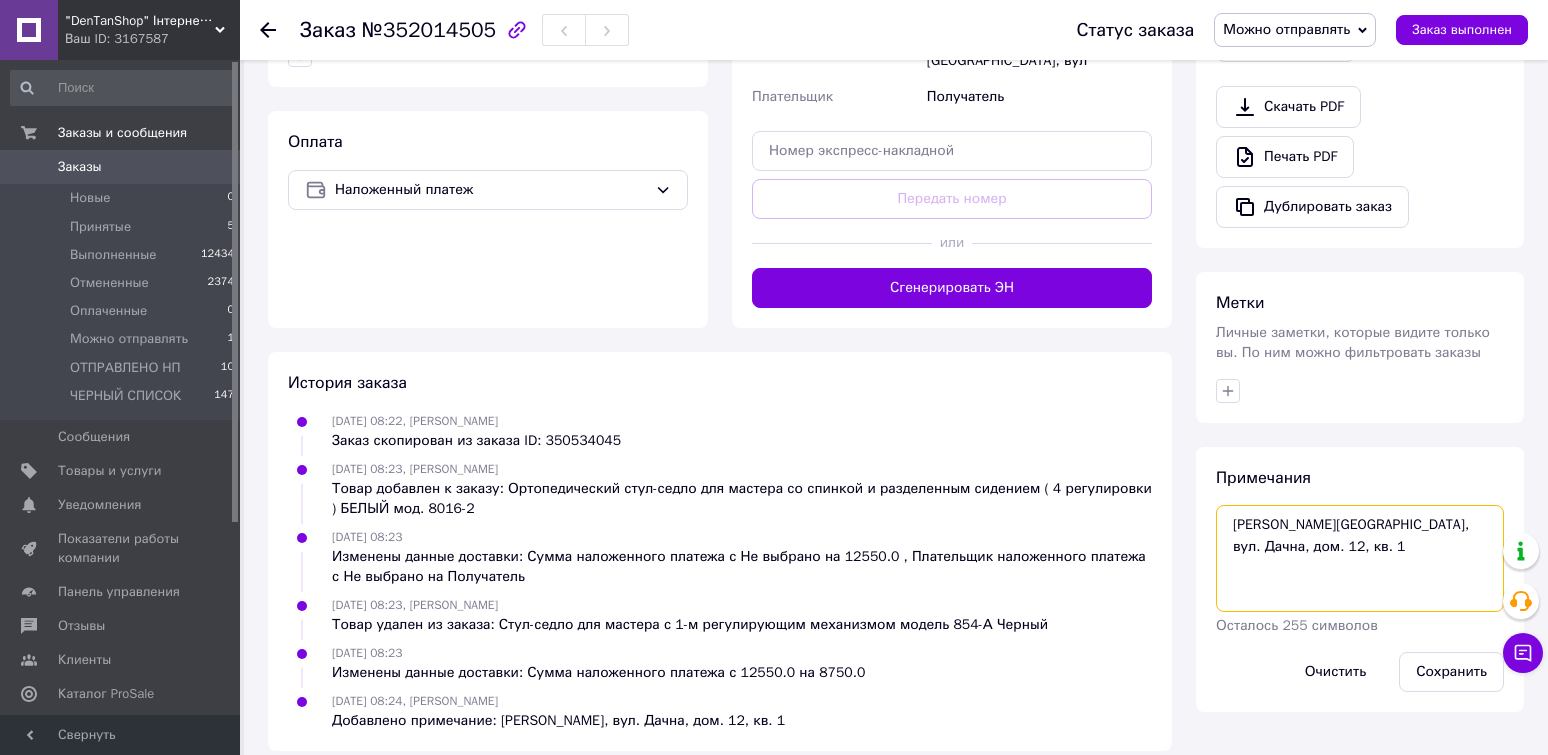 drag, startPoint x: 1266, startPoint y: 499, endPoint x: 1265, endPoint y: 511, distance: 12.0415945 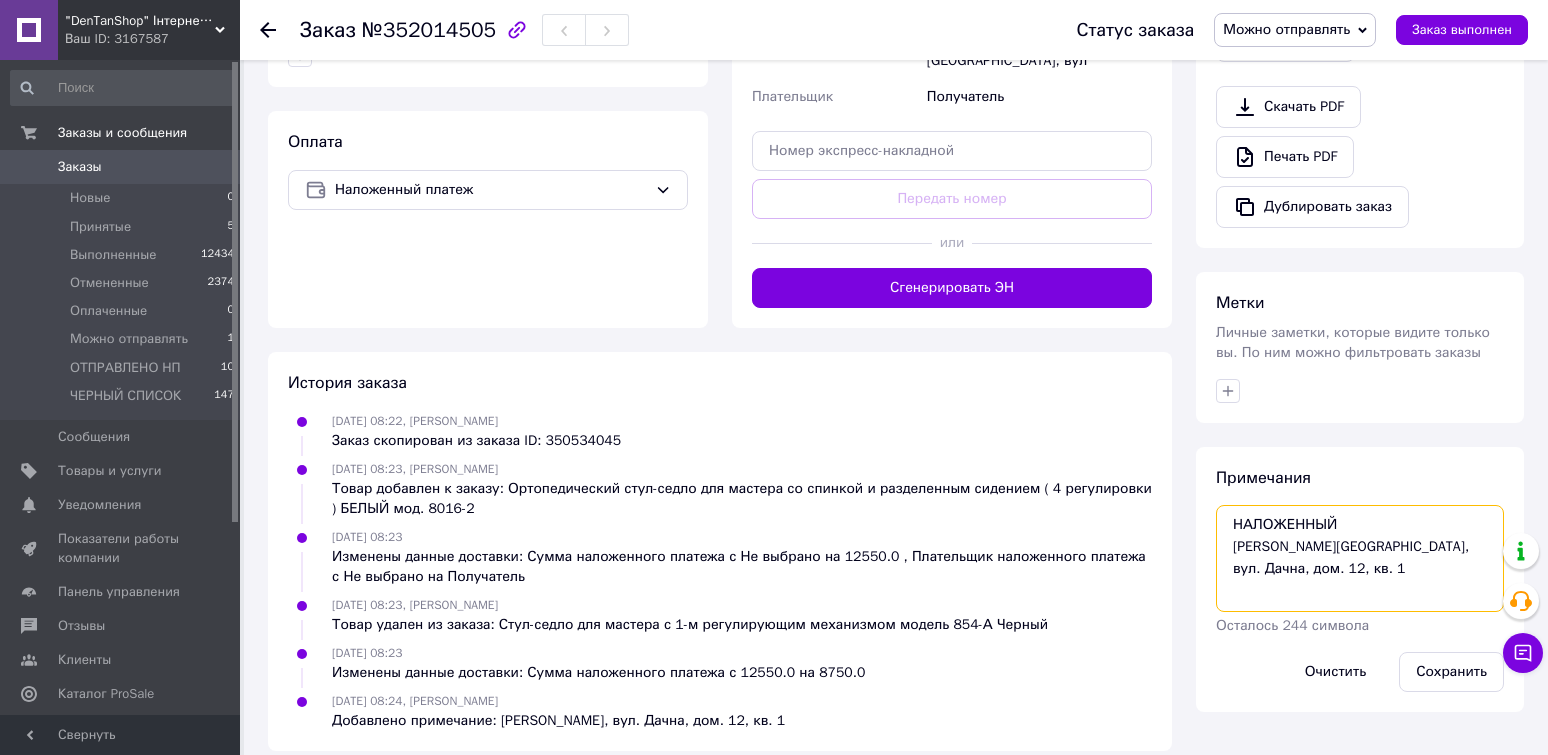 click on "НАЛОЖЕННЫЙ
Борисовна
Одесса, вул. Дачна, дом. 12, кв. 1" at bounding box center (1360, 558) 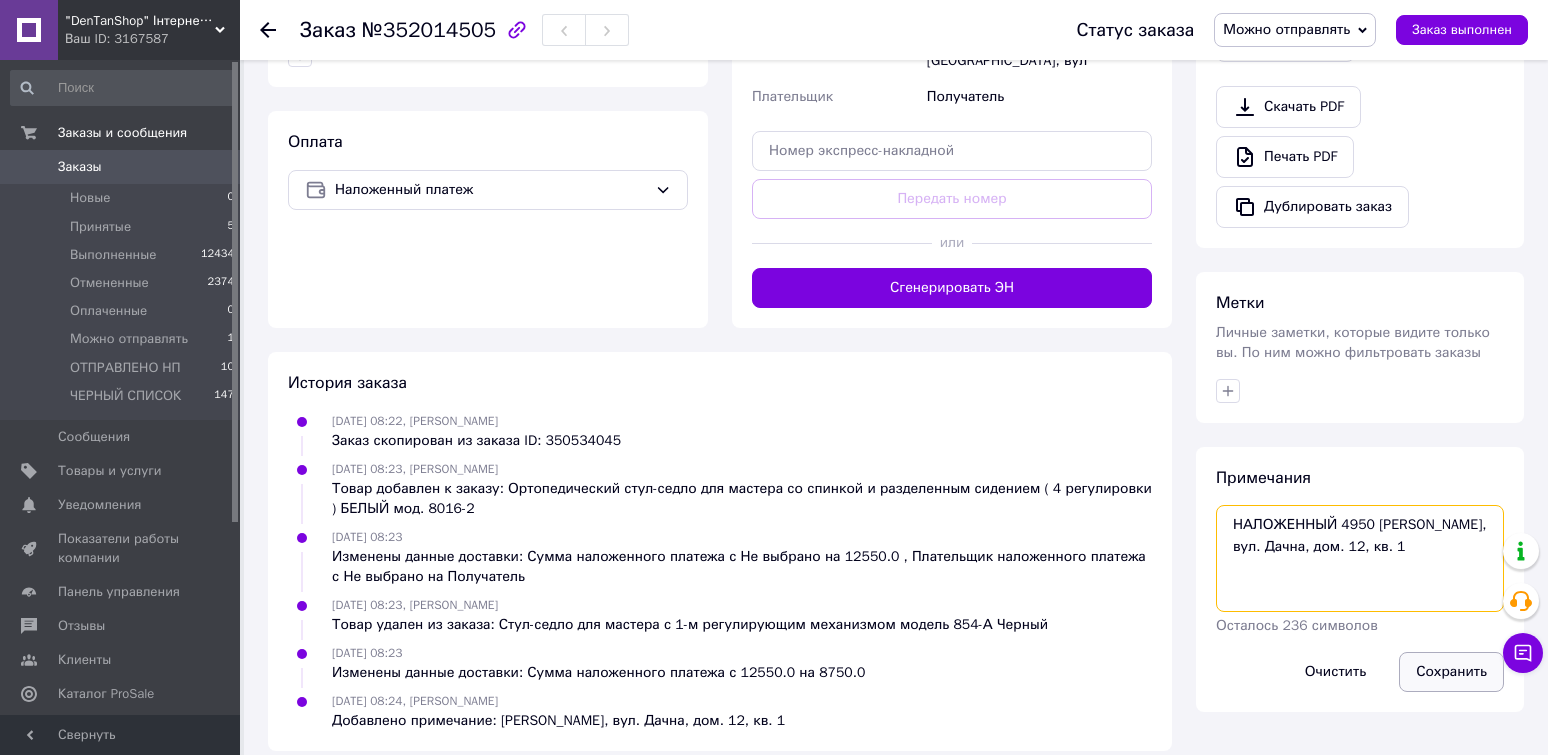 type on "НАЛОЖЕННЫЙ 4950 грн
Борисовна
Одесса, вул. Дачна, дом. 12, кв. 1" 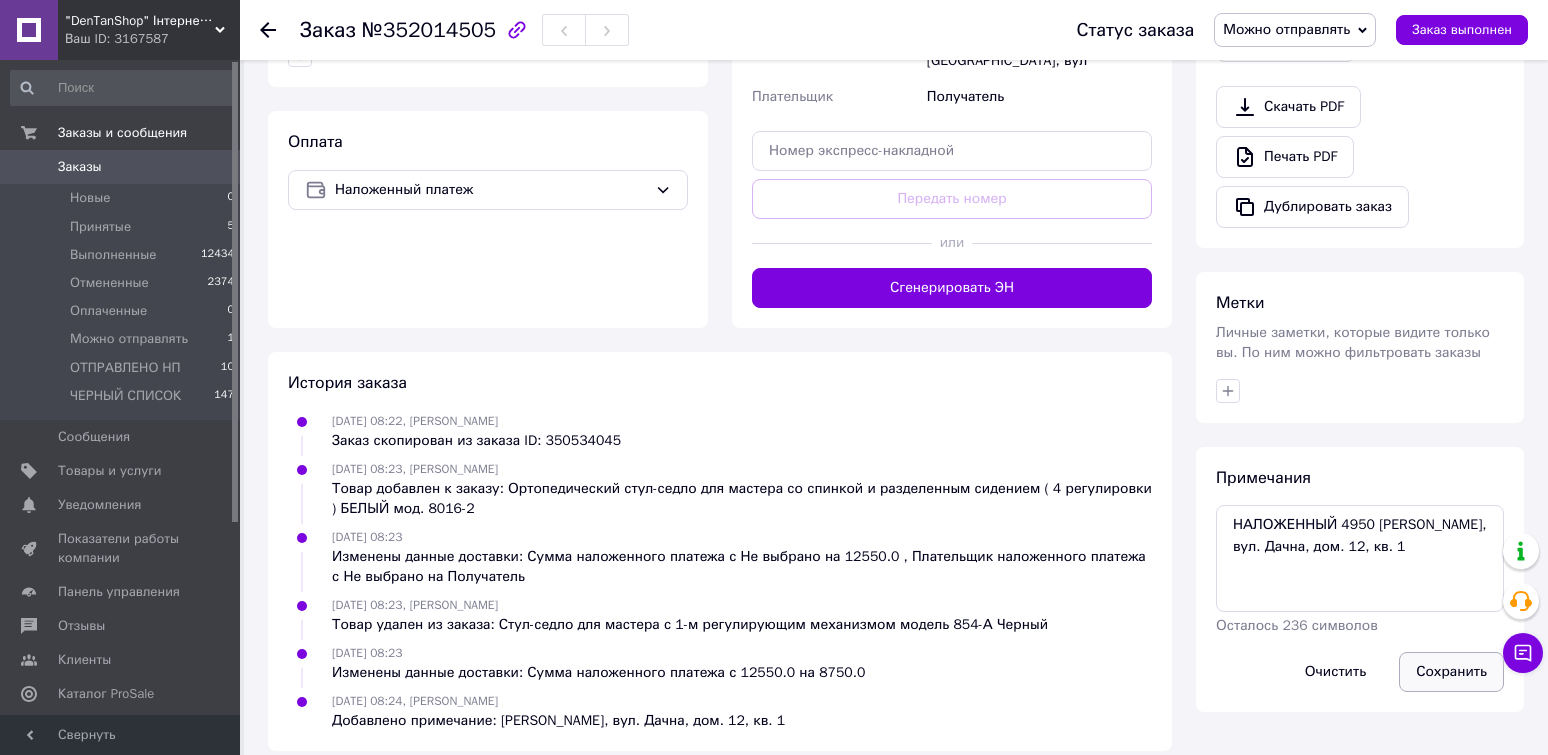 click on "Сохранить" at bounding box center (1451, 672) 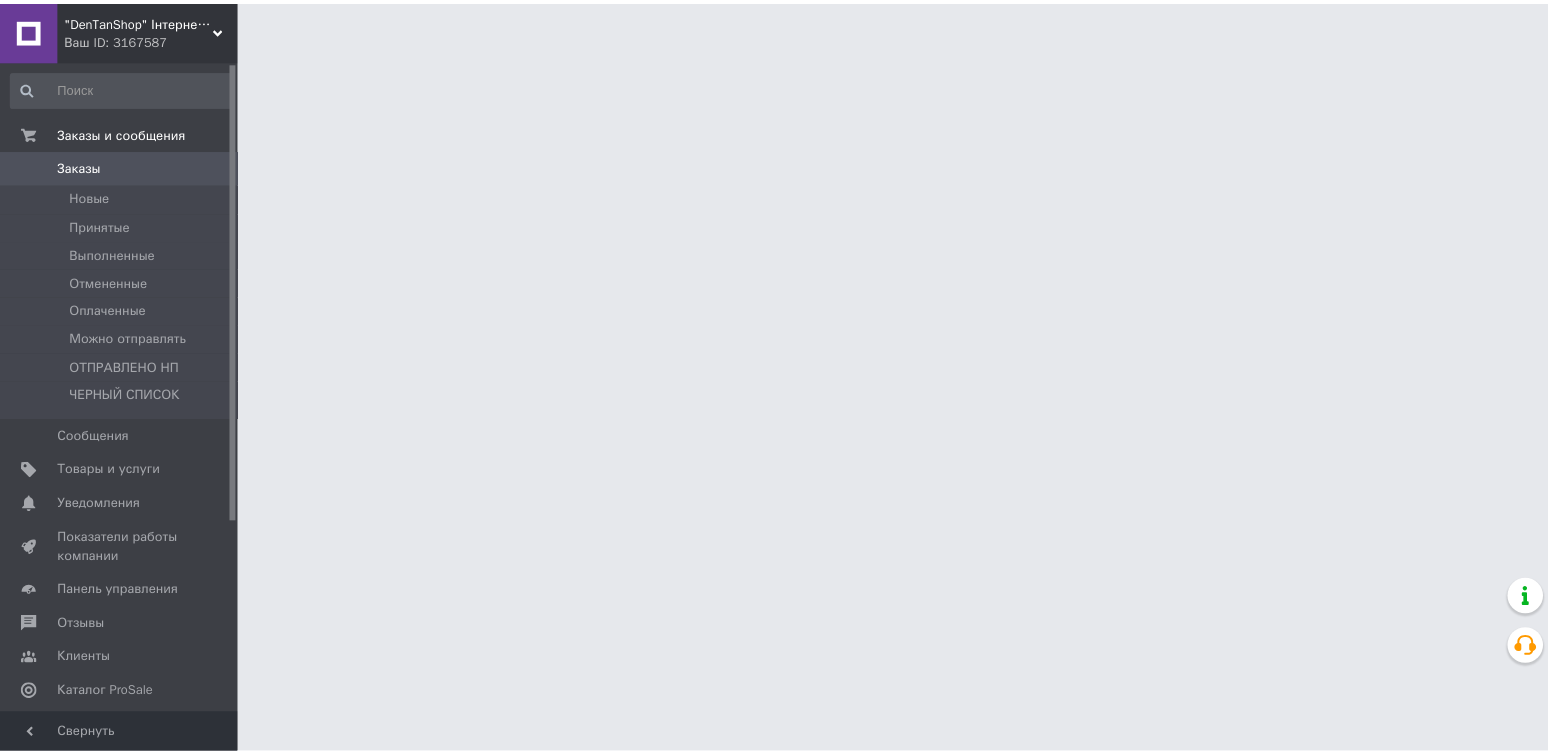 scroll, scrollTop: 0, scrollLeft: 0, axis: both 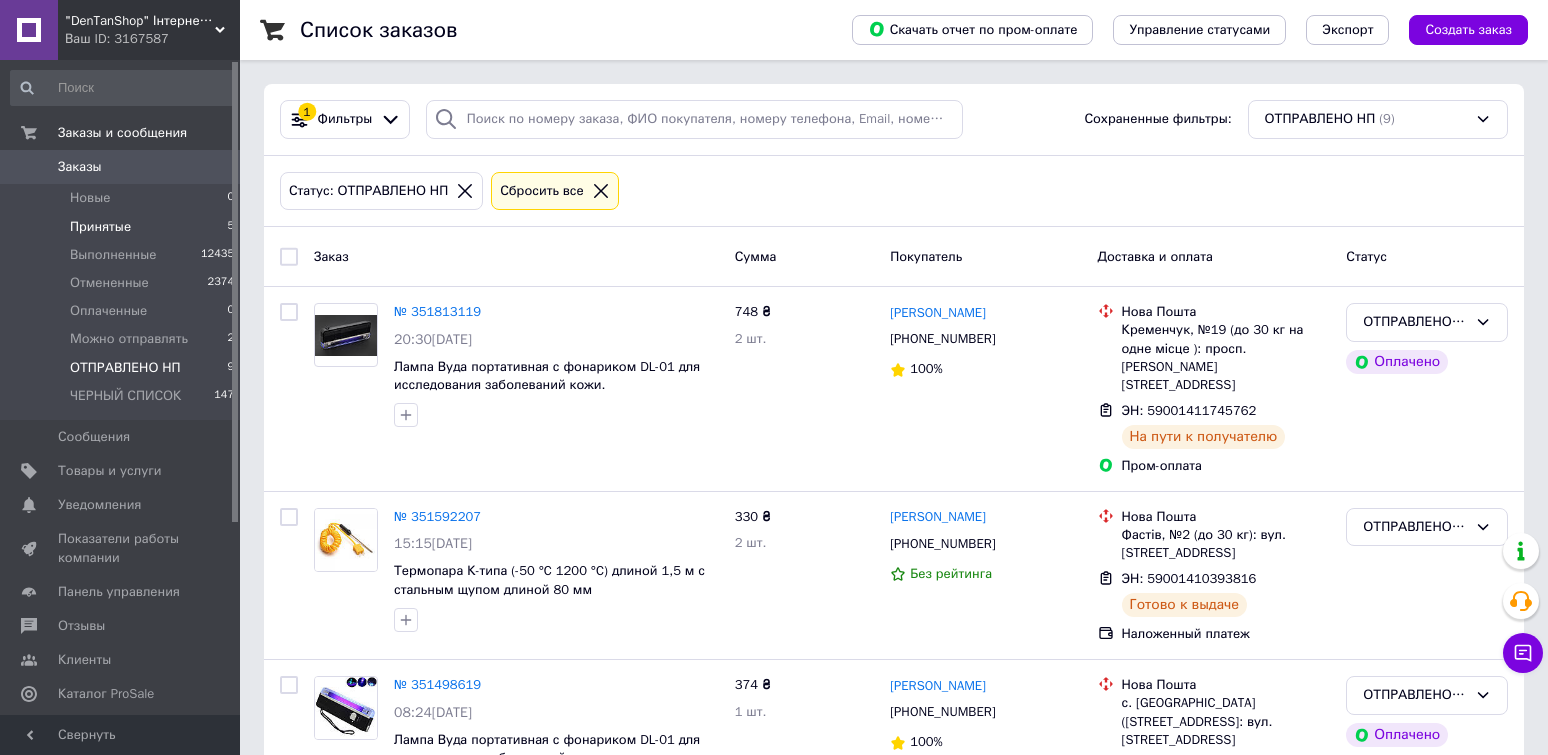 click on "Принятые 5" at bounding box center (123, 227) 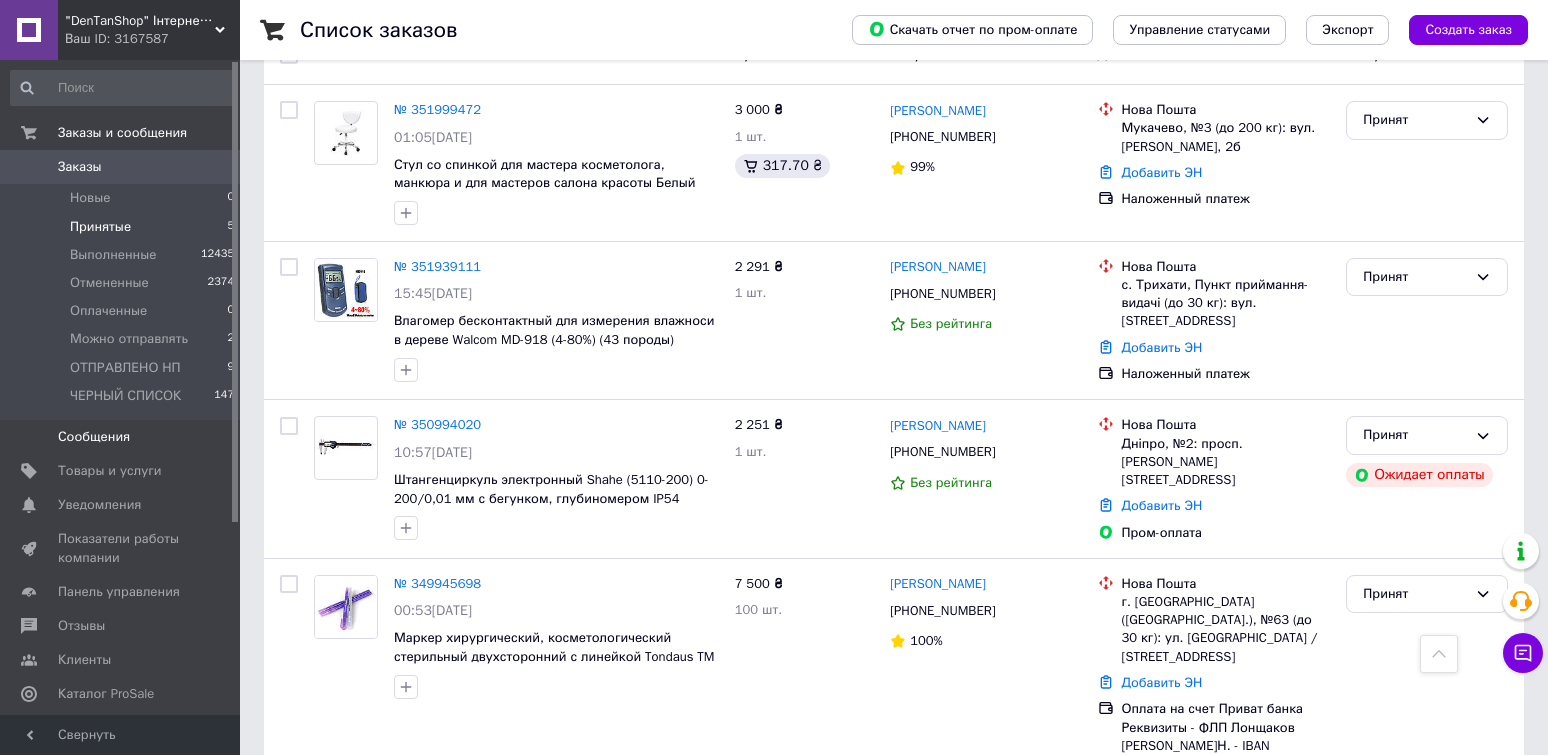 scroll, scrollTop: 200, scrollLeft: 0, axis: vertical 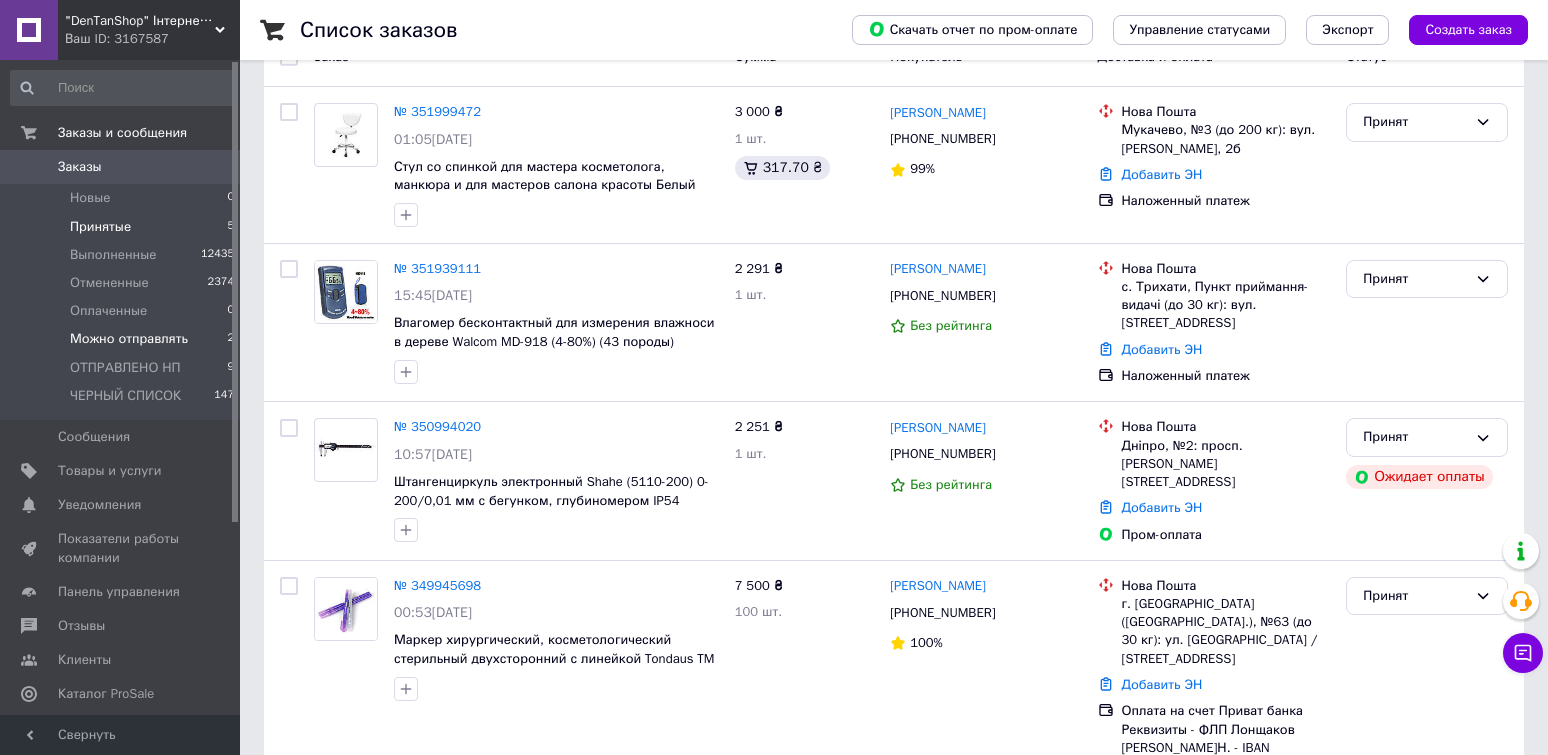 click on "Можно отправлять" at bounding box center (129, 339) 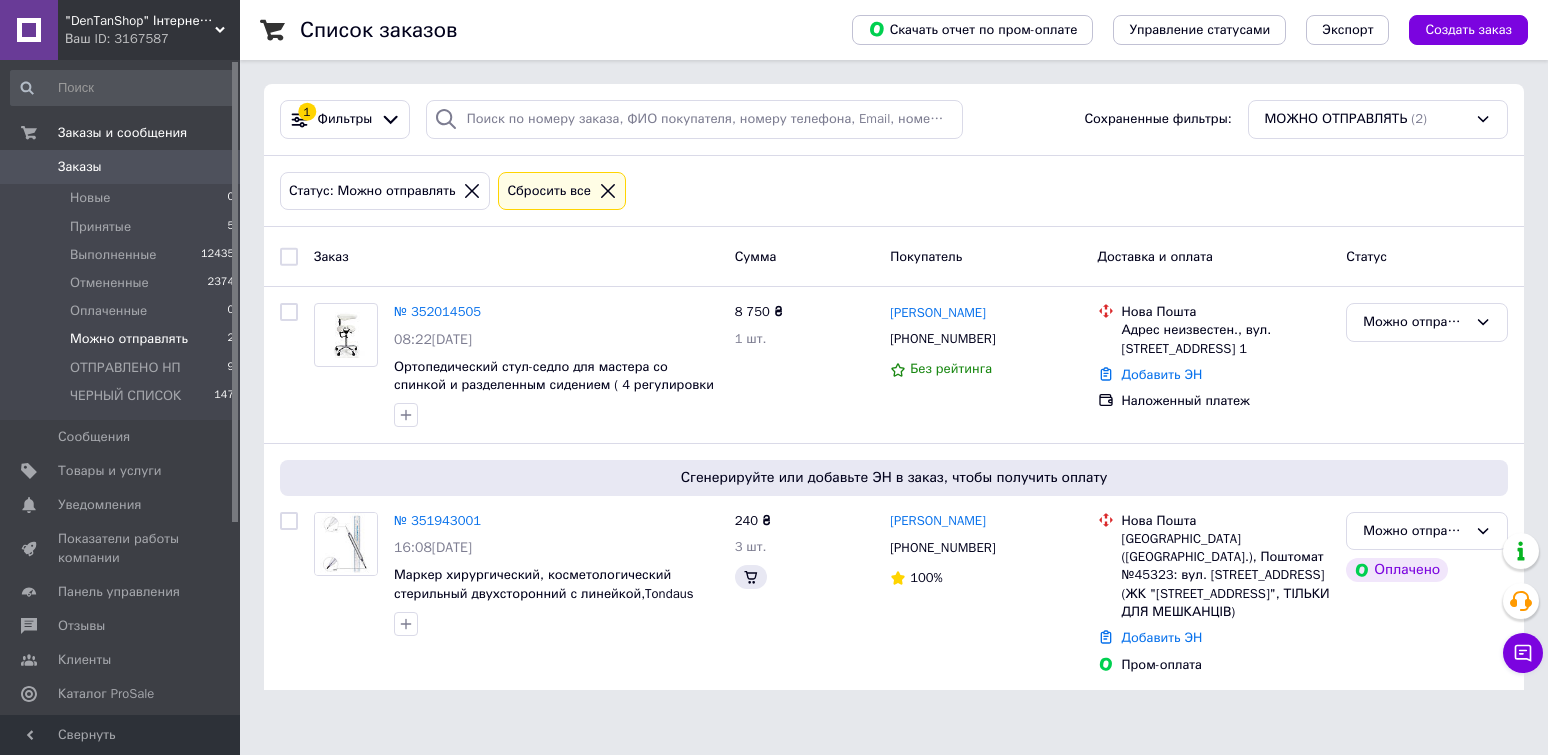 scroll, scrollTop: 0, scrollLeft: 0, axis: both 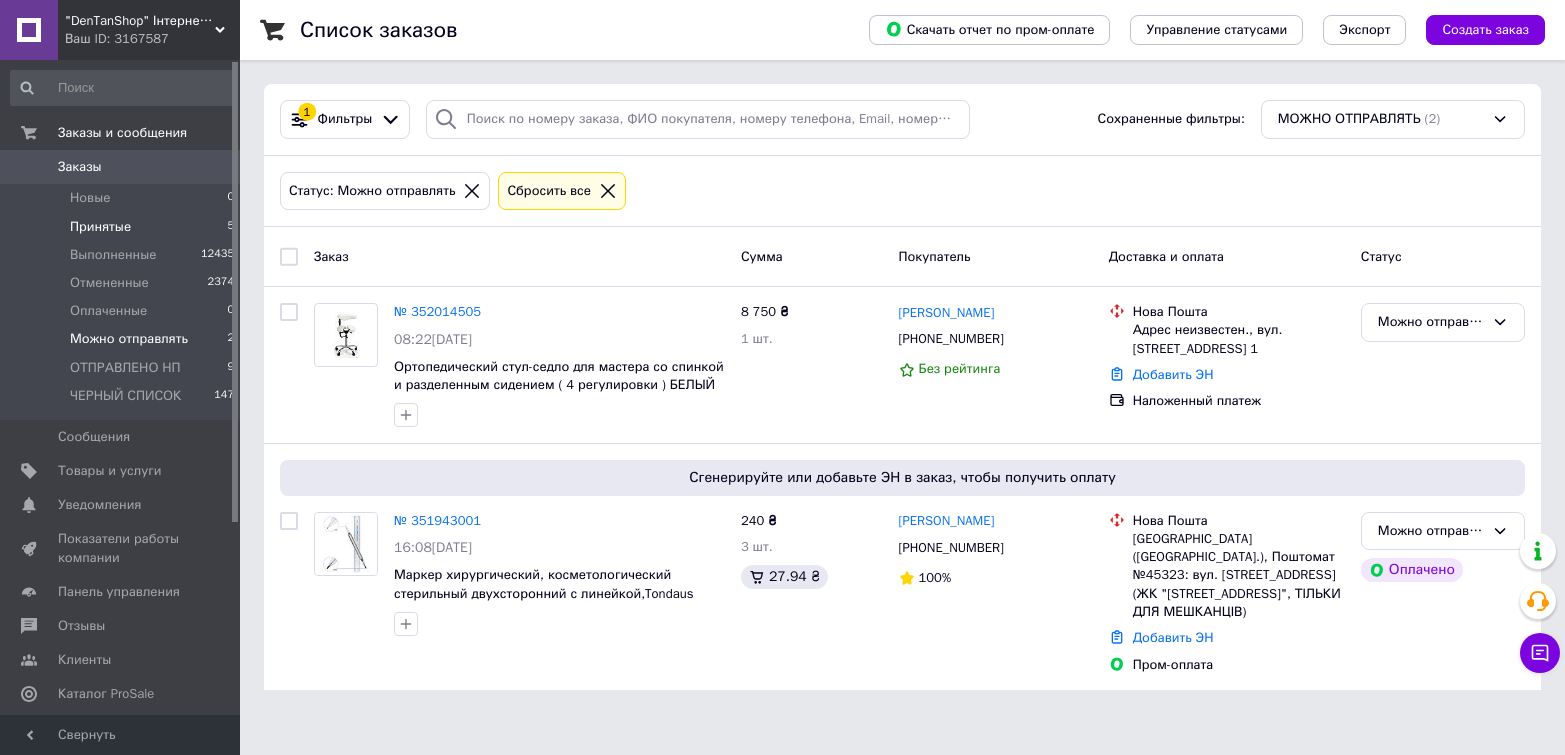 click on "Принятые 5" at bounding box center (123, 227) 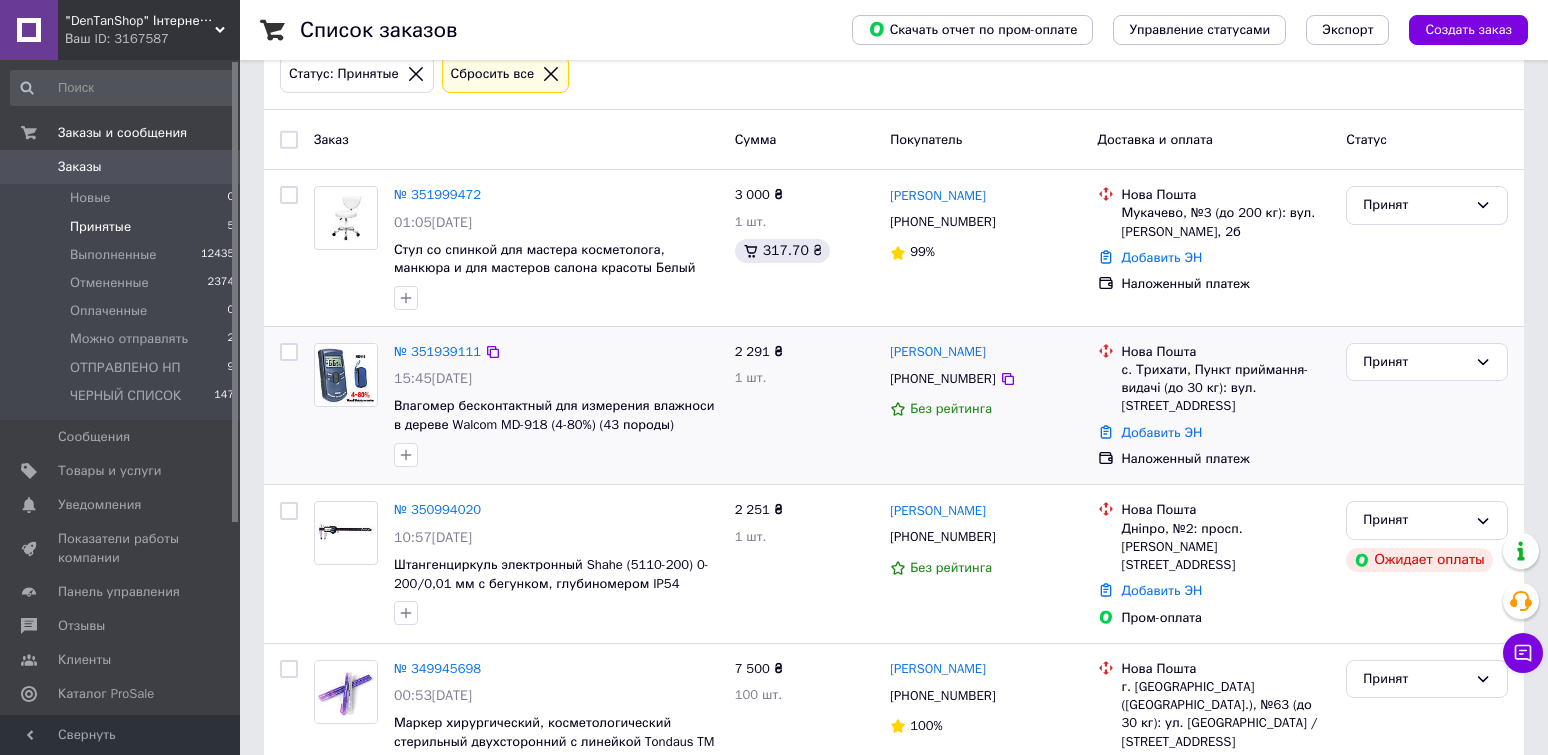scroll, scrollTop: 0, scrollLeft: 0, axis: both 